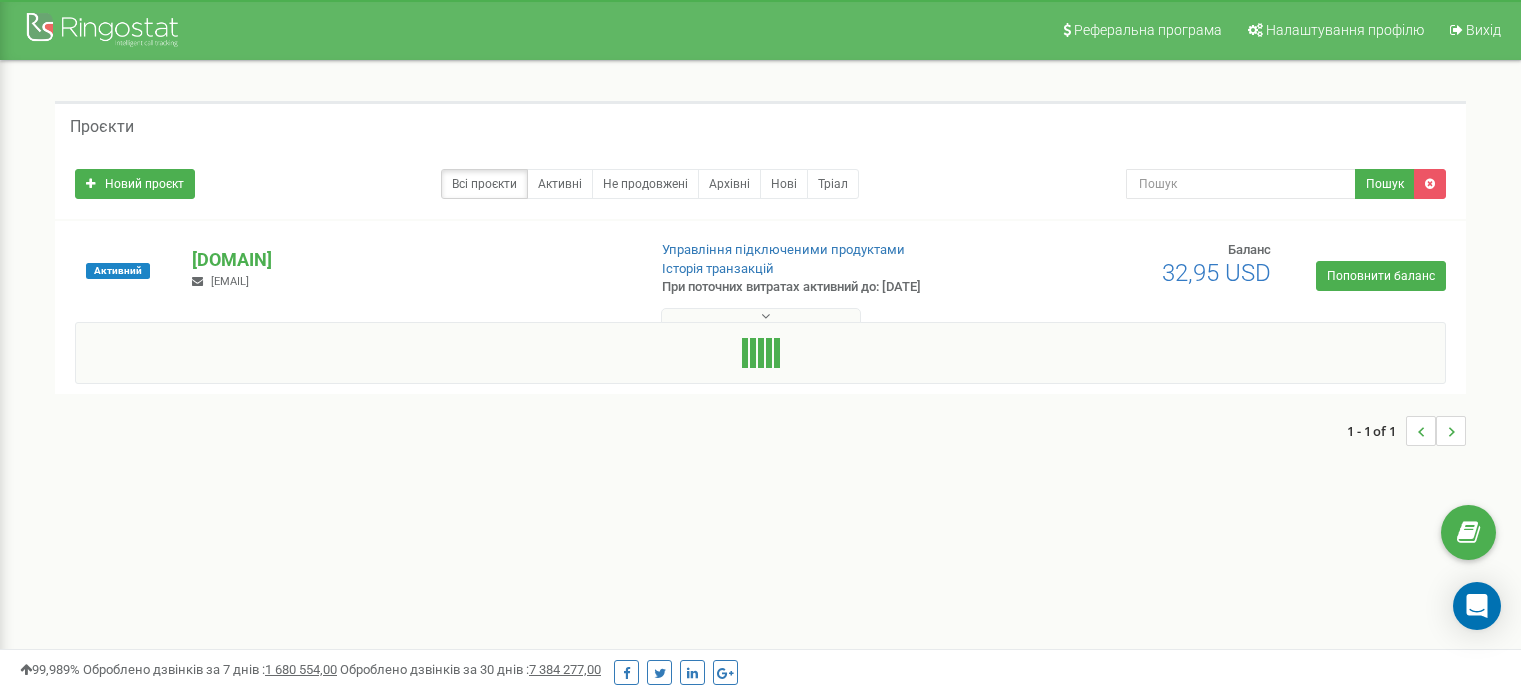 scroll, scrollTop: 0, scrollLeft: 0, axis: both 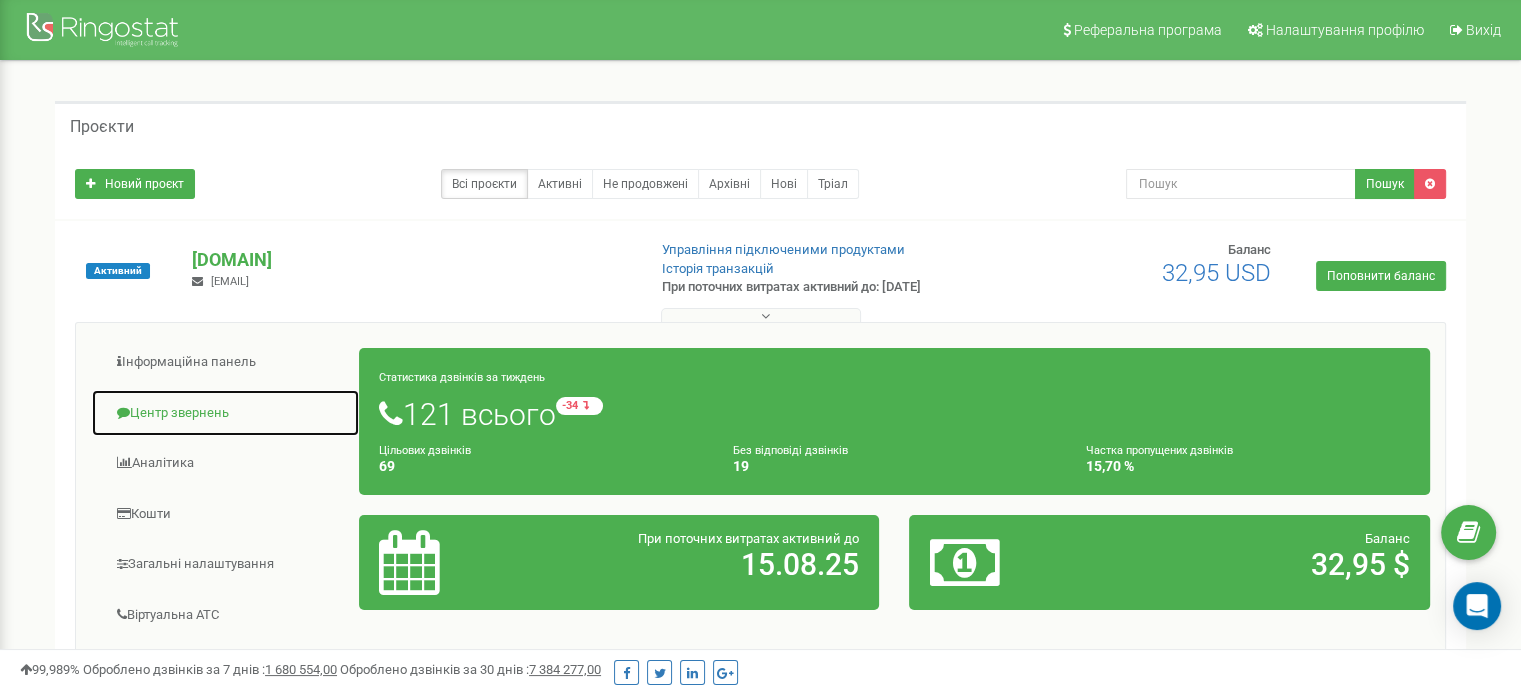 click on "Центр звернень" at bounding box center (225, 413) 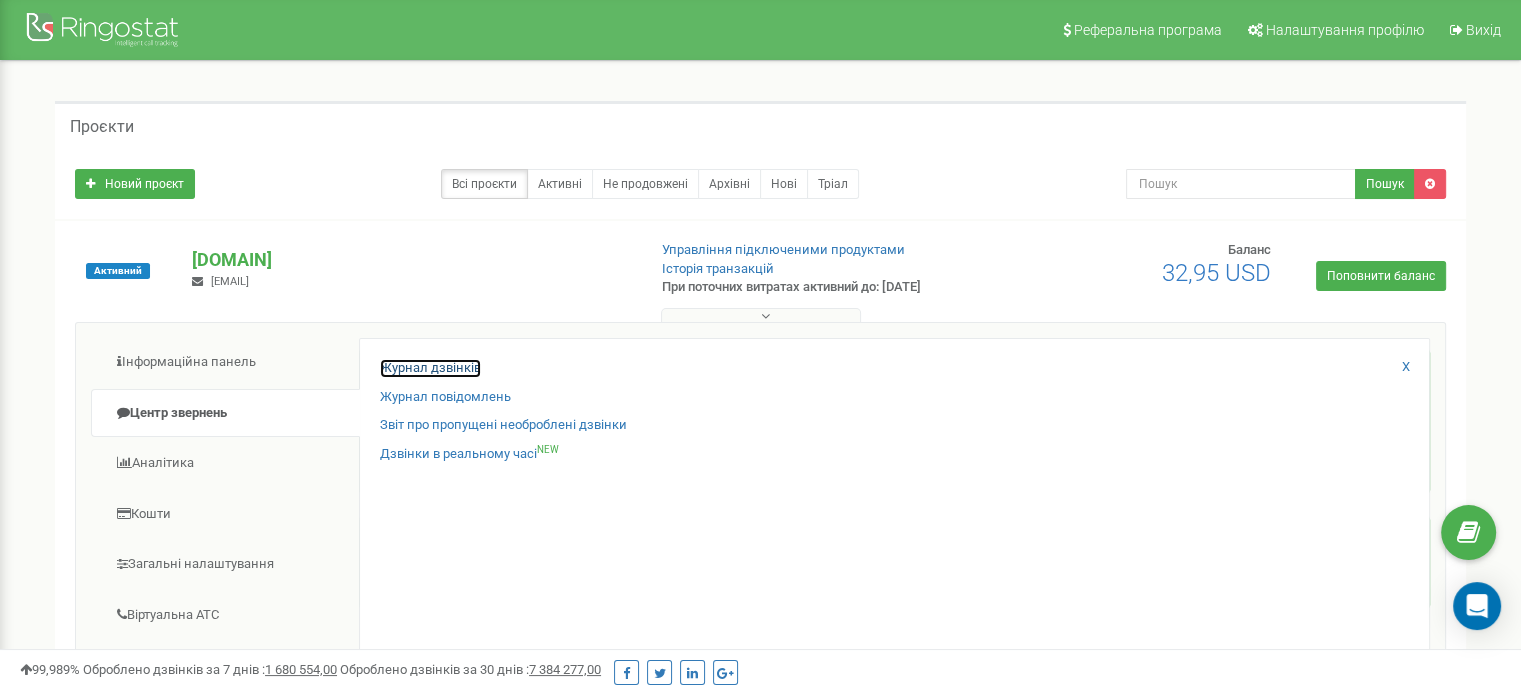 click on "Журнал дзвінків" at bounding box center [430, 368] 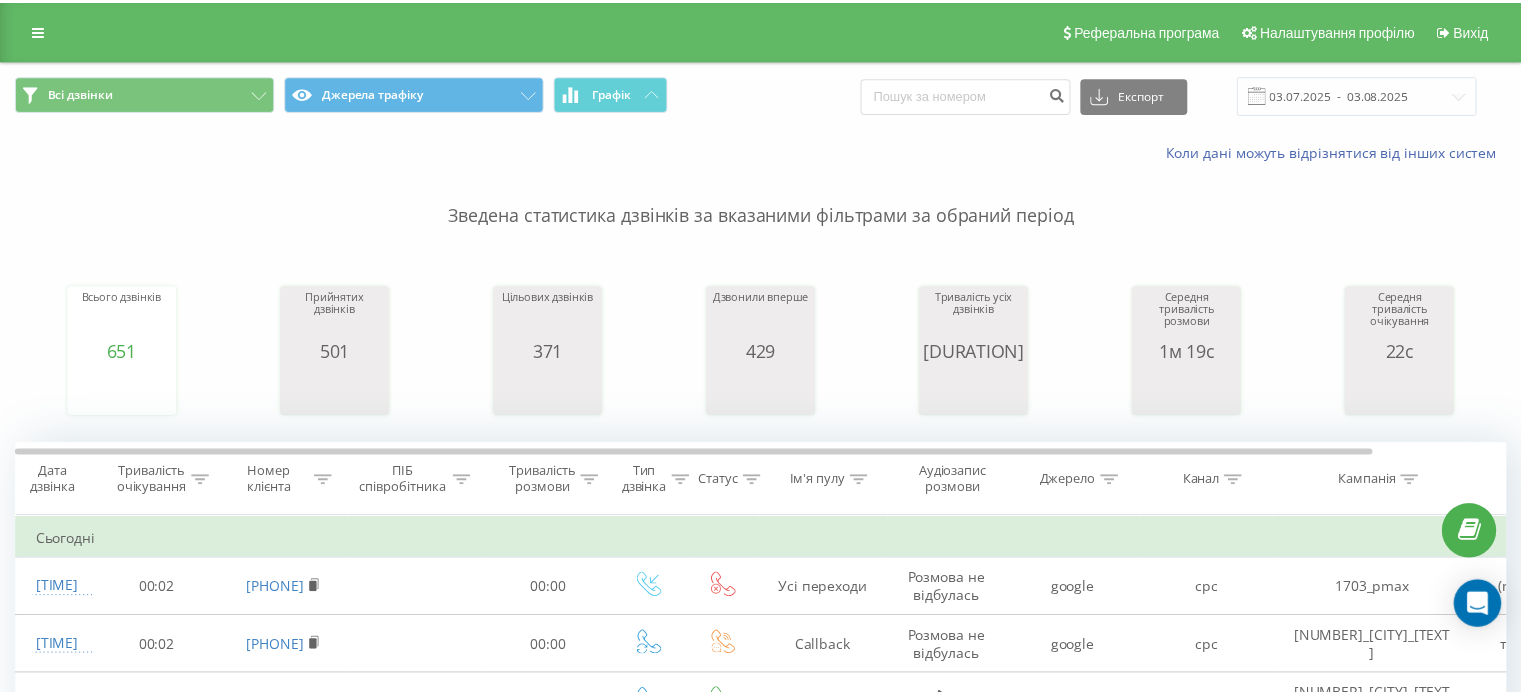 scroll, scrollTop: 0, scrollLeft: 0, axis: both 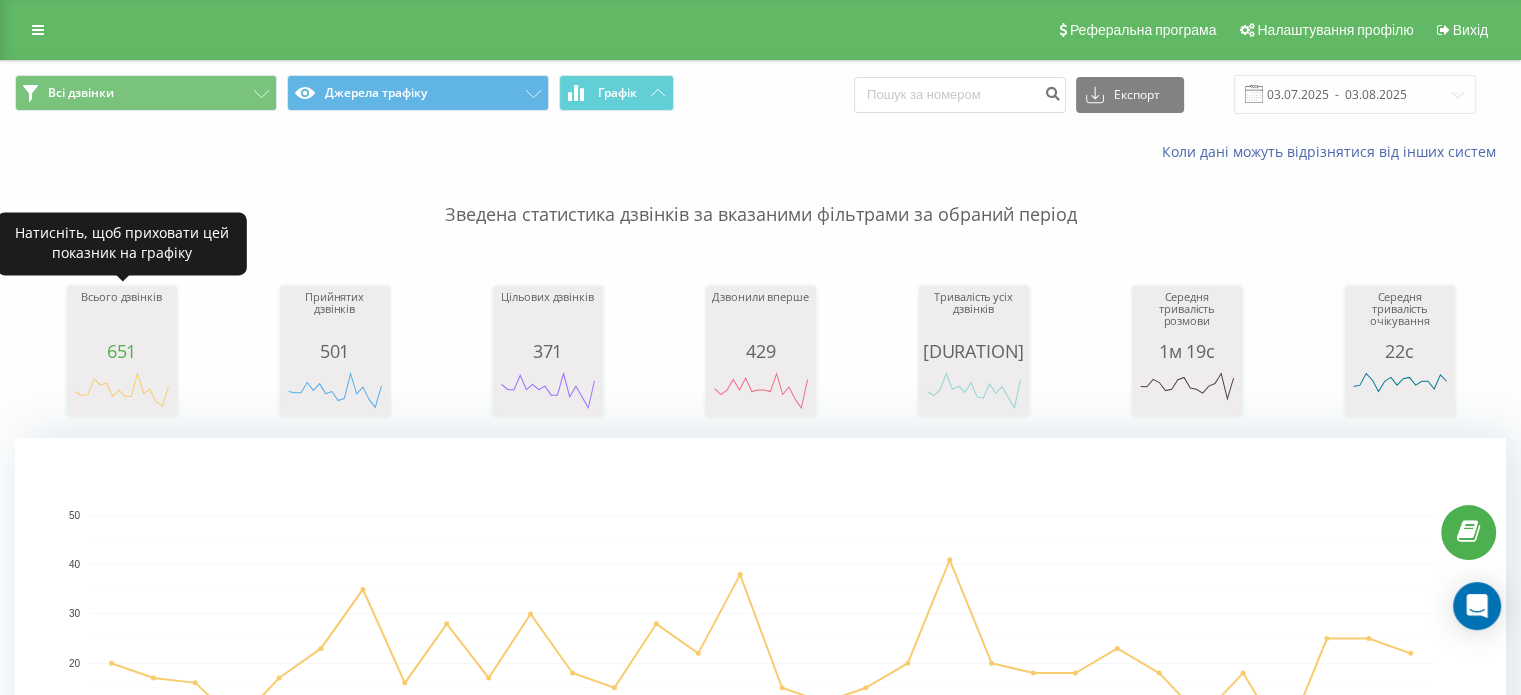 click on "651" at bounding box center [122, 351] 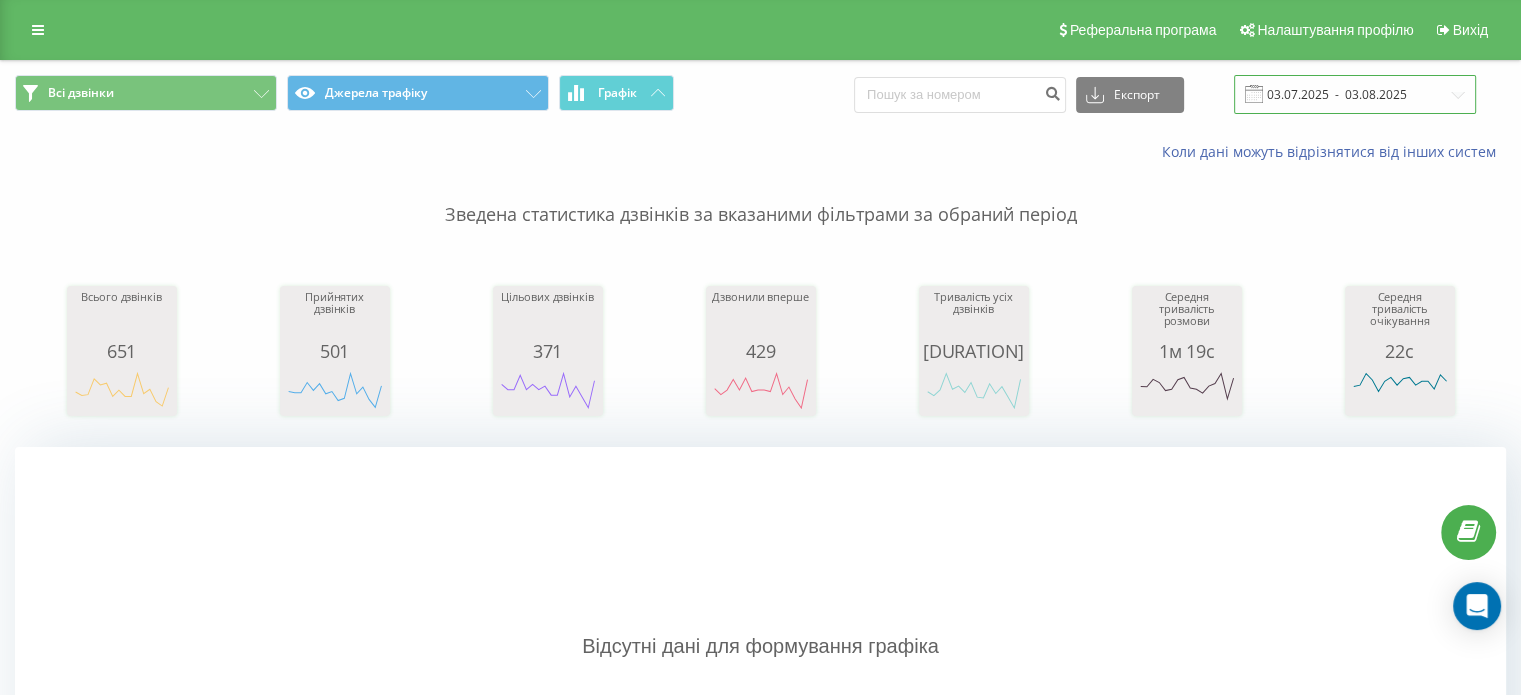 click on "03.07.2025  -  03.08.2025" at bounding box center [1355, 94] 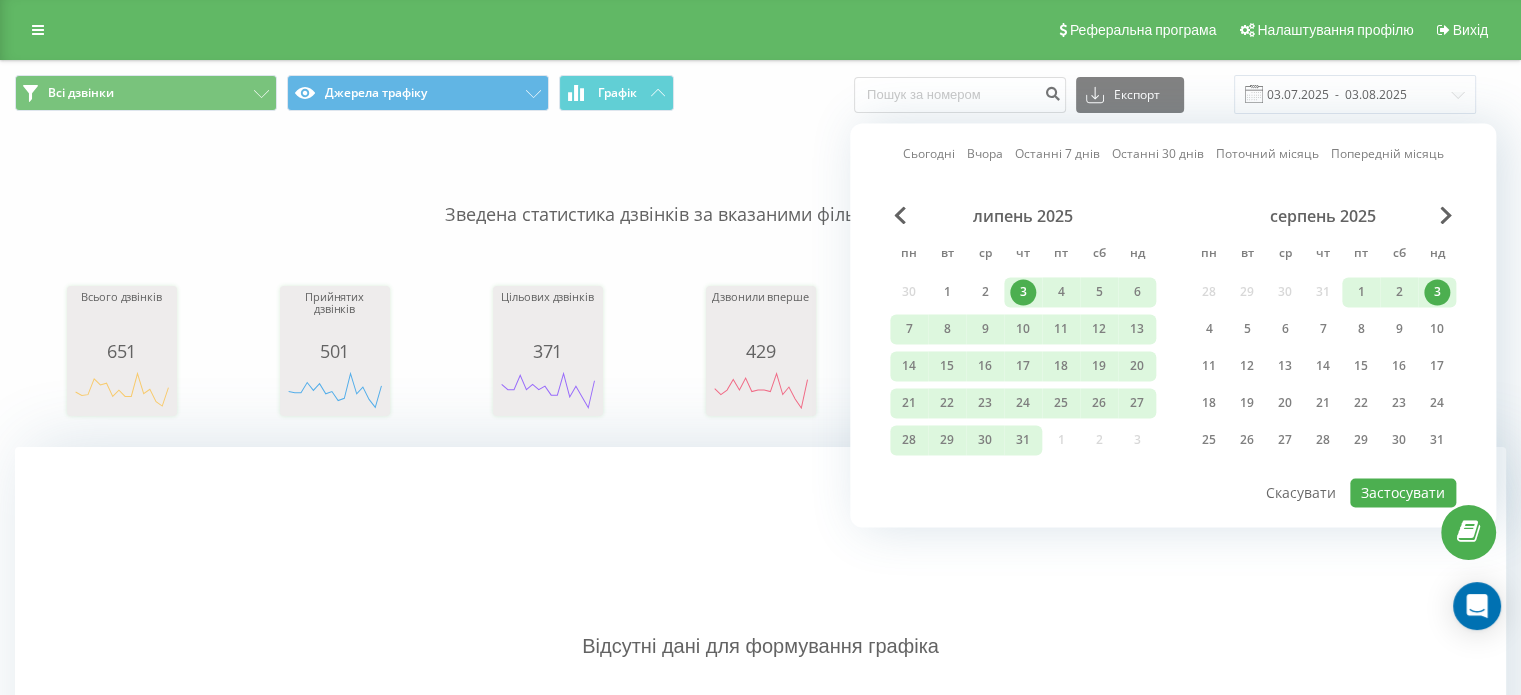 click on "3" at bounding box center [1437, 292] 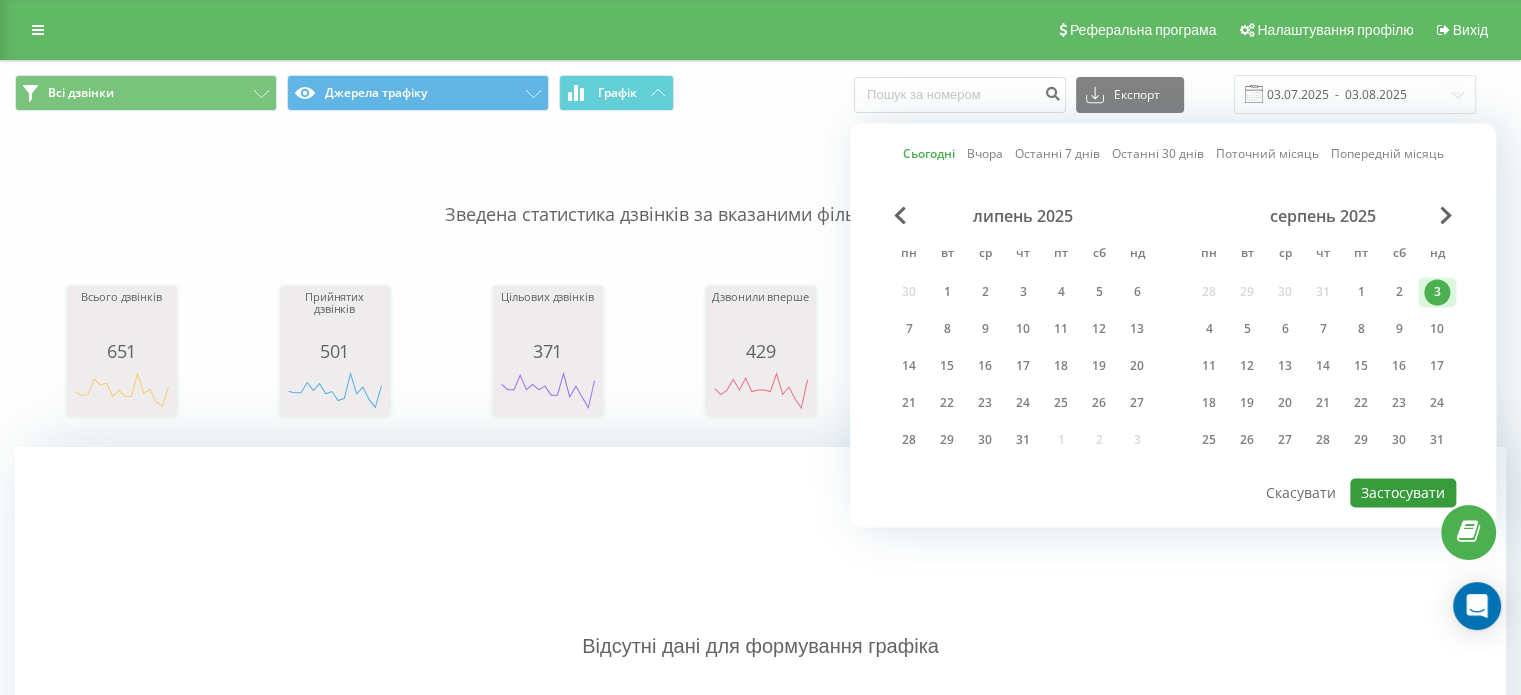 click on "Застосувати" at bounding box center [1403, 492] 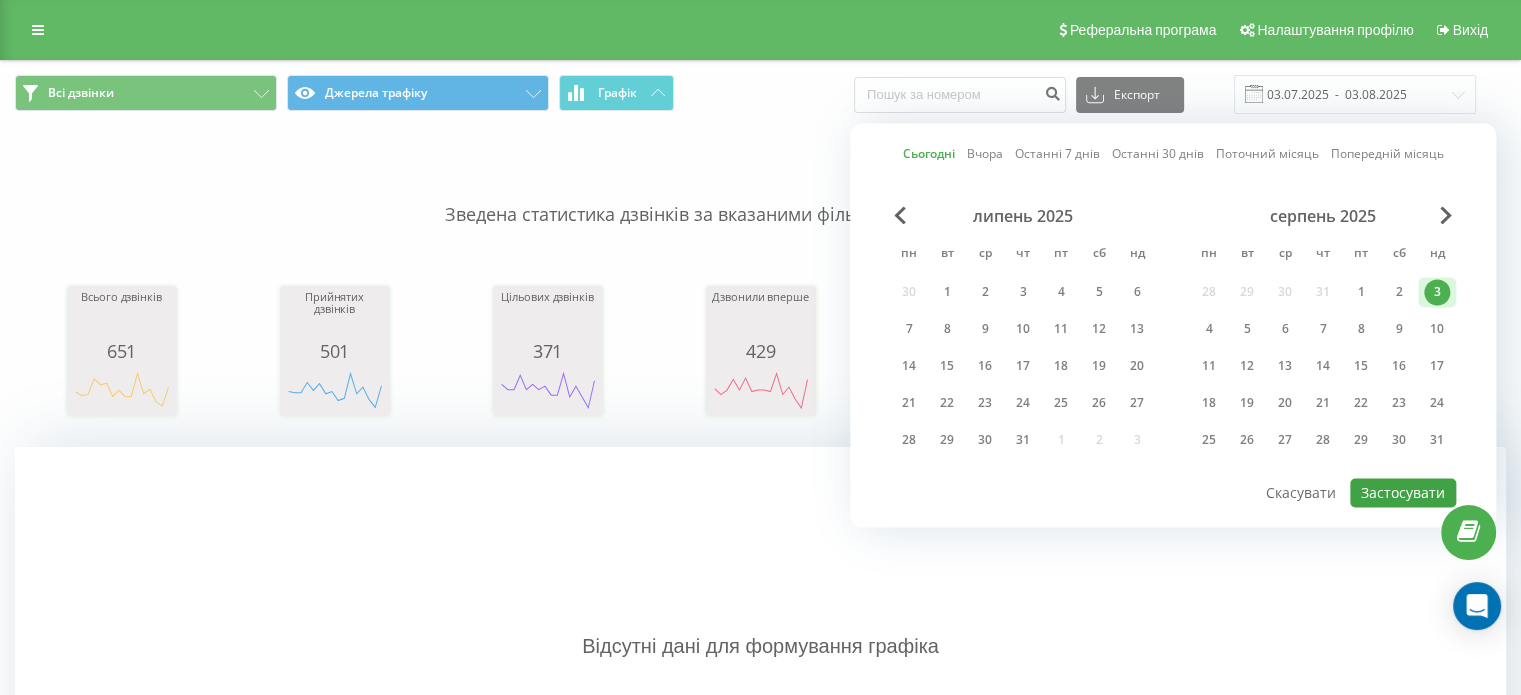type on "03.08.2025  -  03.08.2025" 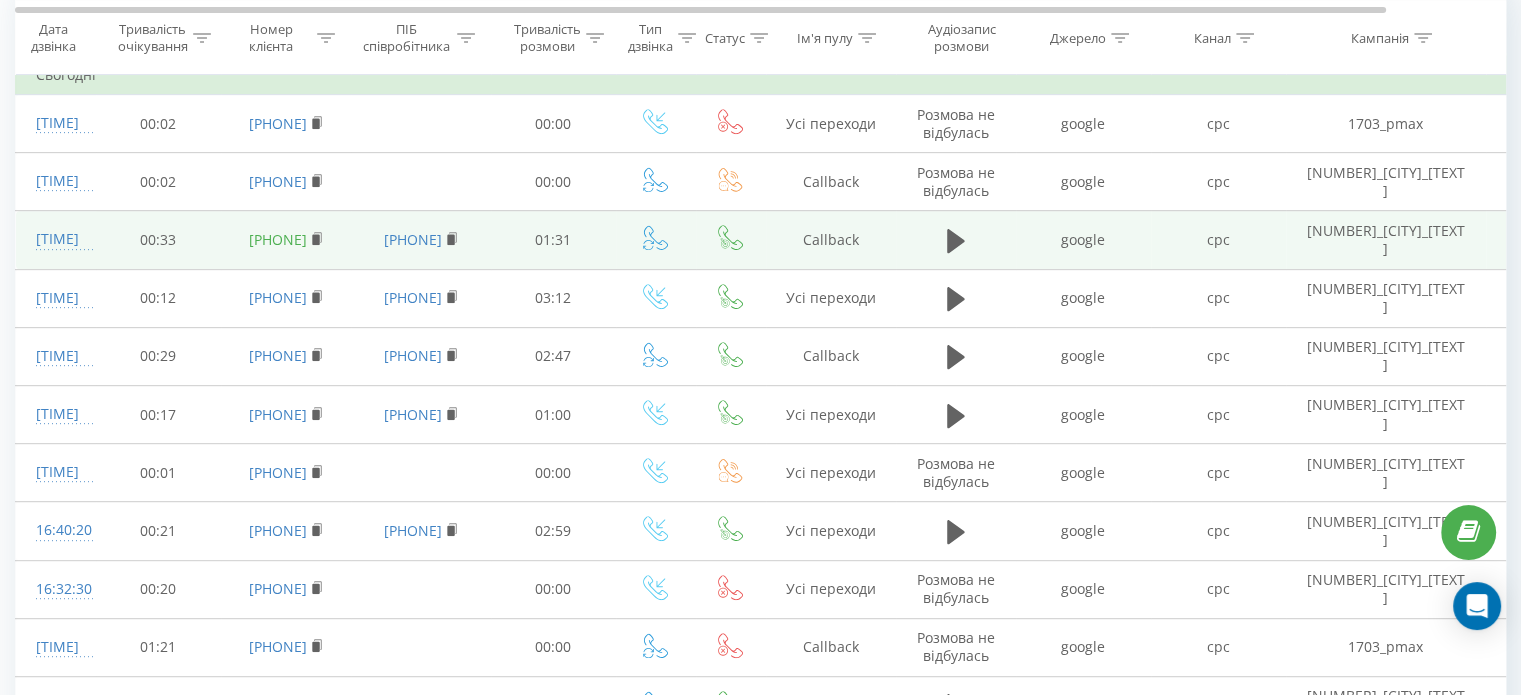 scroll, scrollTop: 900, scrollLeft: 0, axis: vertical 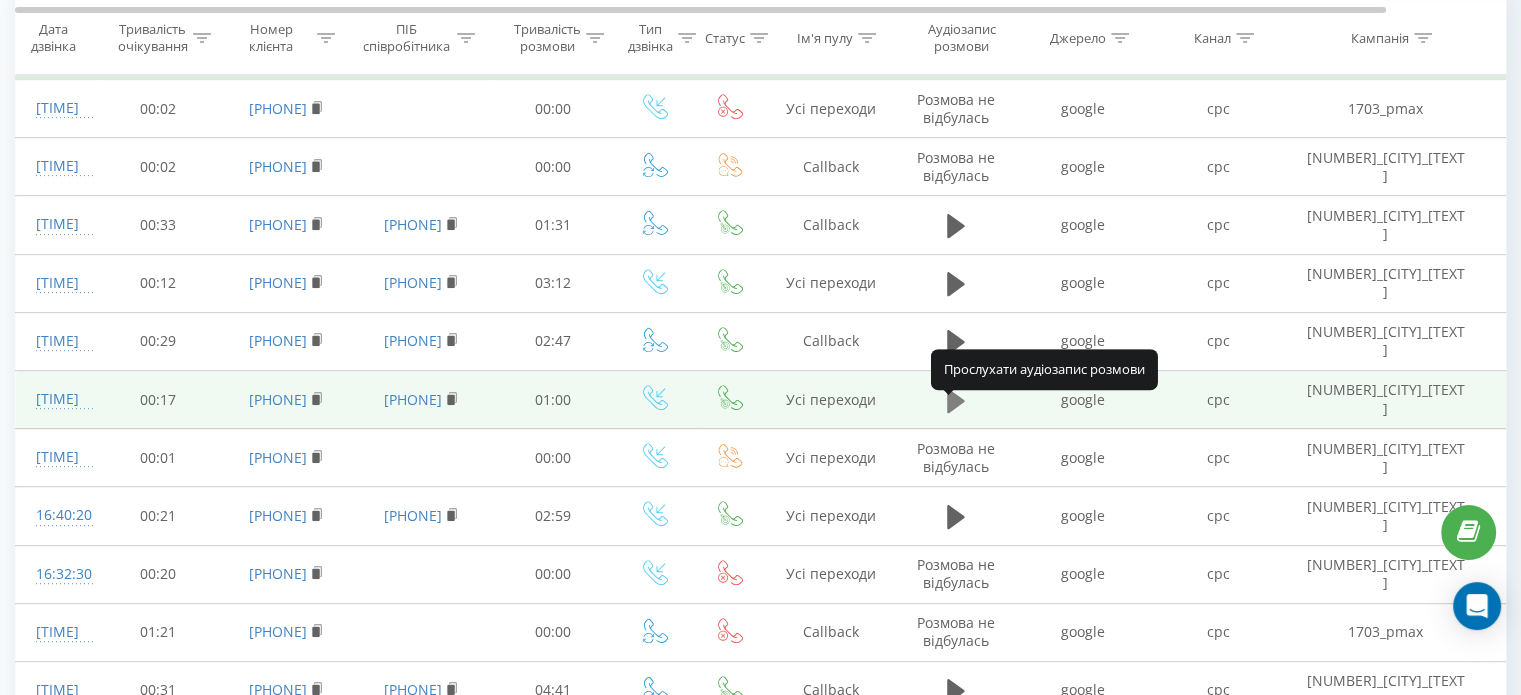 click 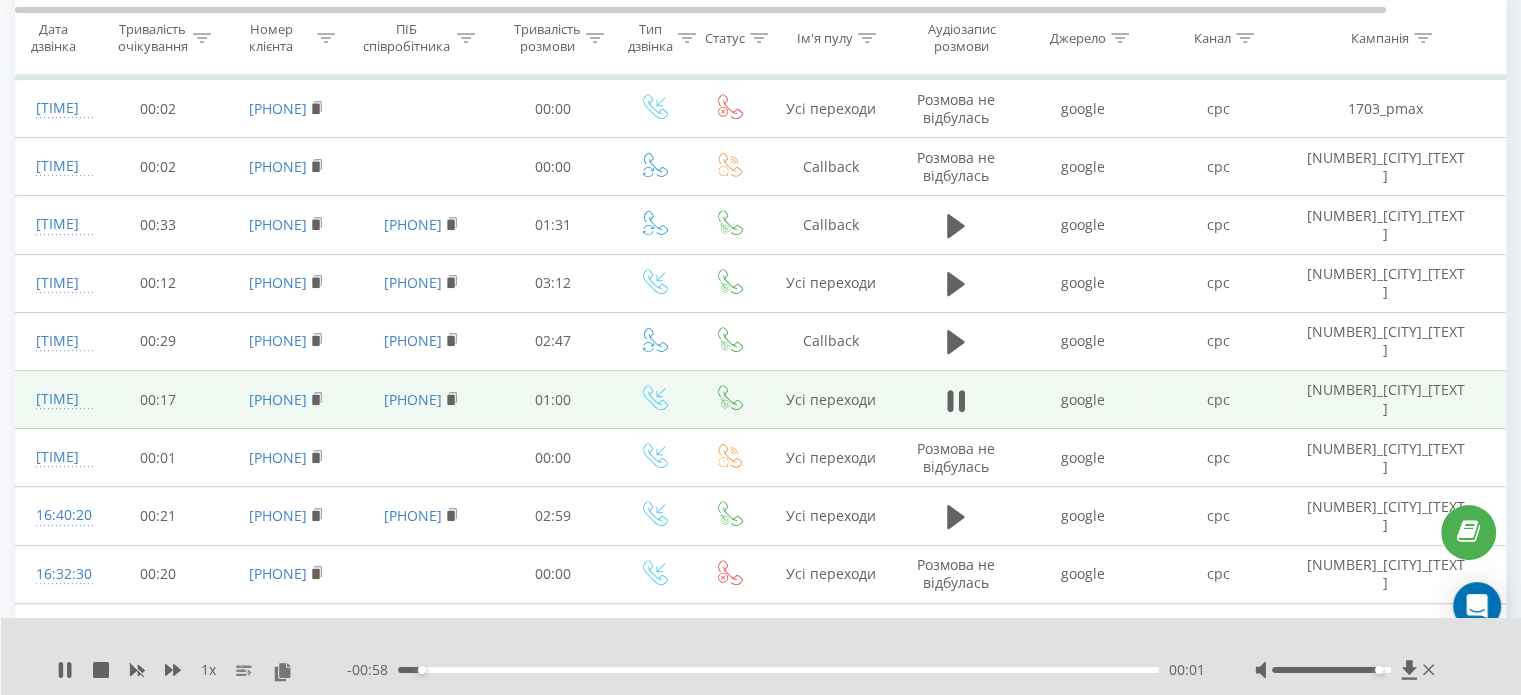 drag, startPoint x: 1369, startPoint y: 668, endPoint x: 1386, endPoint y: 672, distance: 17.464249 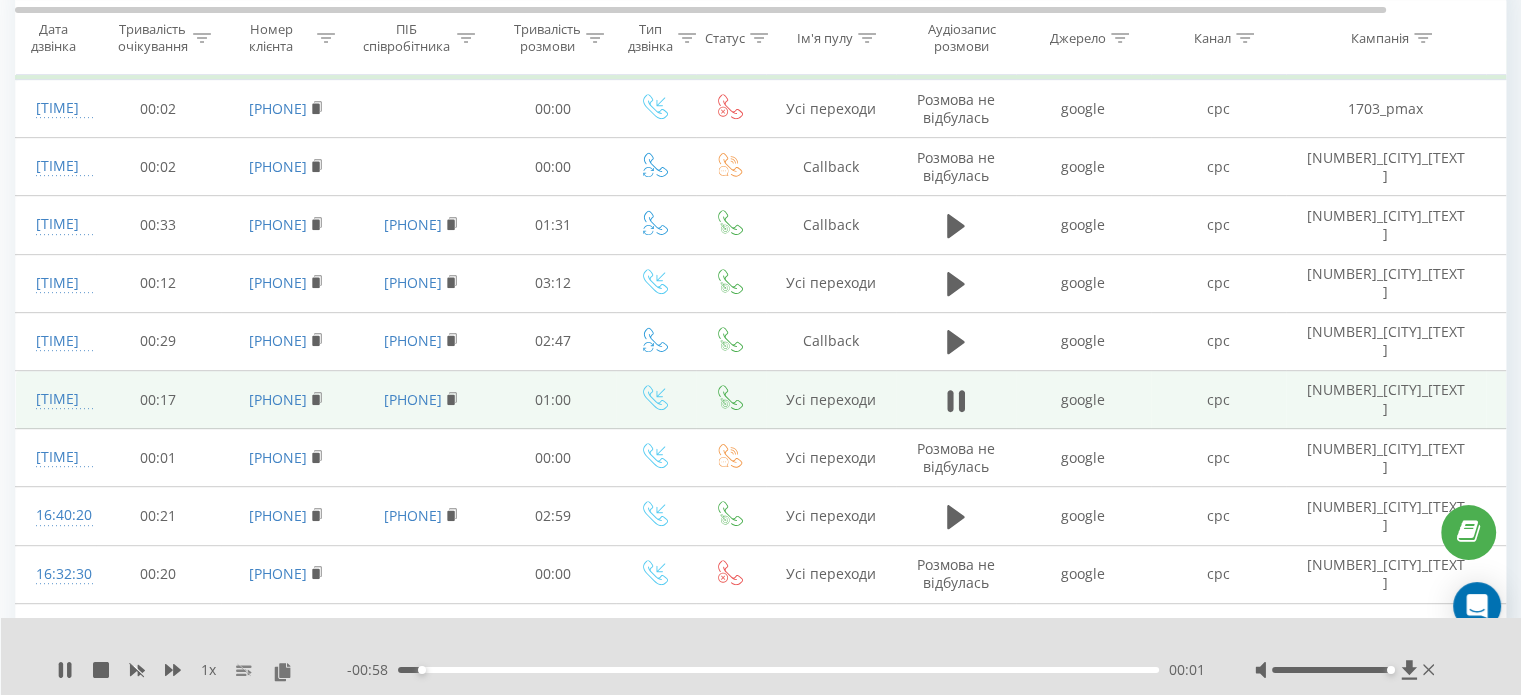 click at bounding box center [1390, 670] 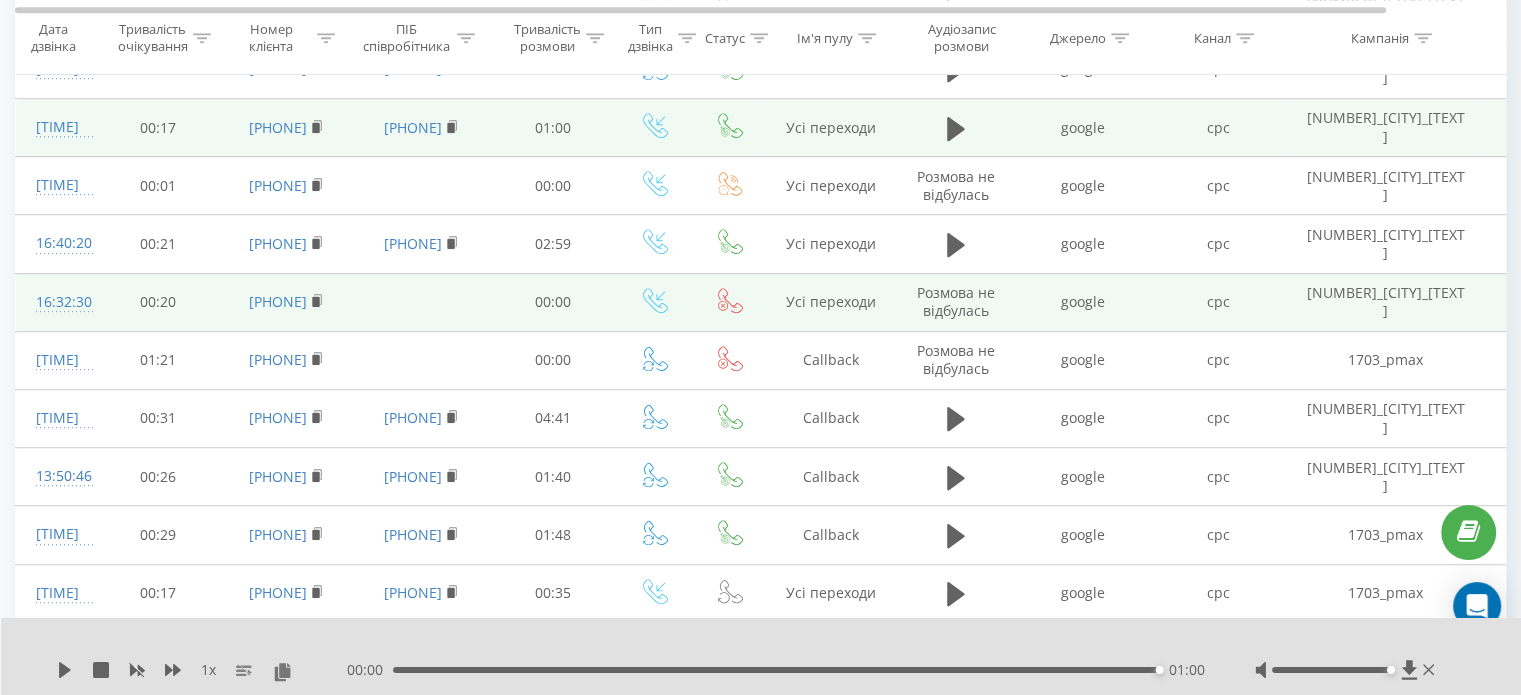 scroll, scrollTop: 1072, scrollLeft: 0, axis: vertical 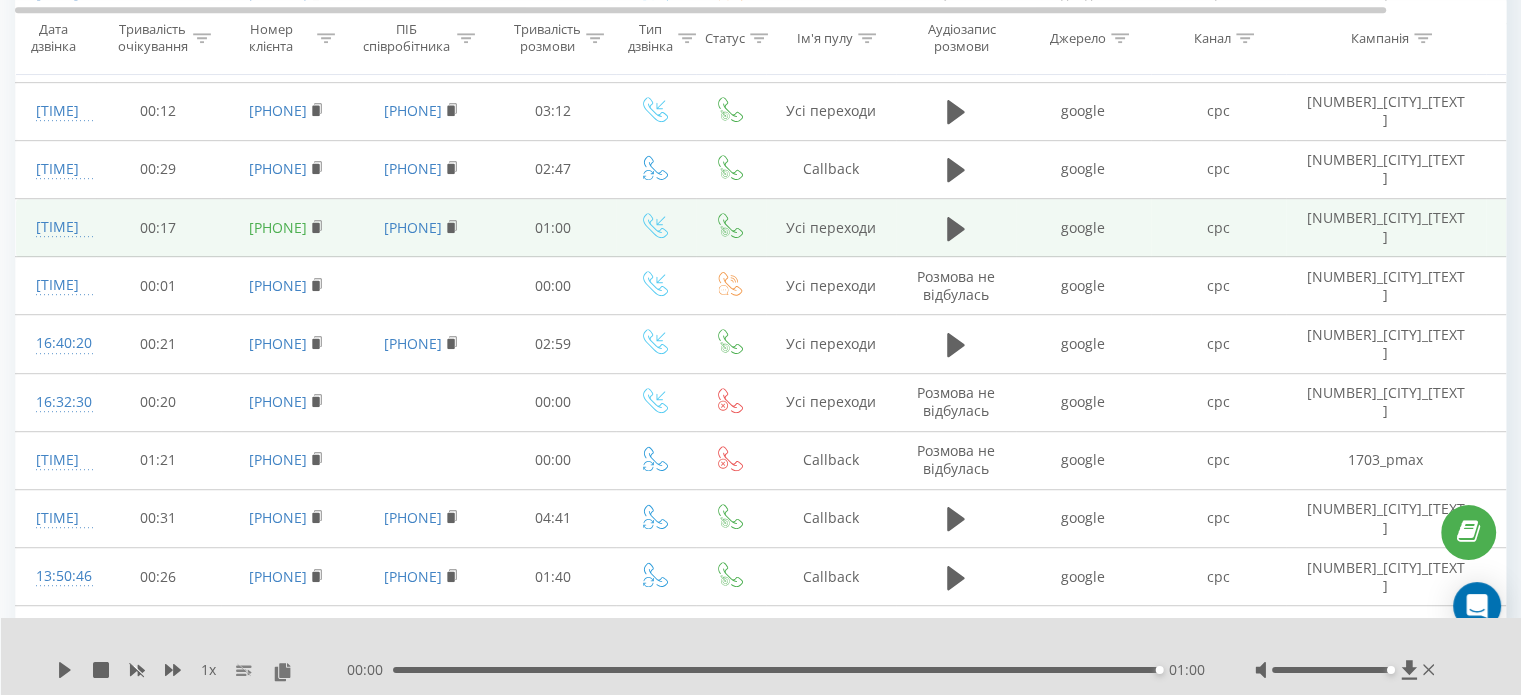 click on "380688964407" at bounding box center [278, 227] 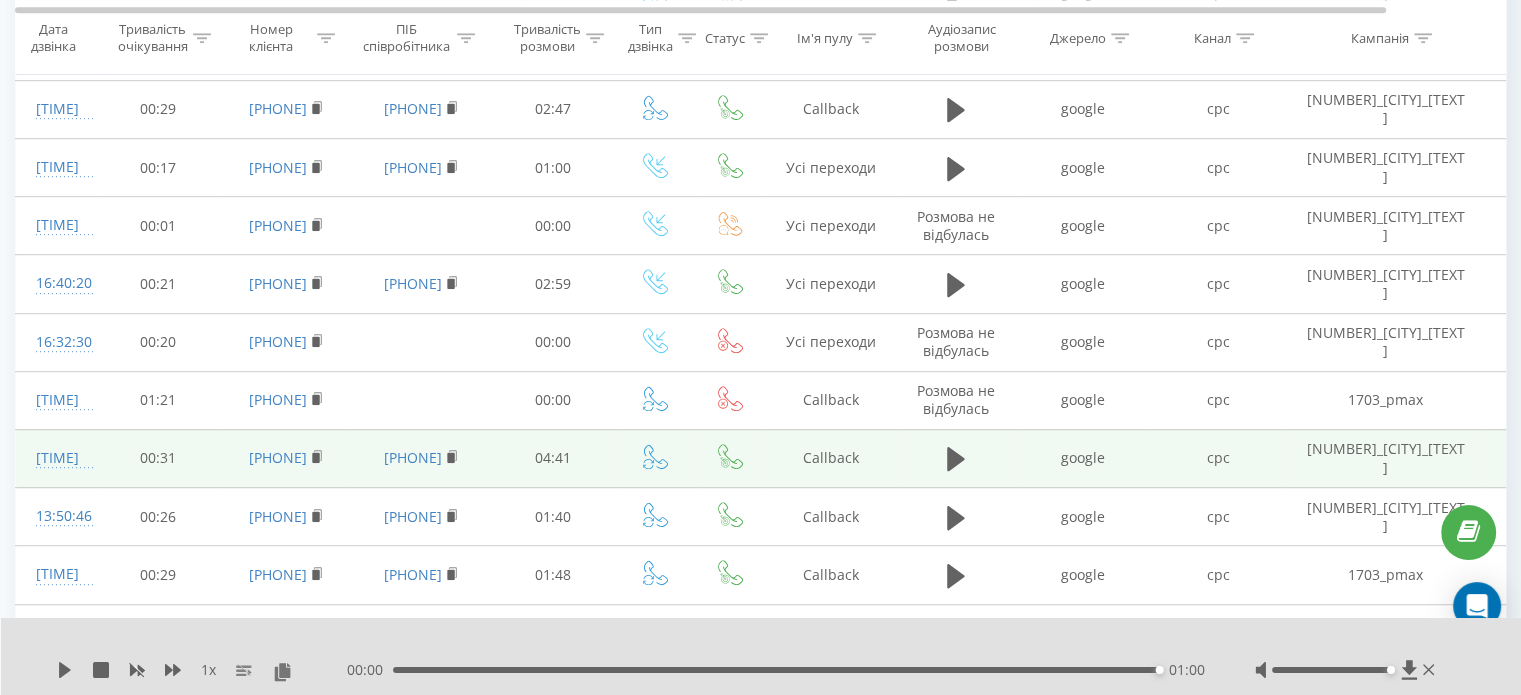 scroll, scrollTop: 1072, scrollLeft: 0, axis: vertical 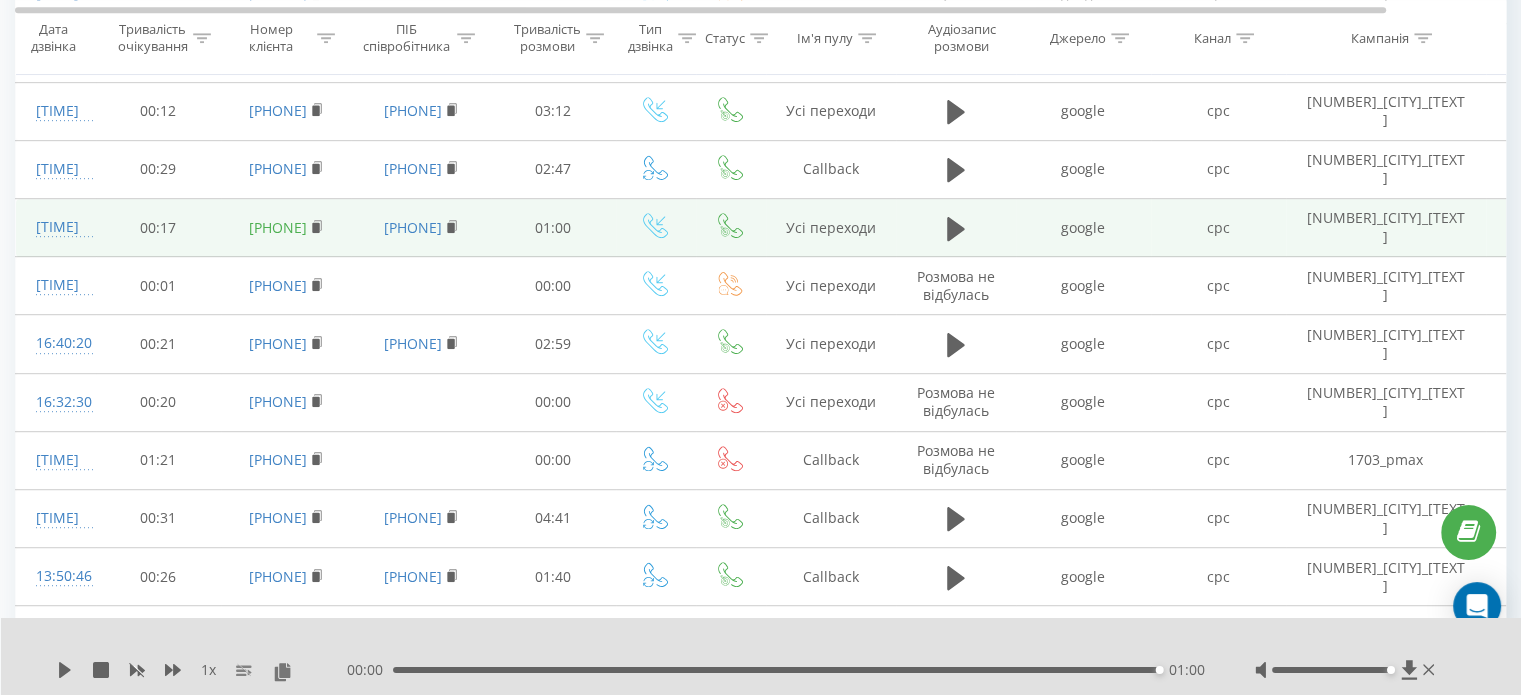 click on "380688964407" at bounding box center (278, 227) 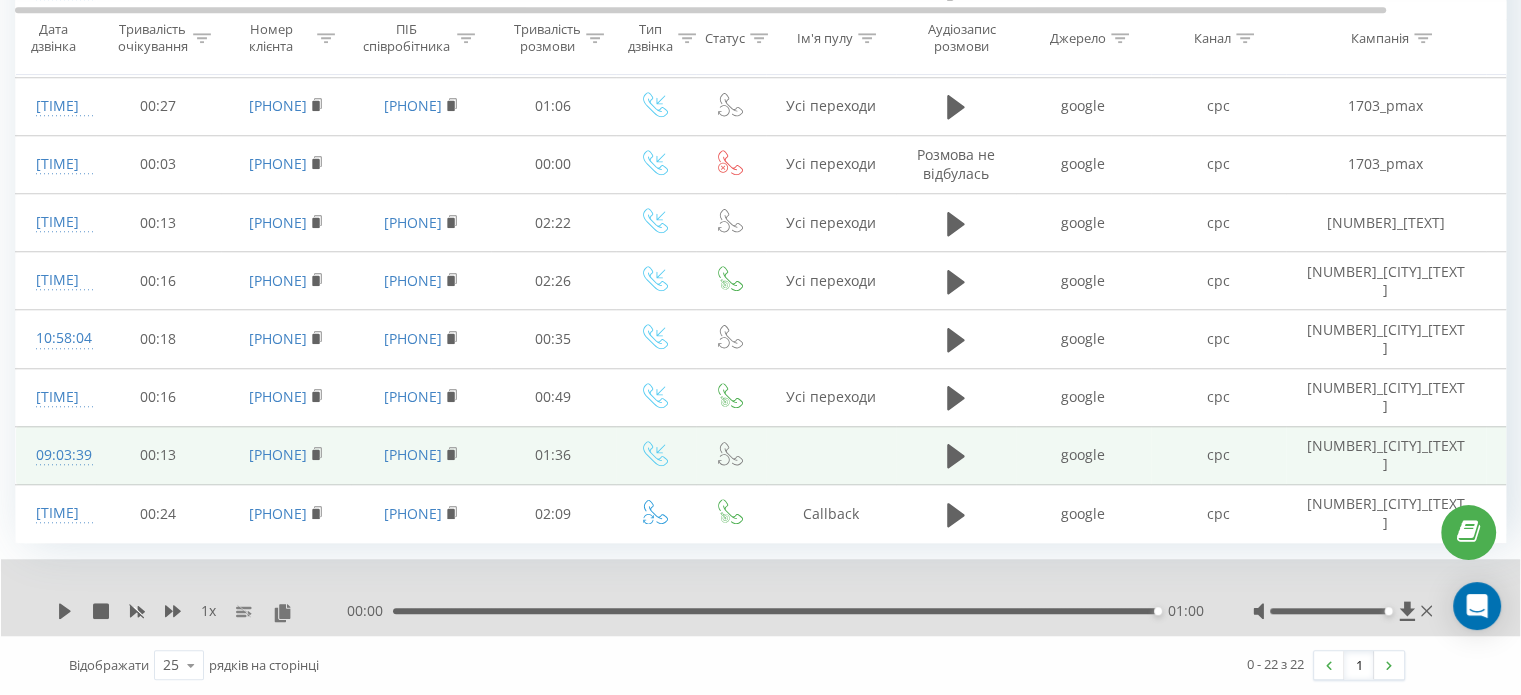 scroll, scrollTop: 1772, scrollLeft: 0, axis: vertical 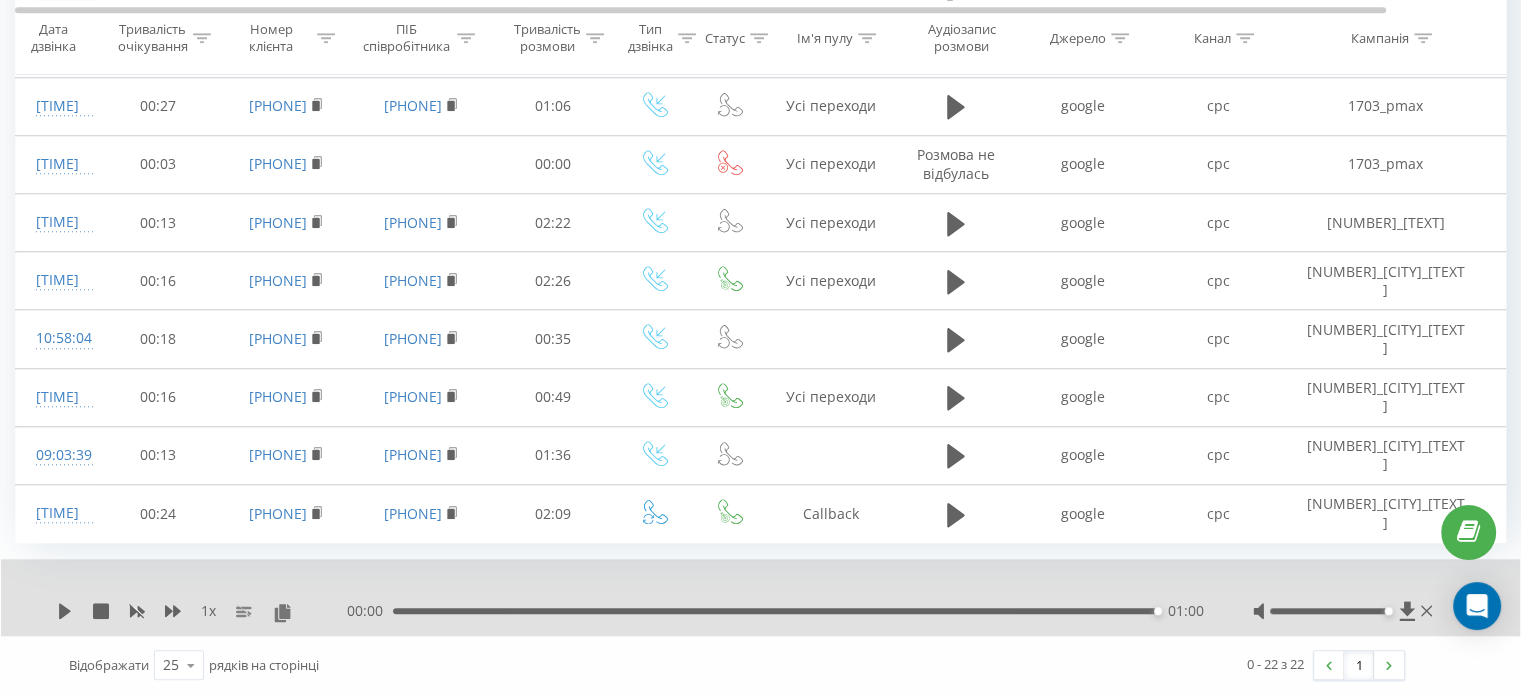 drag, startPoint x: 504, startPoint y: 552, endPoint x: 525, endPoint y: 555, distance: 21.213203 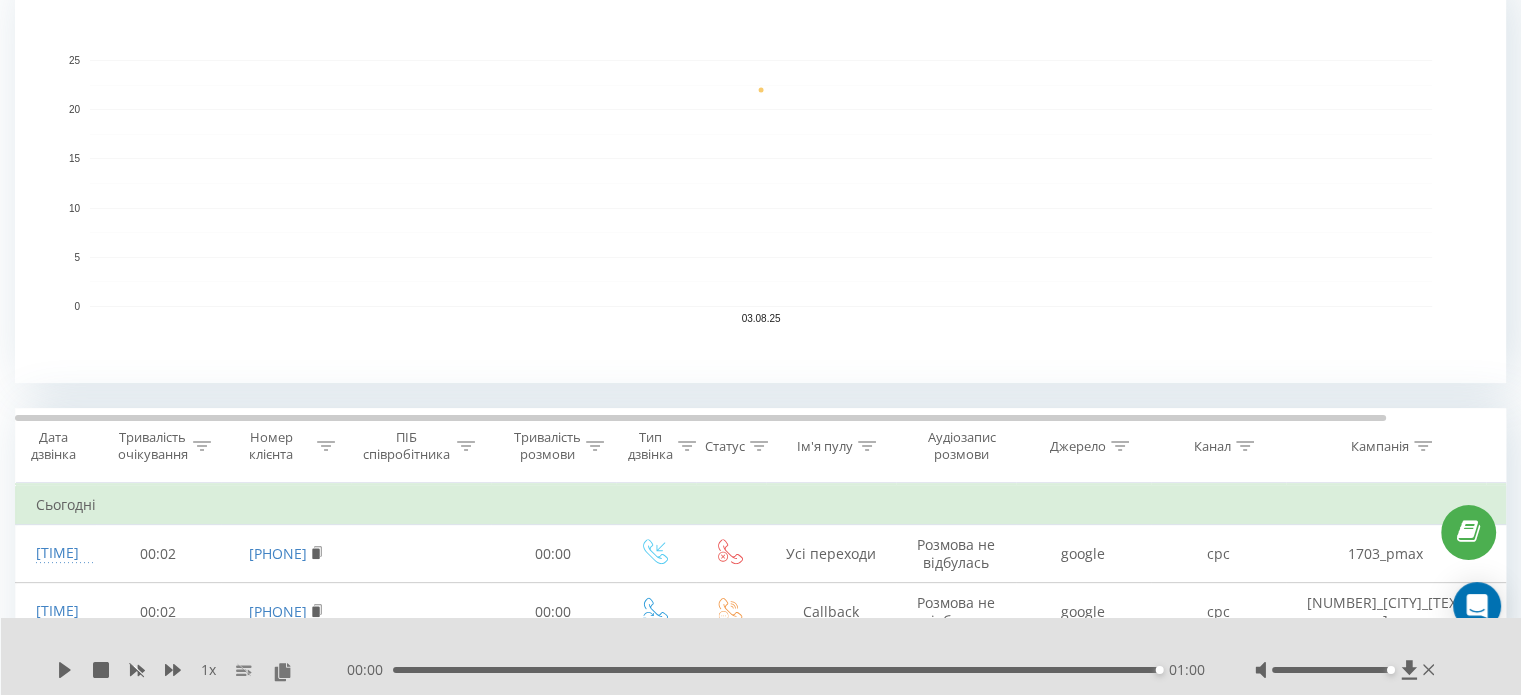 scroll, scrollTop: 272, scrollLeft: 0, axis: vertical 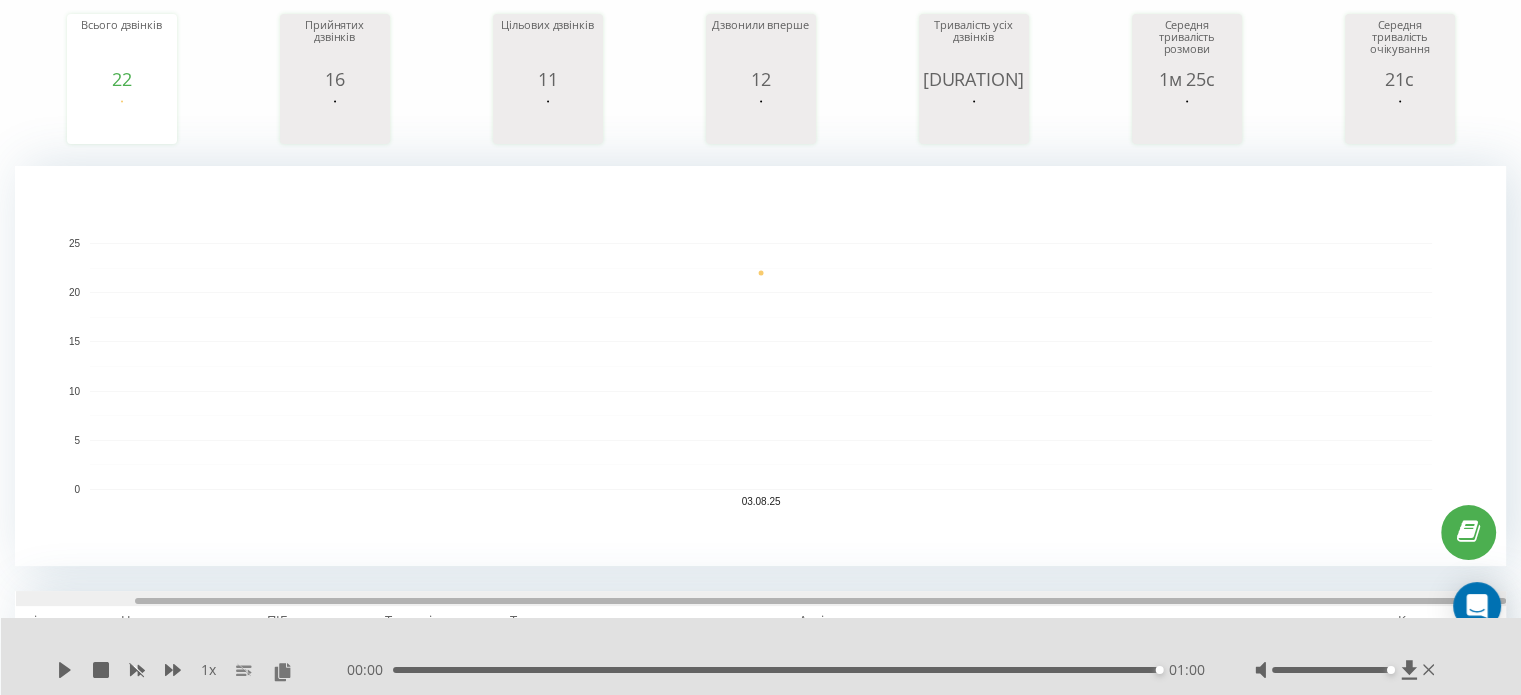 drag, startPoint x: 832, startPoint y: 599, endPoint x: 1125, endPoint y: 503, distance: 308.3261 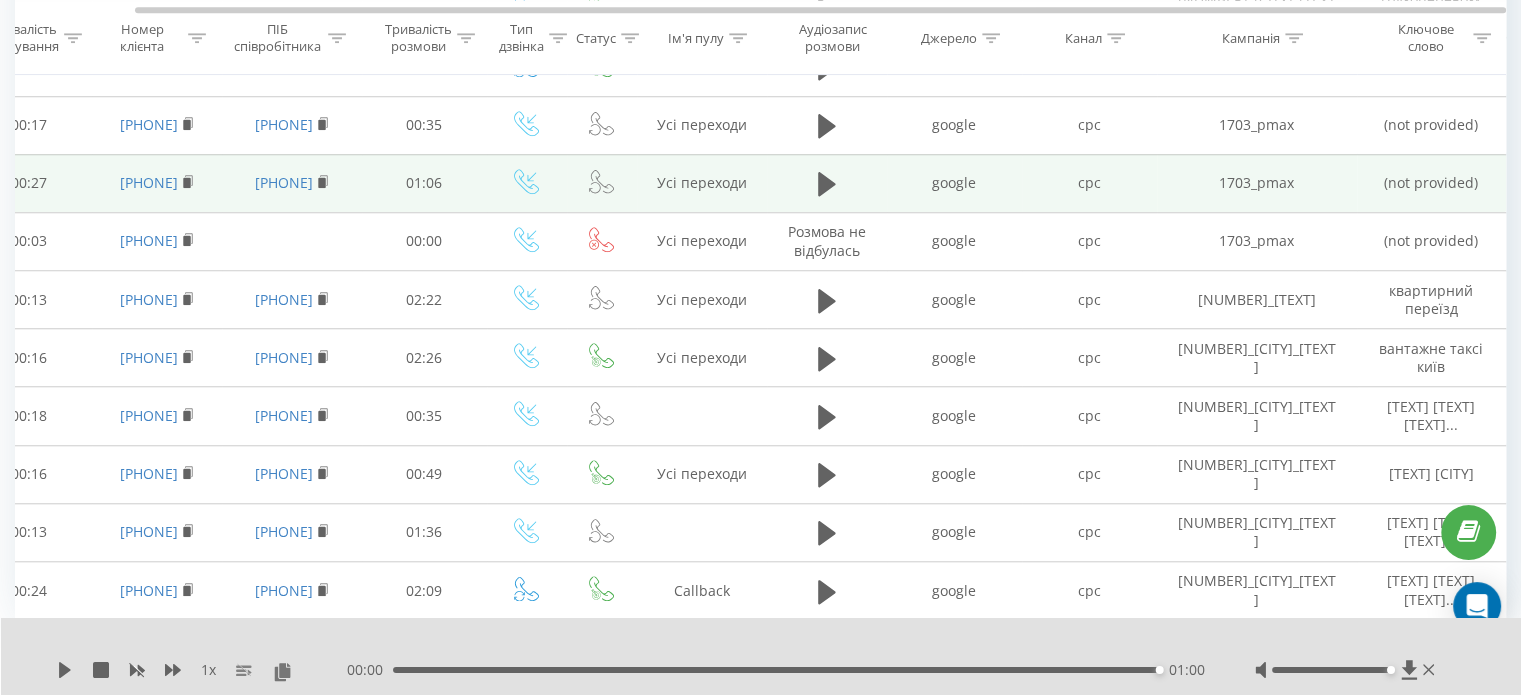 scroll, scrollTop: 796, scrollLeft: 0, axis: vertical 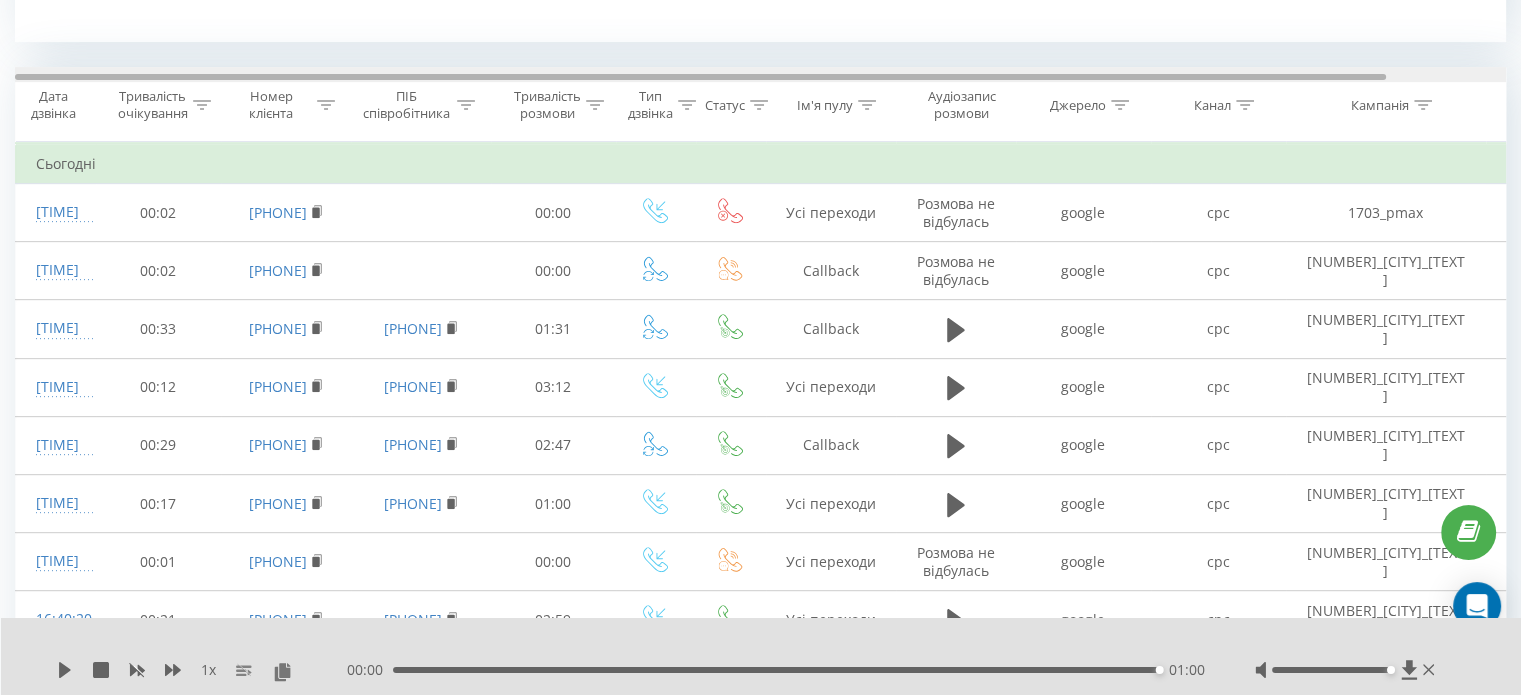 drag, startPoint x: 620, startPoint y: 75, endPoint x: 259, endPoint y: 83, distance: 361.08862 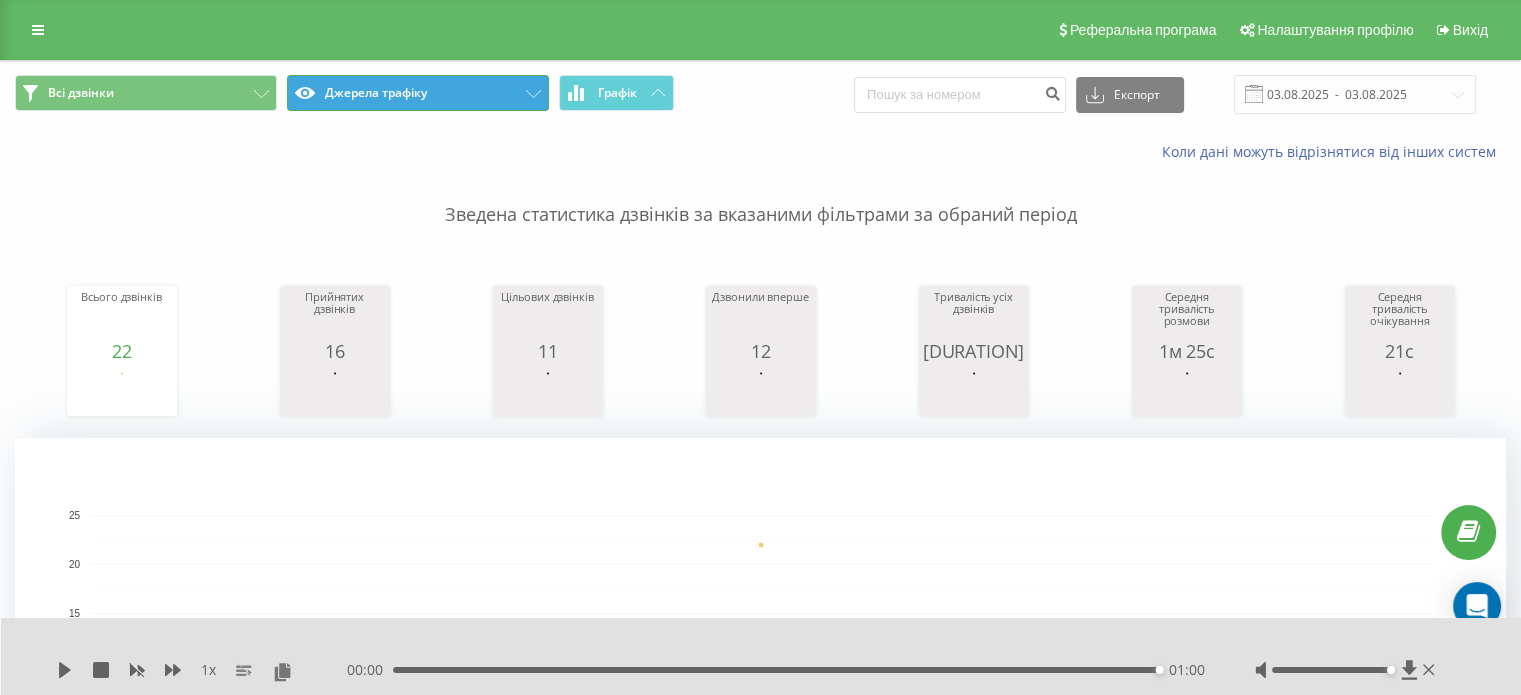 click on "Джерела трафіку" at bounding box center (418, 93) 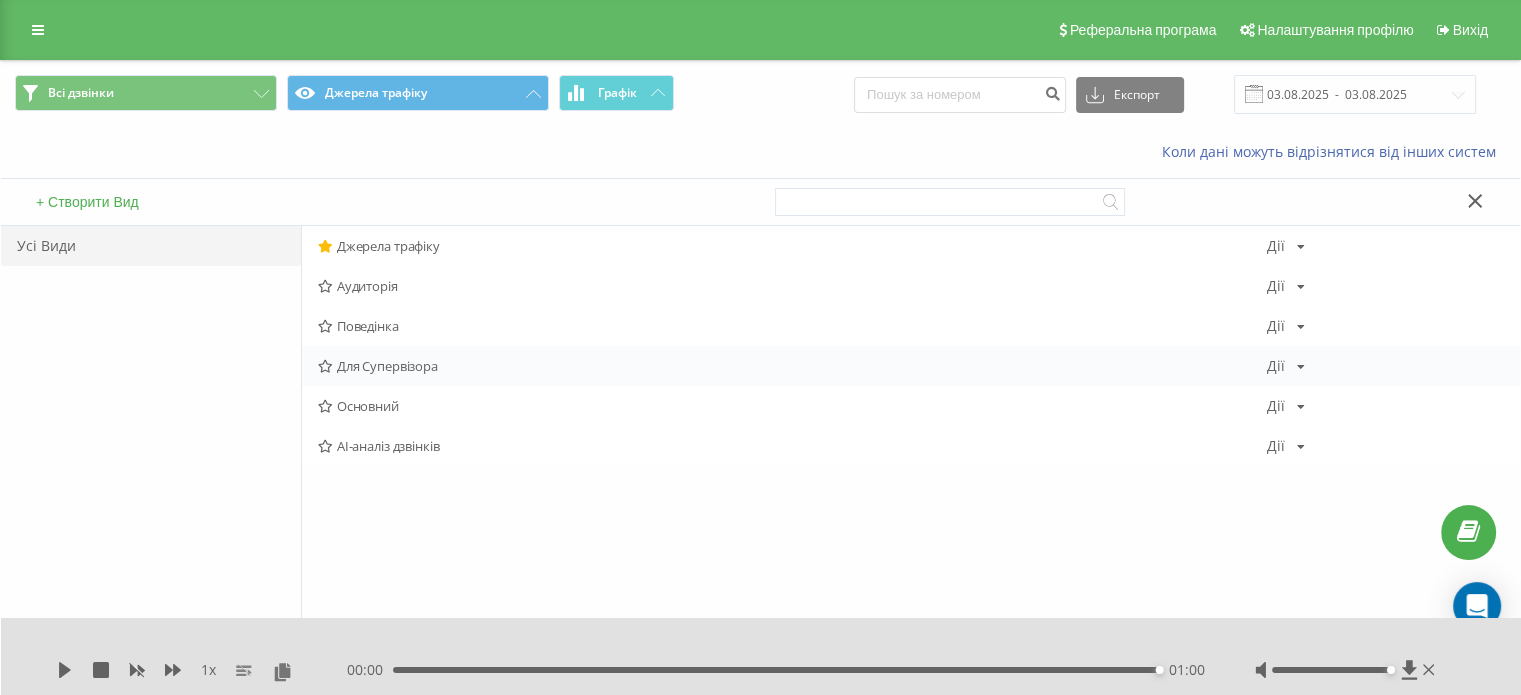 click on "Для Супервізора Дії Редагувати Копіювати Видалити За замовчуванням Поділитися" at bounding box center [911, 366] 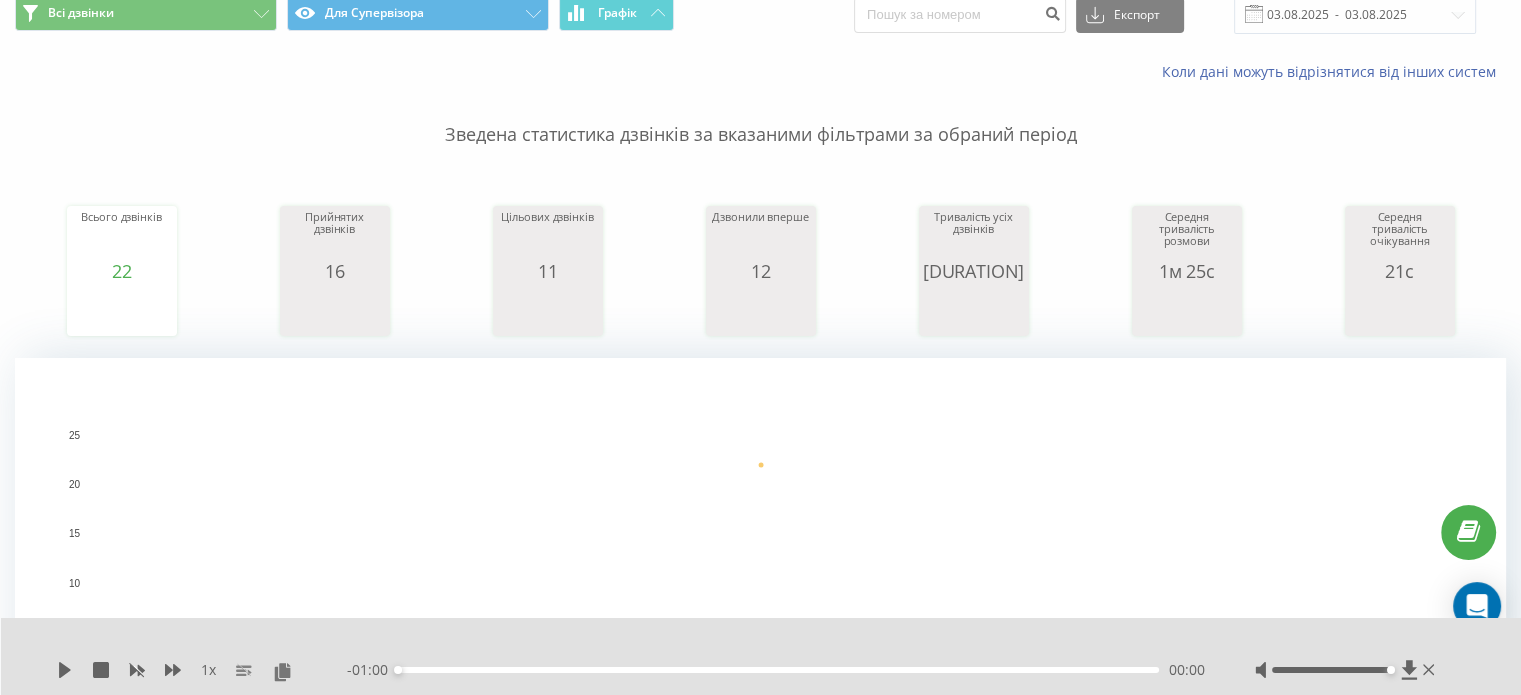 scroll, scrollTop: 0, scrollLeft: 0, axis: both 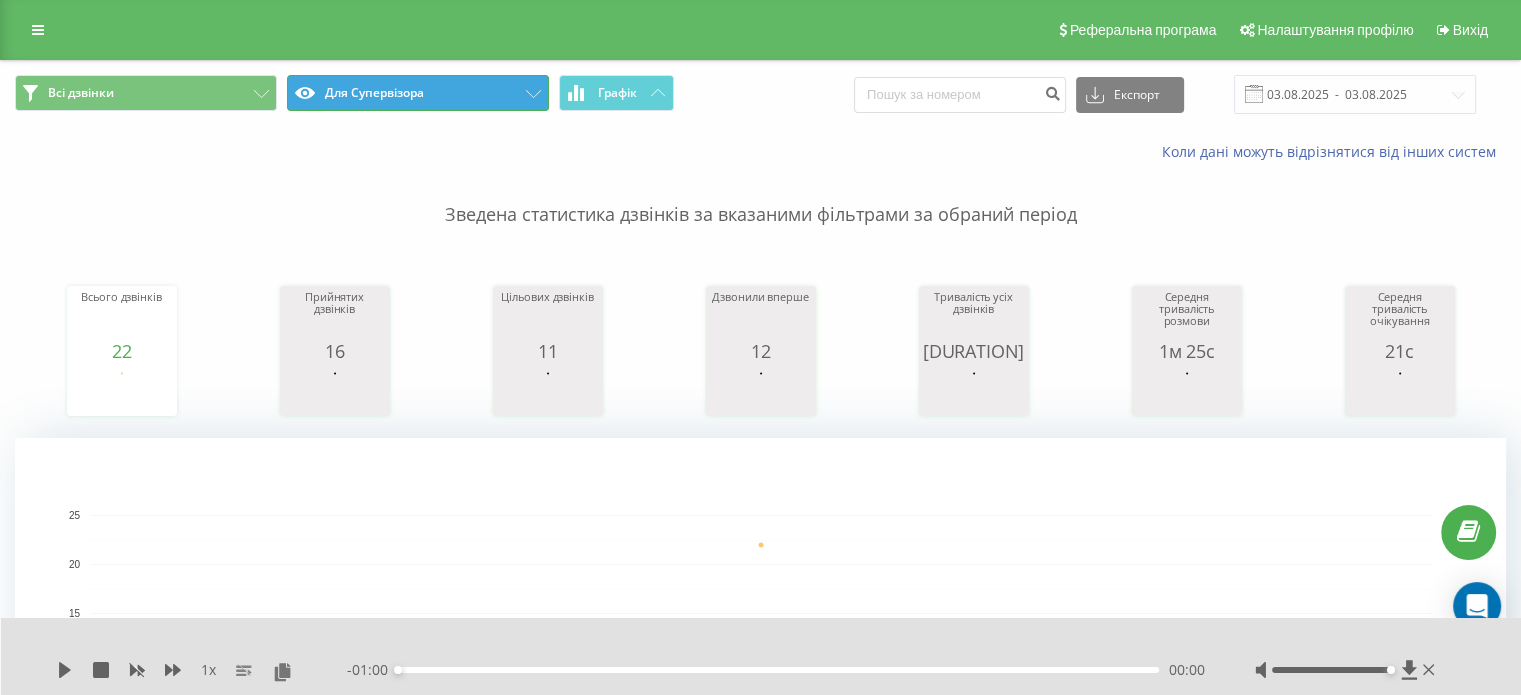 click on "Для Супервізора" at bounding box center (418, 93) 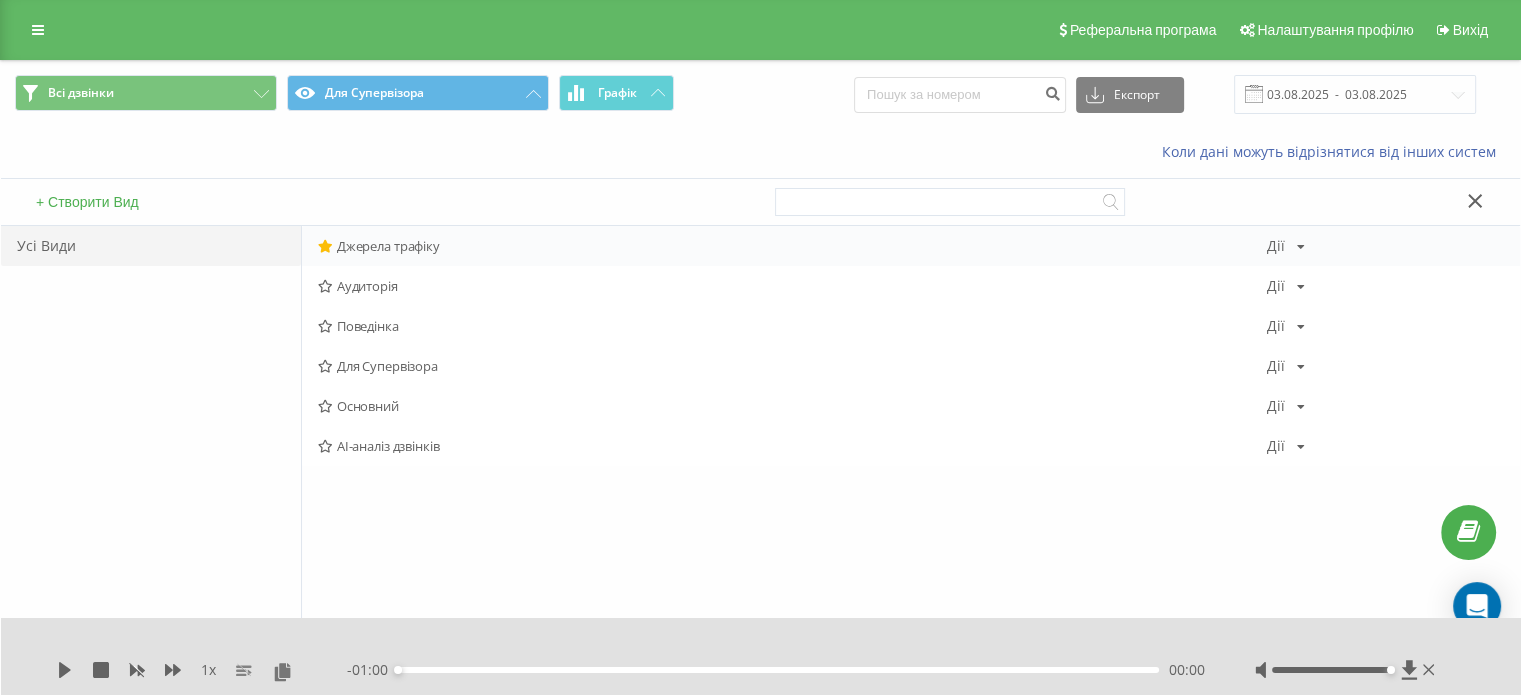 click on "Джерела трафіку" at bounding box center [792, 246] 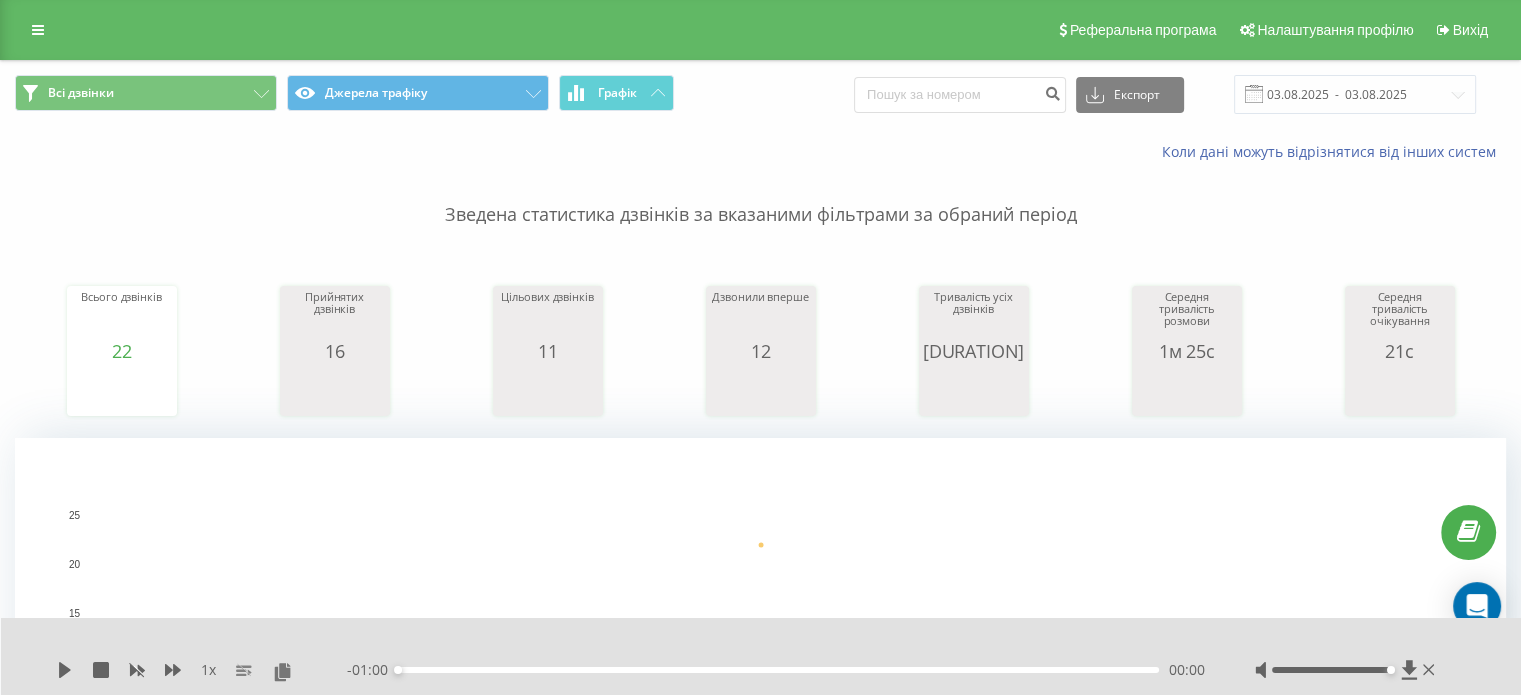 click on "Всі дзвінки Джерела трафіку Графік Експорт .csv .xls .xlsx 03.08.2025  -  03.08.2025" at bounding box center (760, 94) 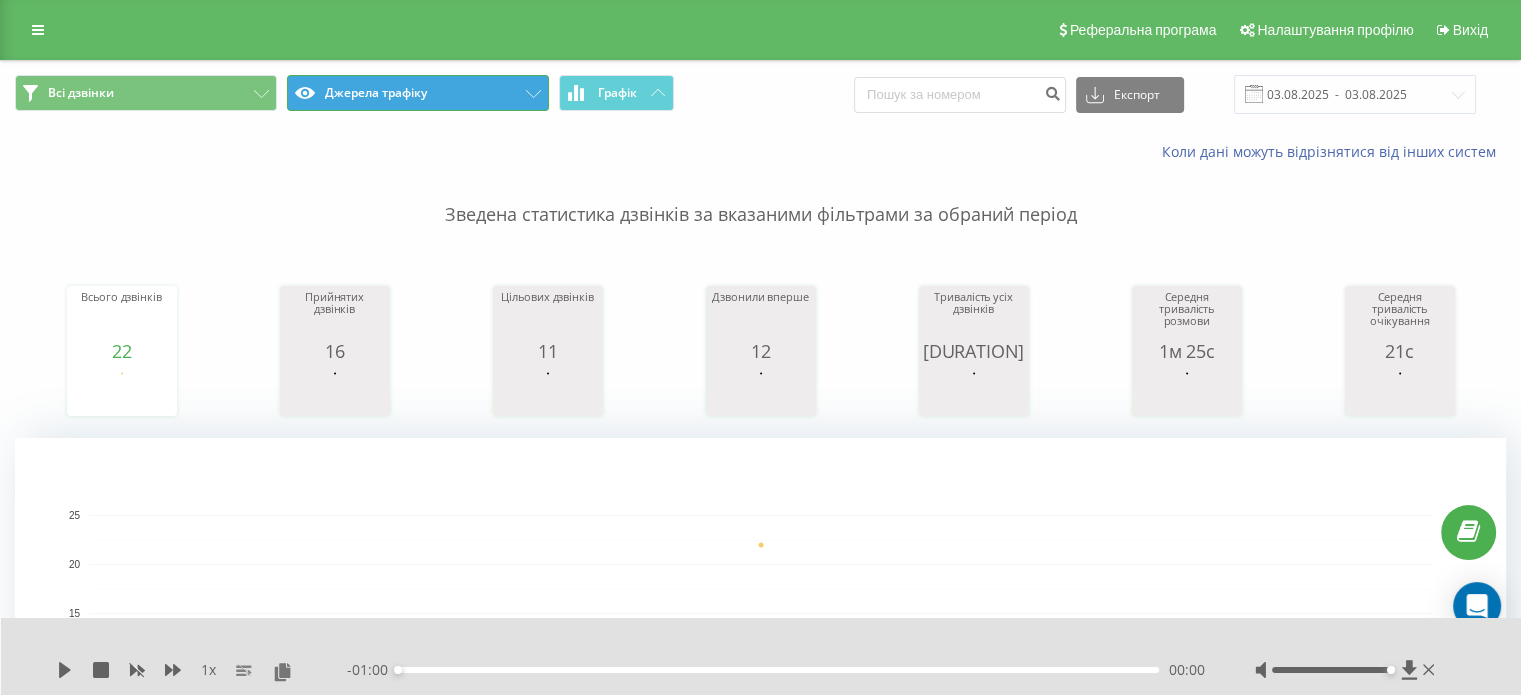 click on "Джерела трафіку" at bounding box center (418, 93) 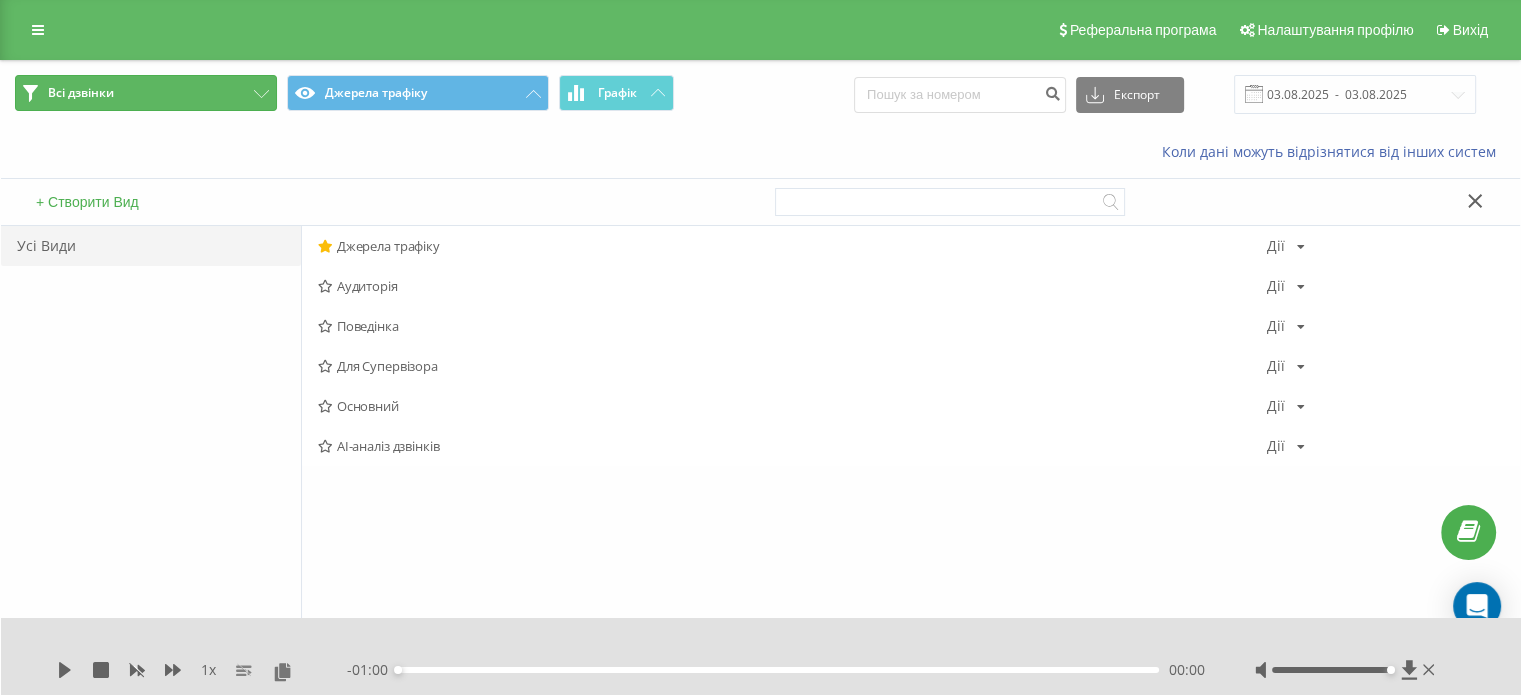 click on "Всі дзвінки" at bounding box center (146, 93) 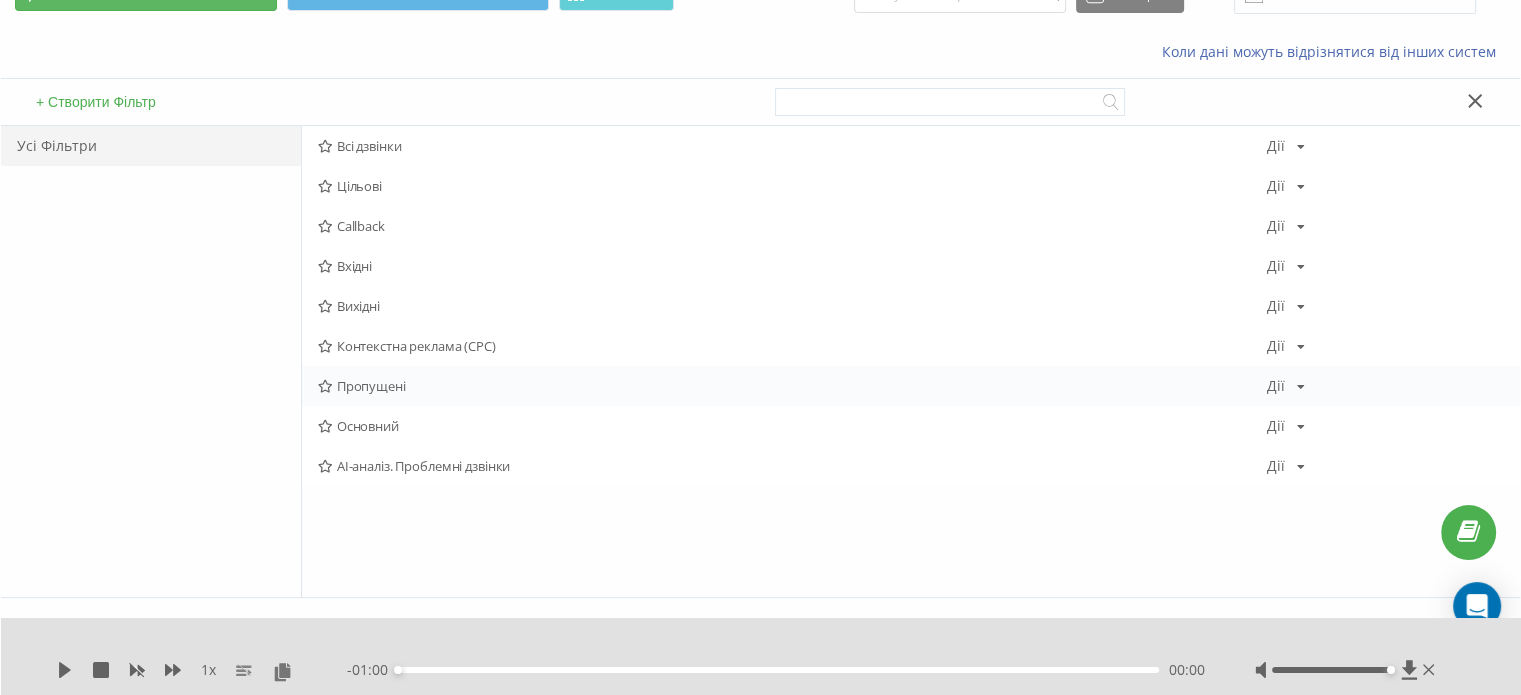 scroll, scrollTop: 0, scrollLeft: 0, axis: both 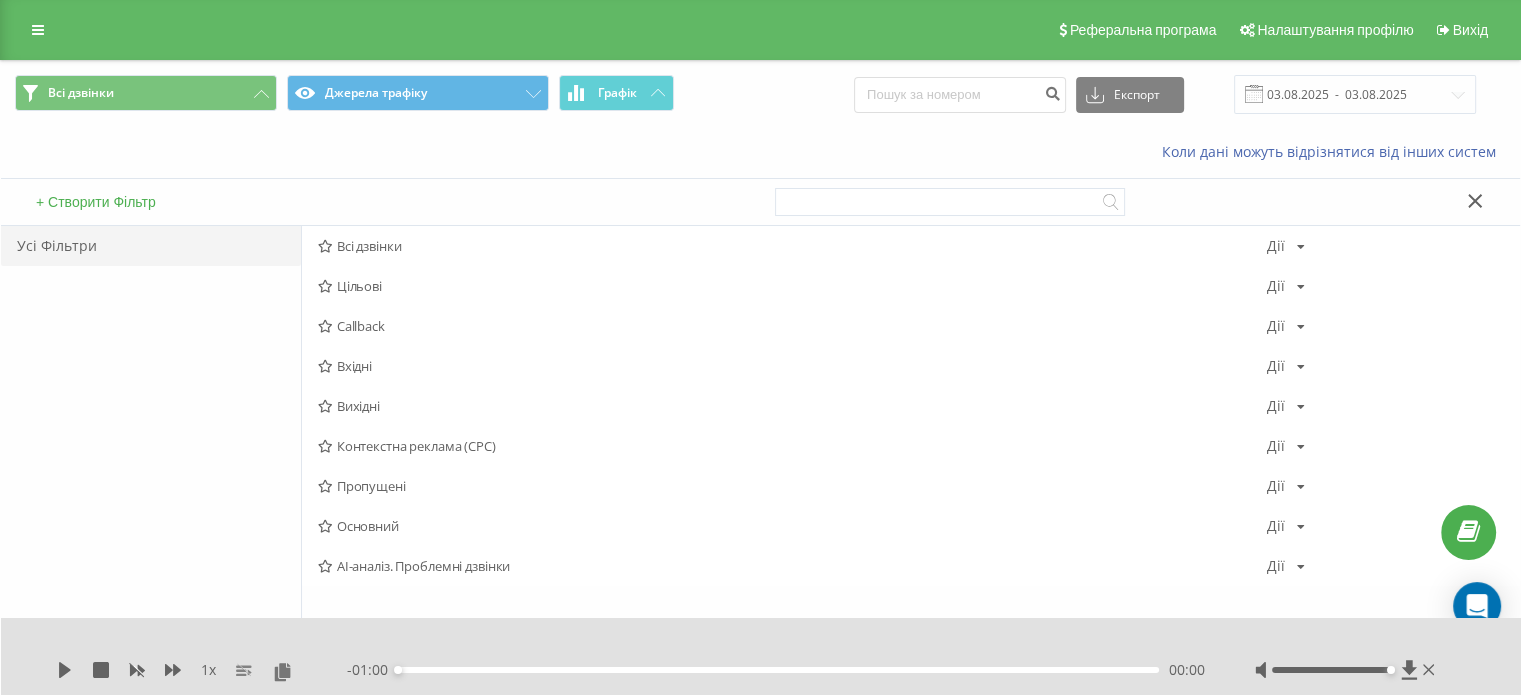 click on "Всі дзвінки Джерела трафіку Графік Експорт .csv .xls .xlsx 03.08.2025  -  03.08.2025" at bounding box center [760, 94] 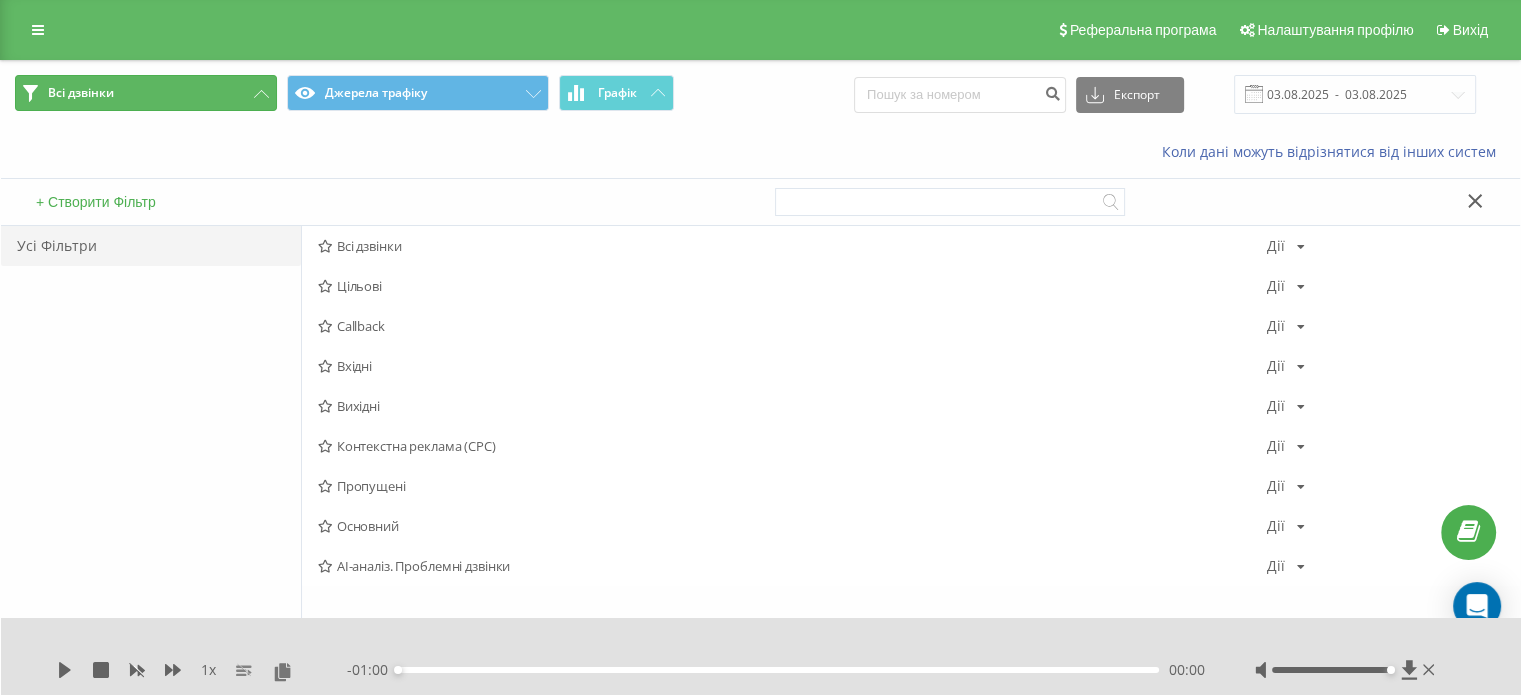 click 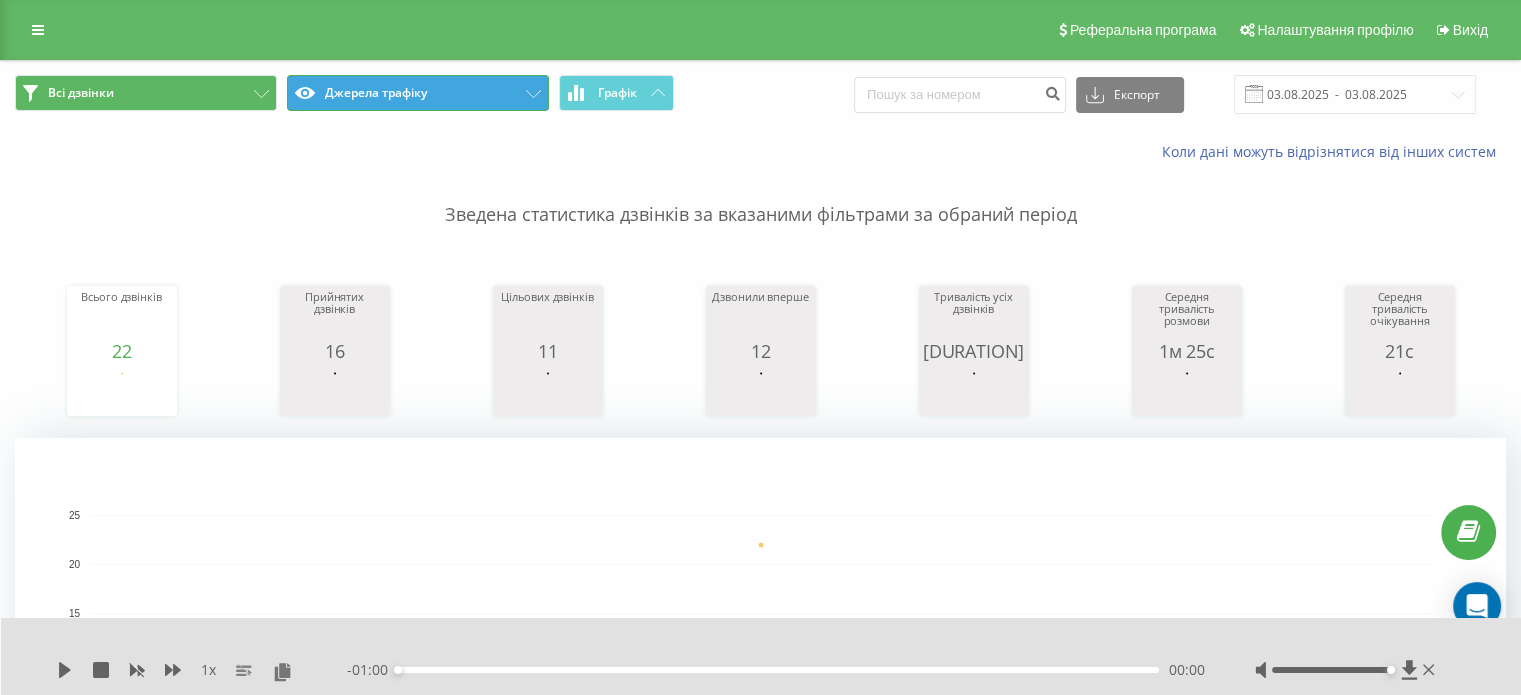 click on "Джерела трафіку" at bounding box center [418, 93] 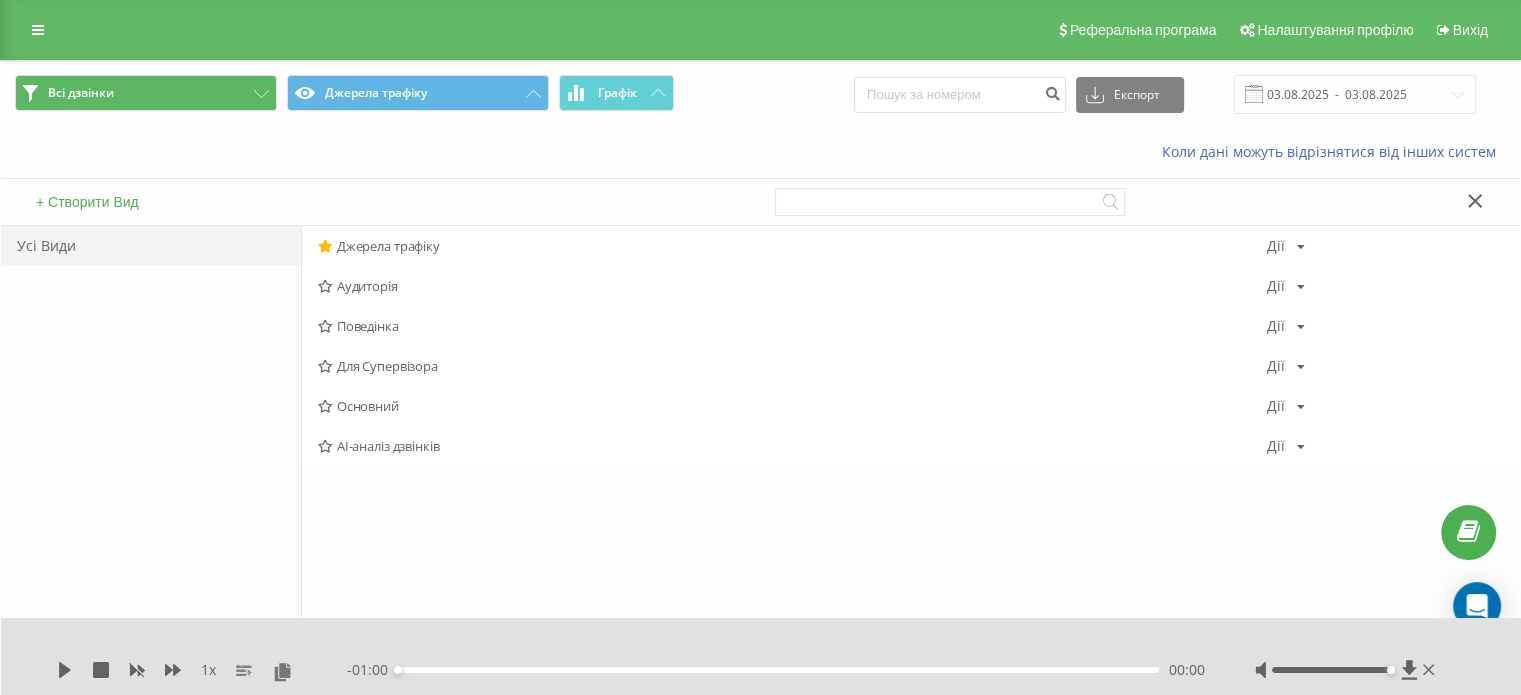click on "Коли дані можуть відрізнятися вiд інших систем" at bounding box center [1045, 152] 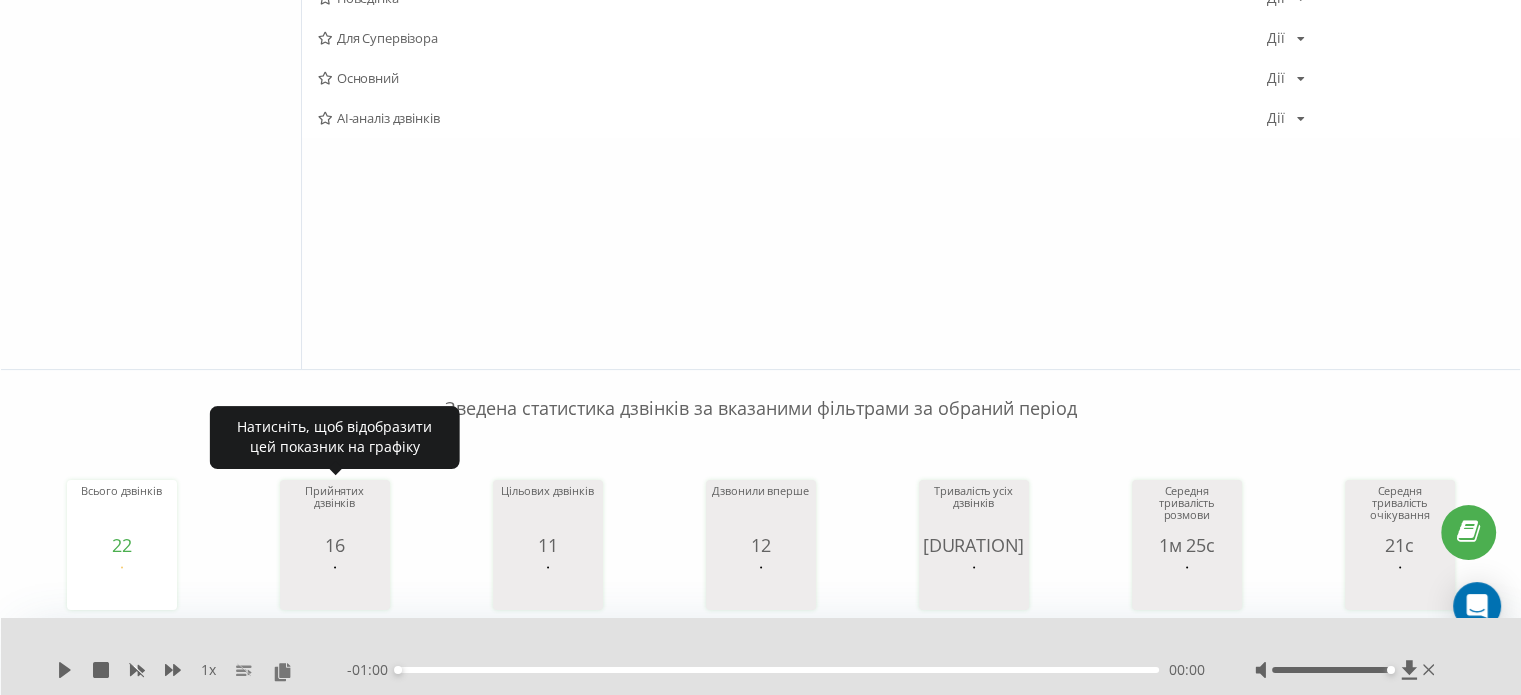 scroll, scrollTop: 0, scrollLeft: 0, axis: both 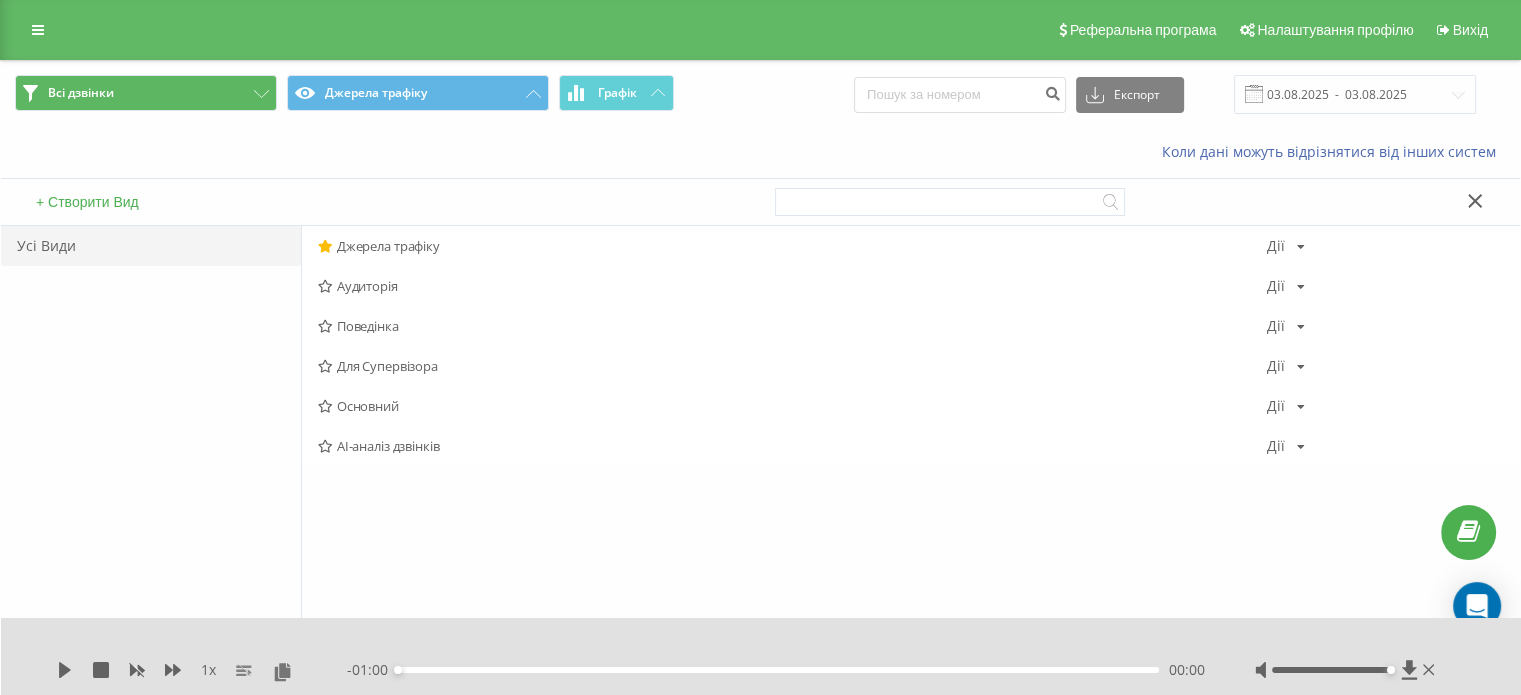 click on "Усі Види" at bounding box center (151, 461) 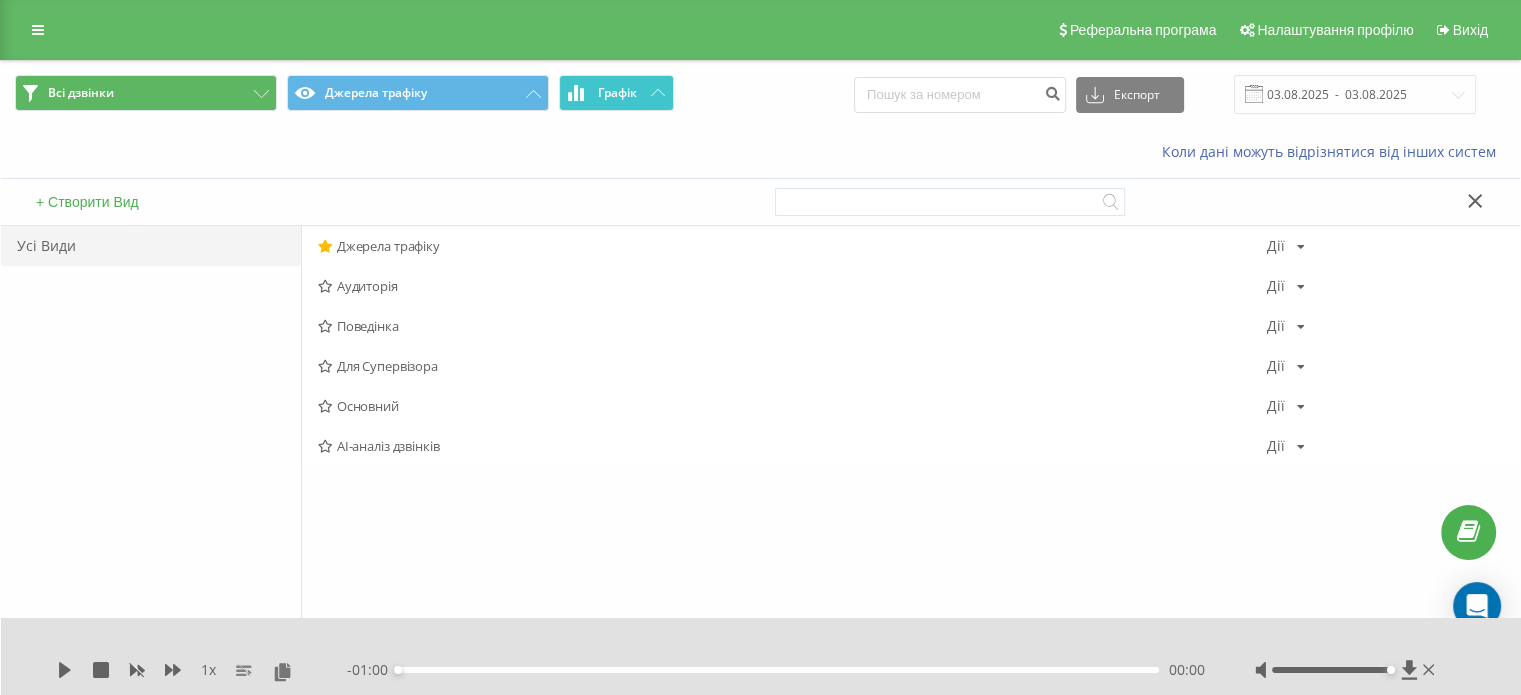 click 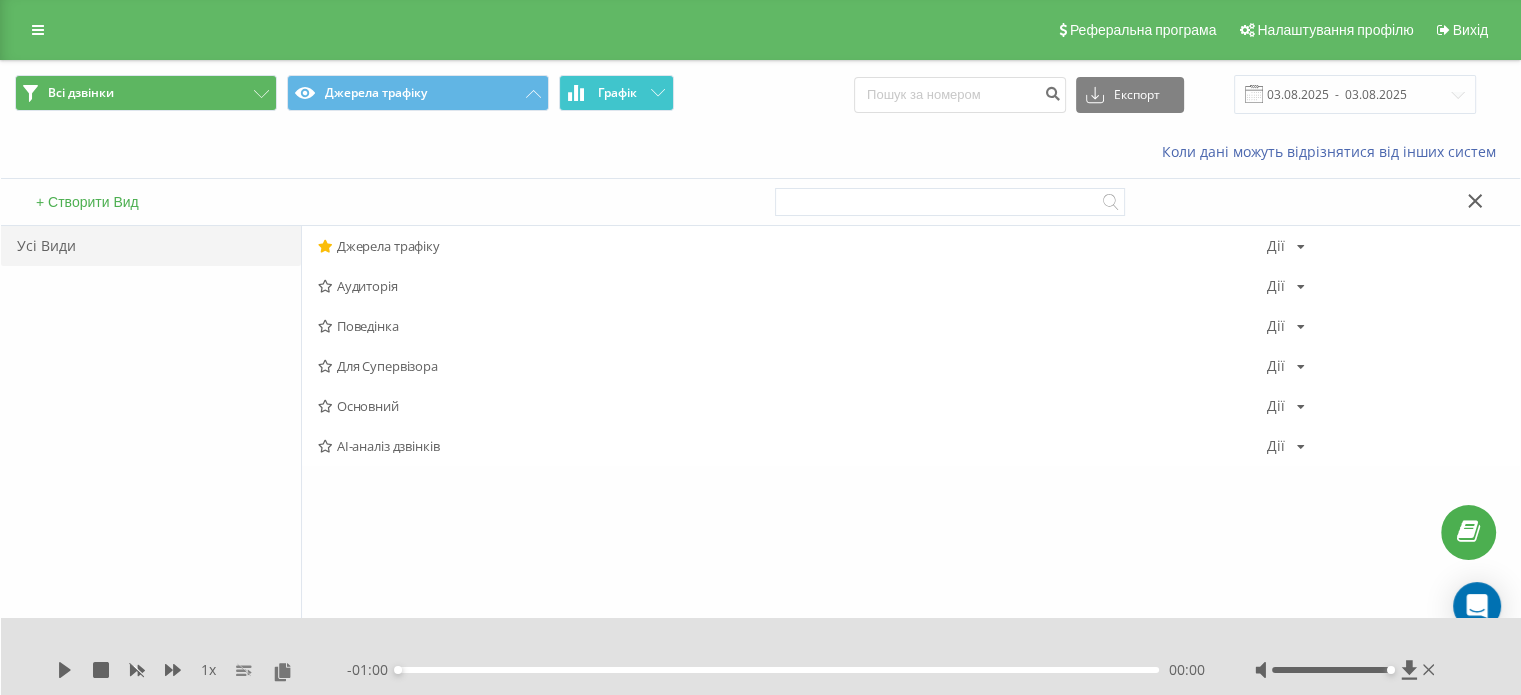 click on "Всі дзвінки Джерела трафіку Графік Експорт .csv .xls .xlsx 03.08.2025  -  03.08.2025" at bounding box center (760, 94) 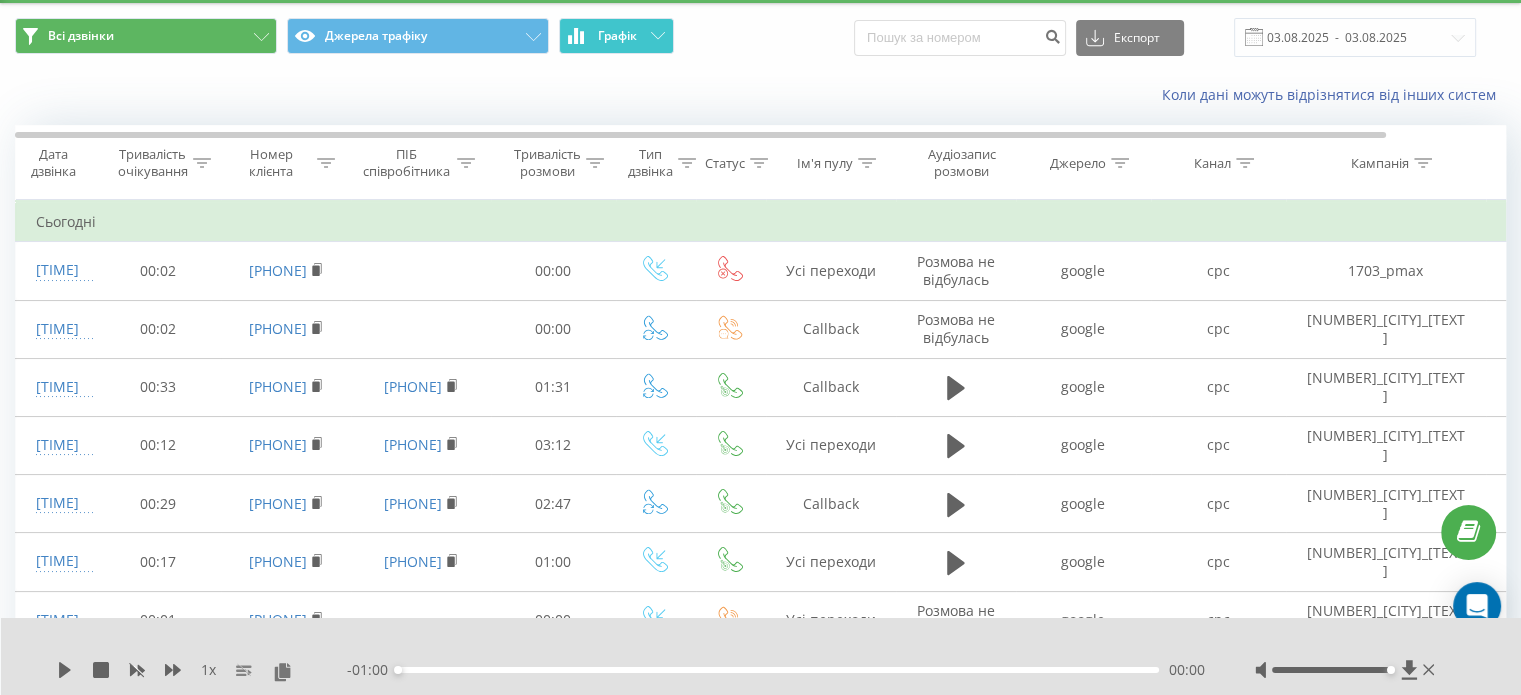 scroll, scrollTop: 0, scrollLeft: 0, axis: both 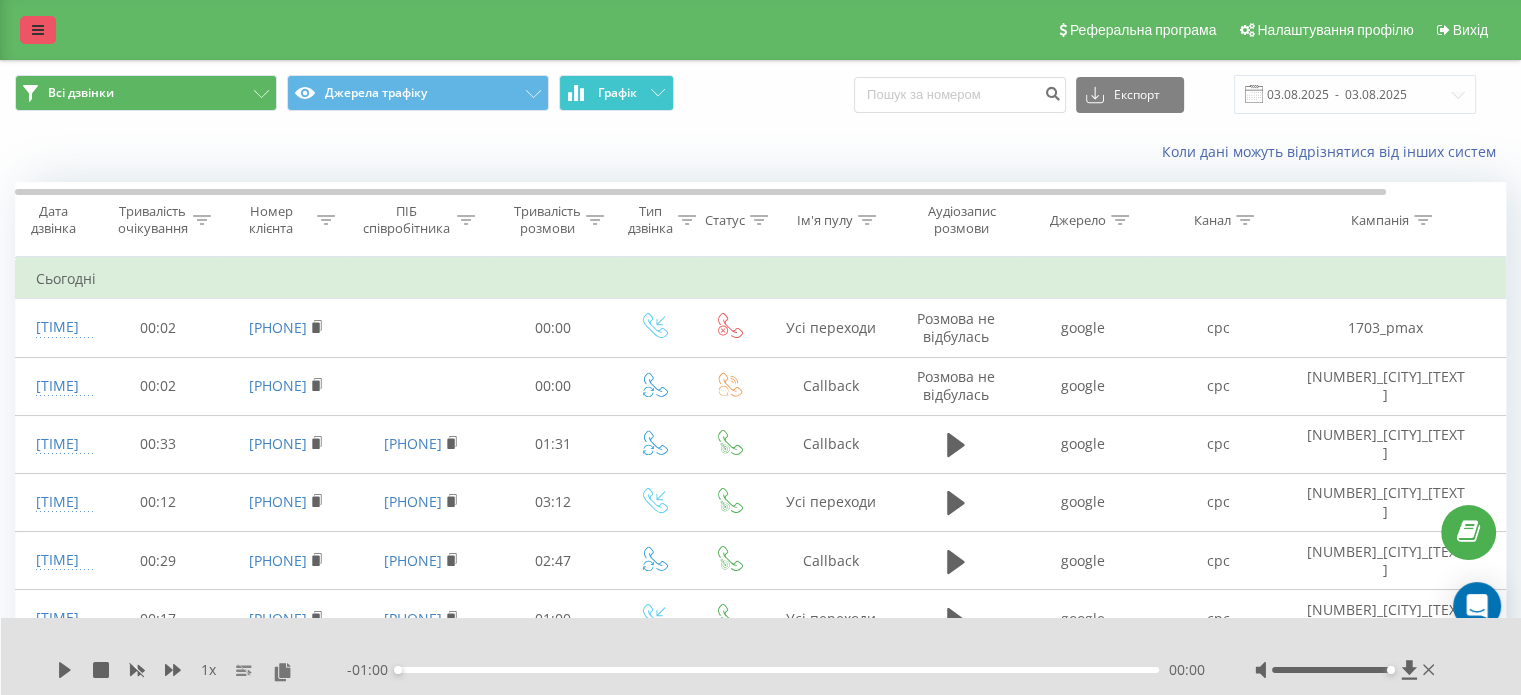 click at bounding box center (38, 30) 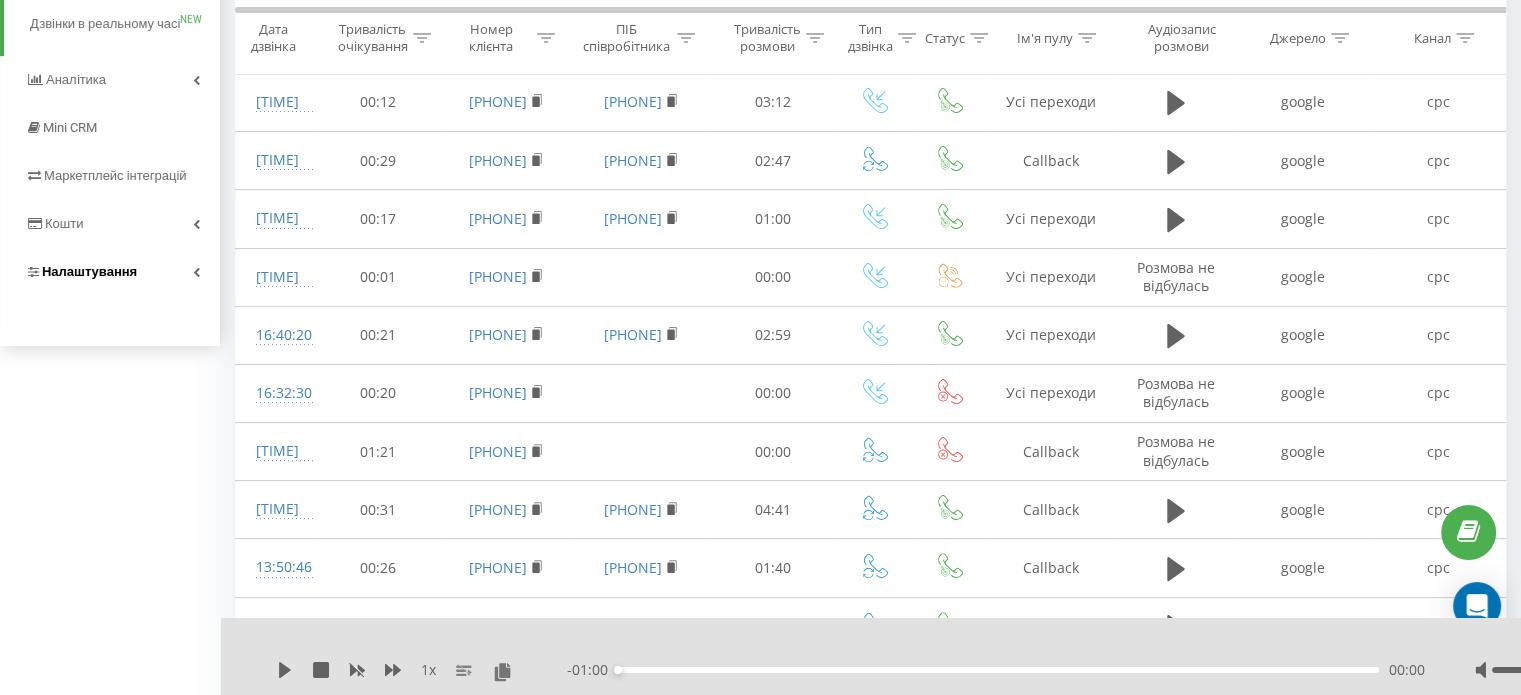 click at bounding box center (196, 272) 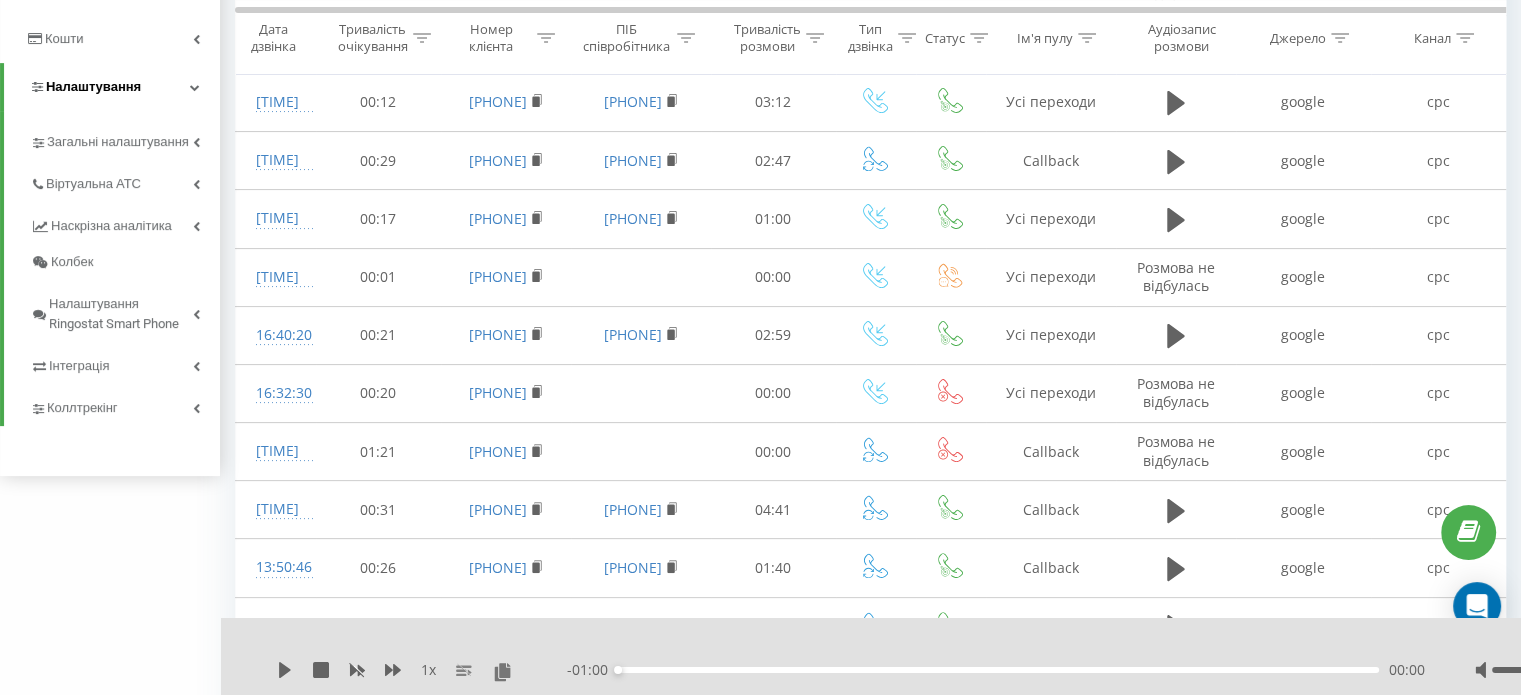 scroll, scrollTop: 215, scrollLeft: 0, axis: vertical 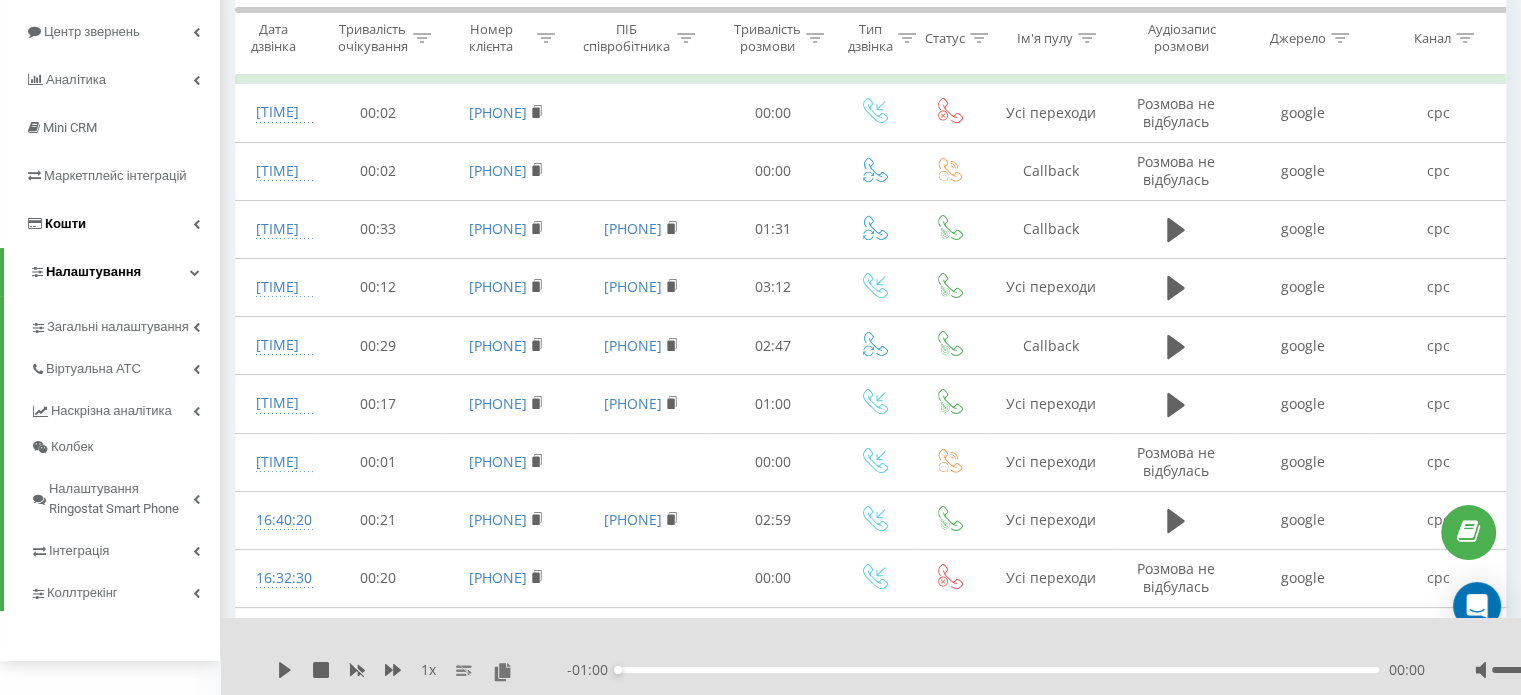 click at bounding box center [196, 224] 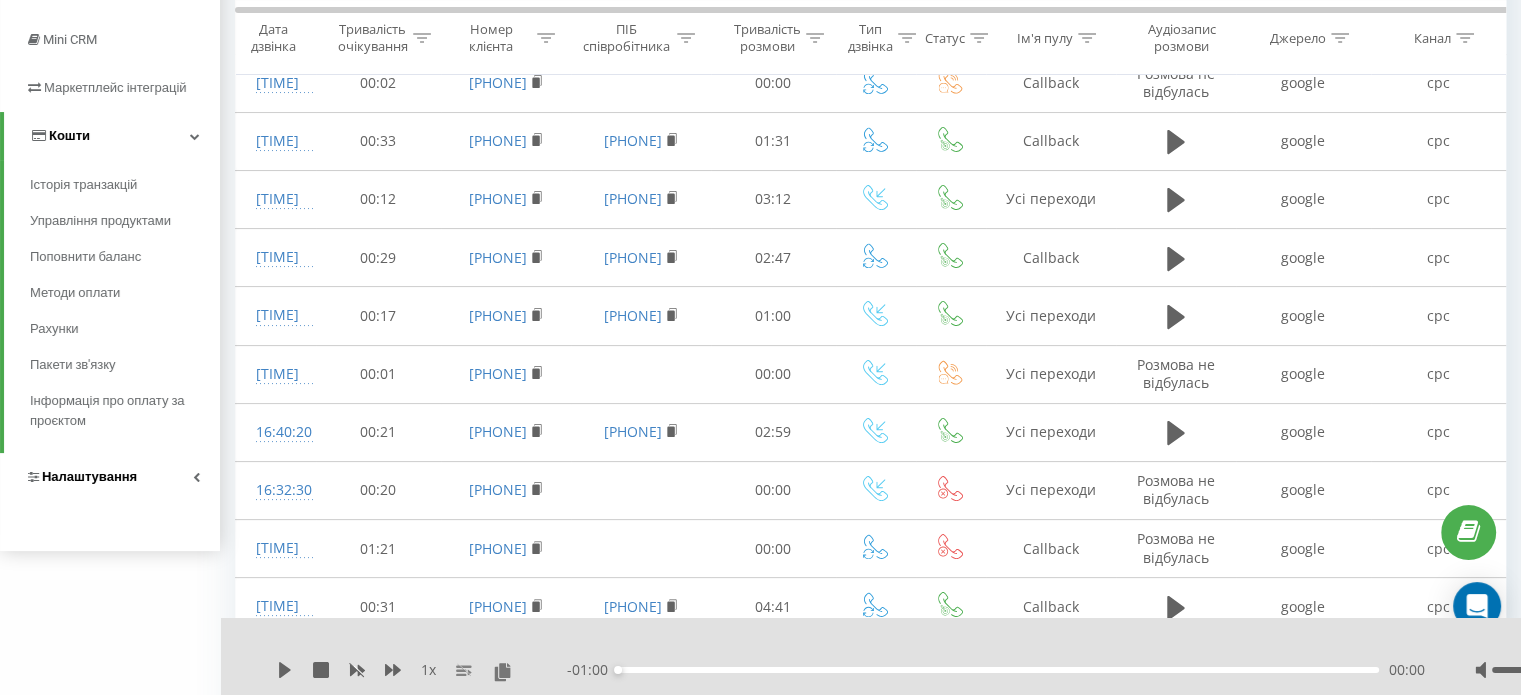 scroll, scrollTop: 315, scrollLeft: 0, axis: vertical 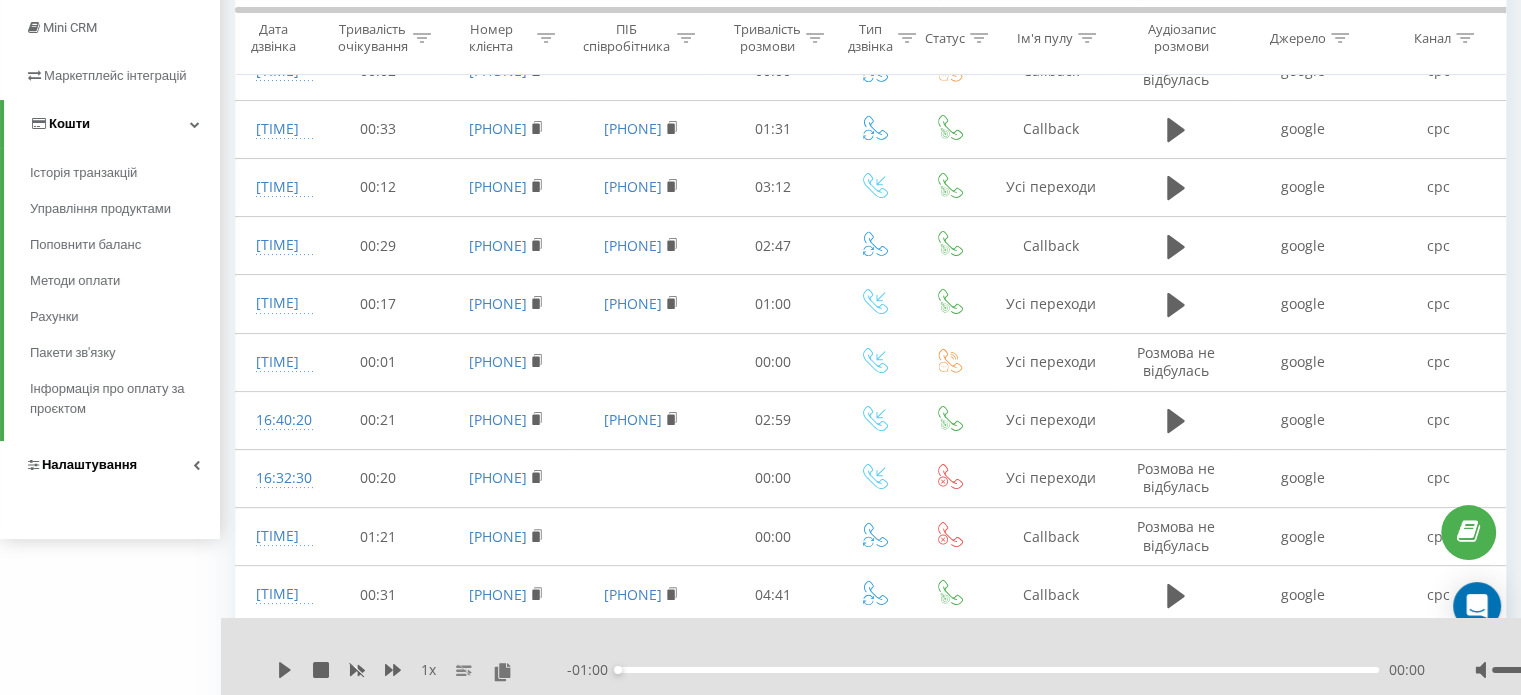 click at bounding box center [196, 465] 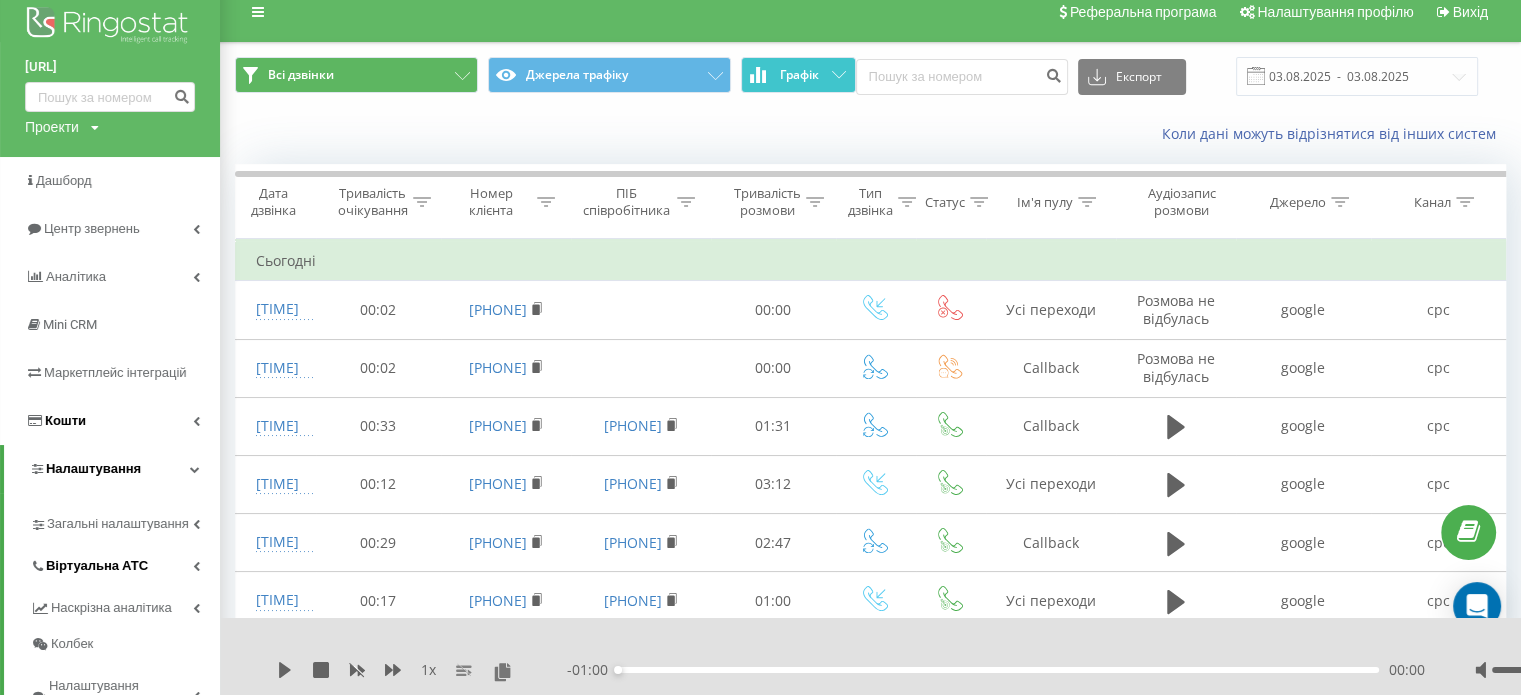 scroll, scrollTop: 15, scrollLeft: 0, axis: vertical 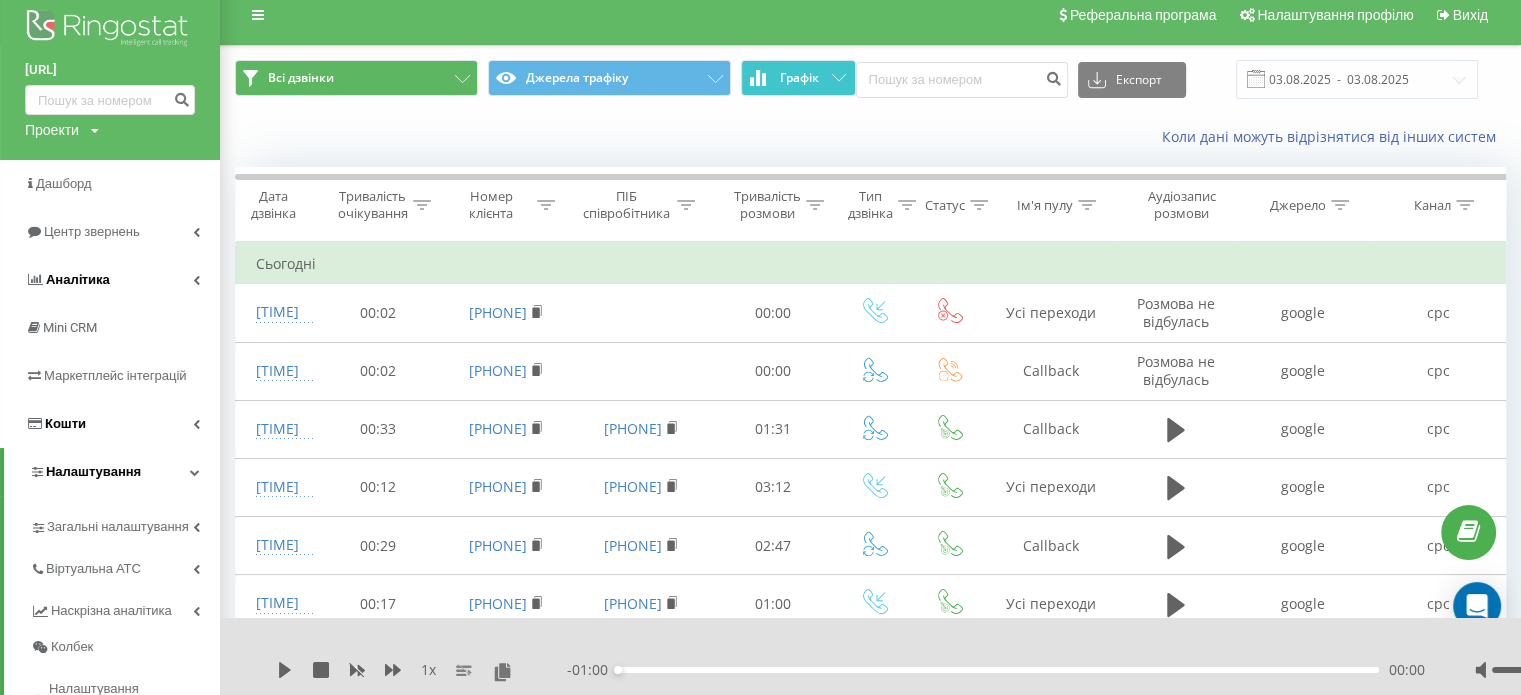 click at bounding box center [196, 280] 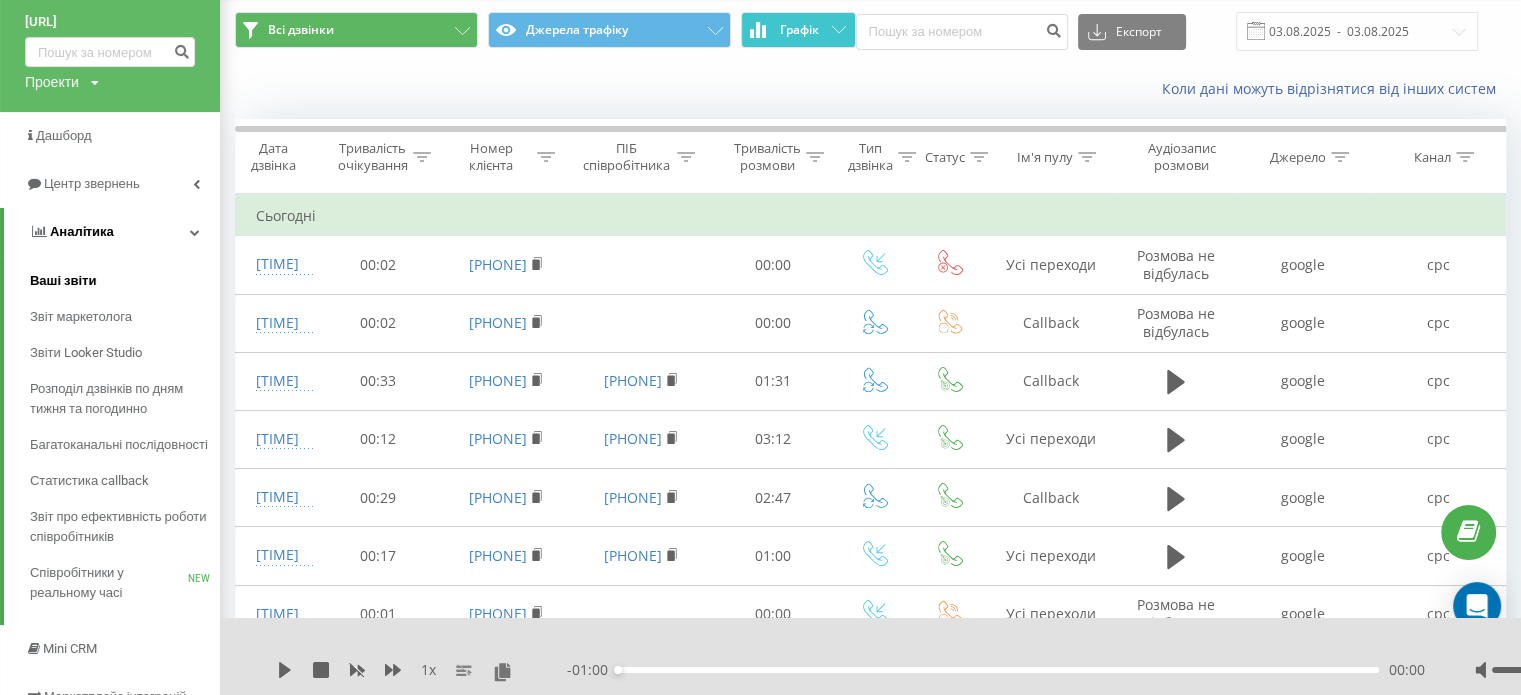 scroll, scrollTop: 15, scrollLeft: 0, axis: vertical 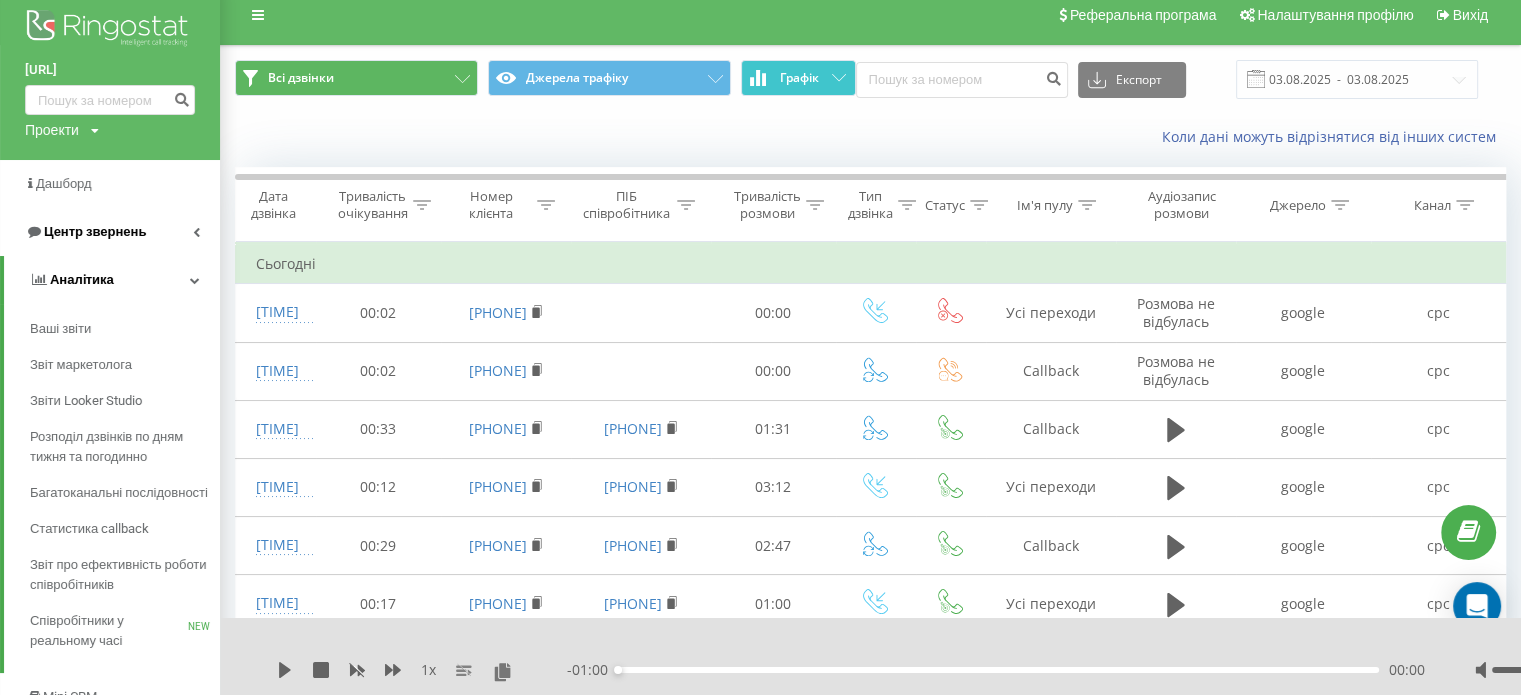 click at bounding box center (196, 232) 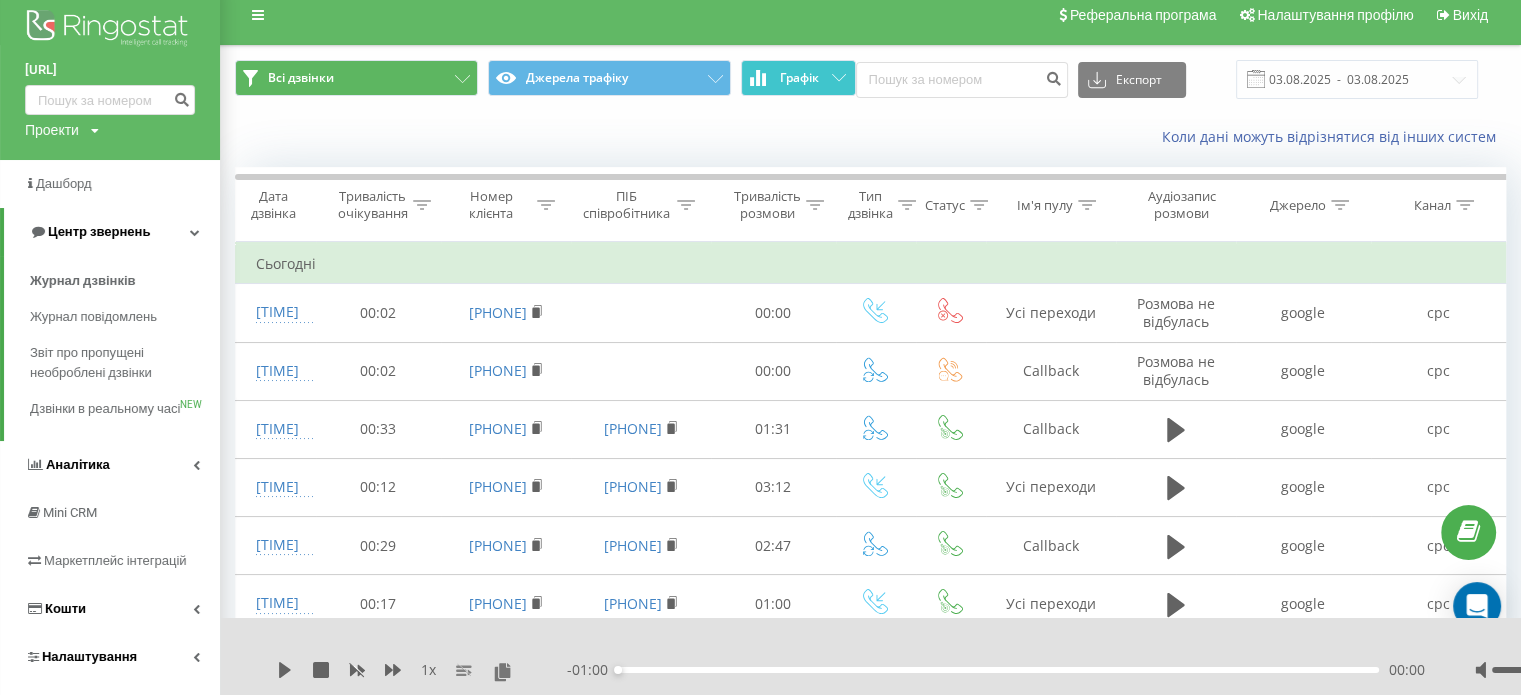 click on "Реферальна програма Налаштування профілю Вихід" at bounding box center (760, 15) 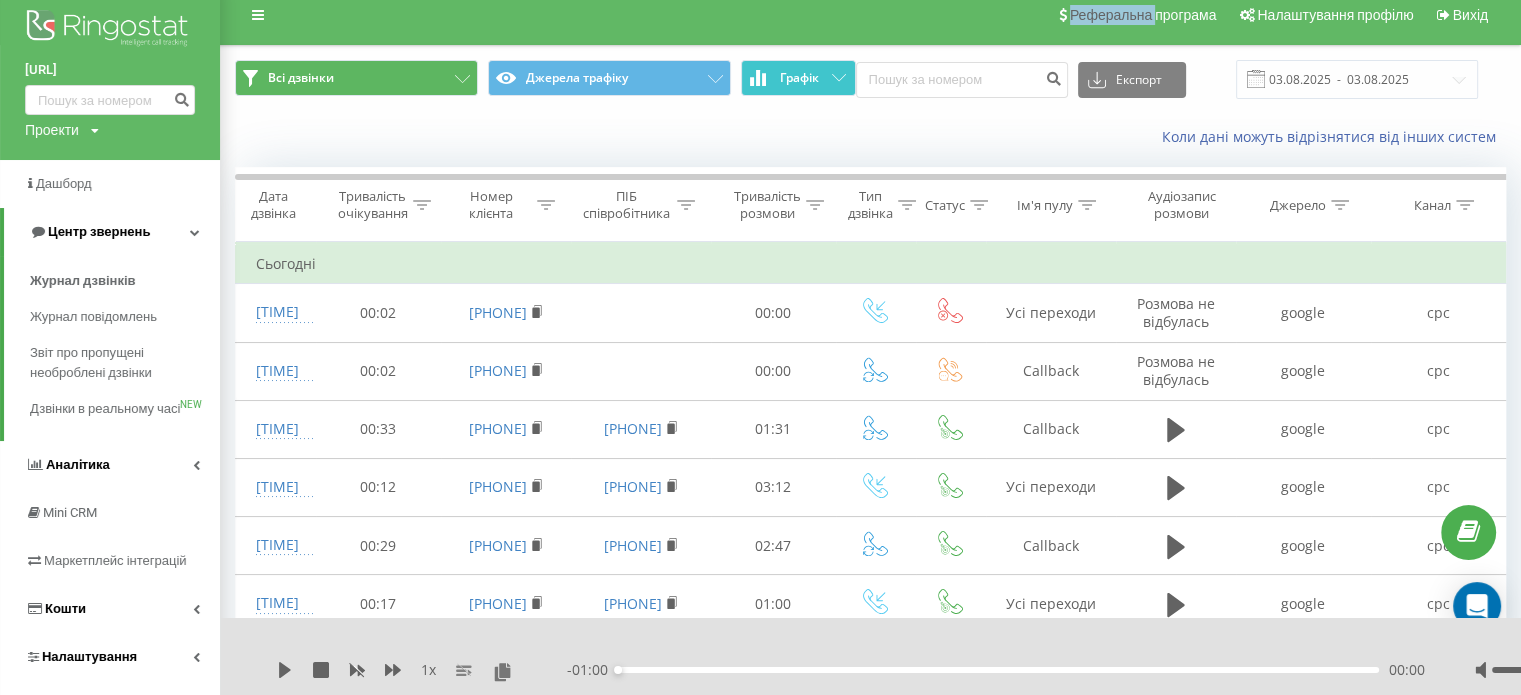 click on "Реферальна програма Налаштування профілю Вихід" at bounding box center [760, 15] 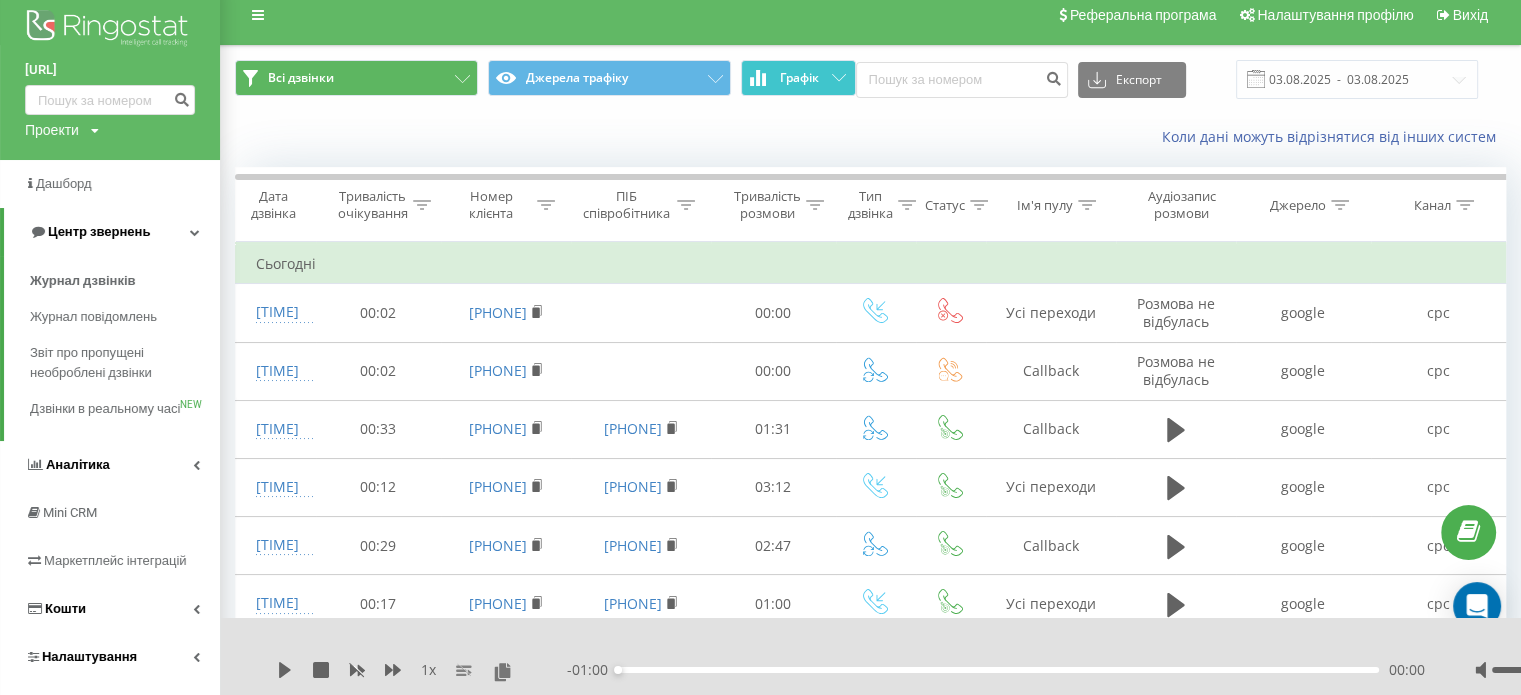 click on "Реферальна програма Налаштування профілю Вихід" at bounding box center (760, 15) 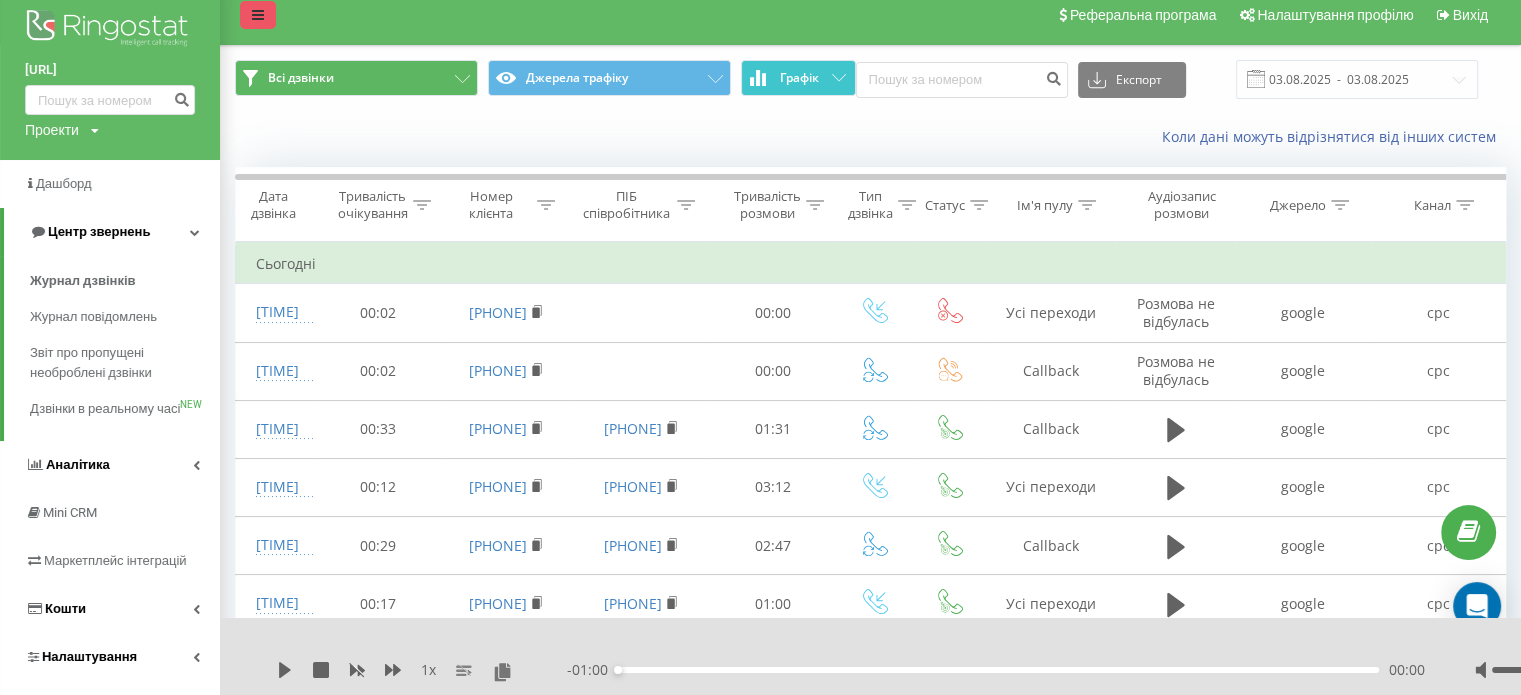 click at bounding box center [258, 15] 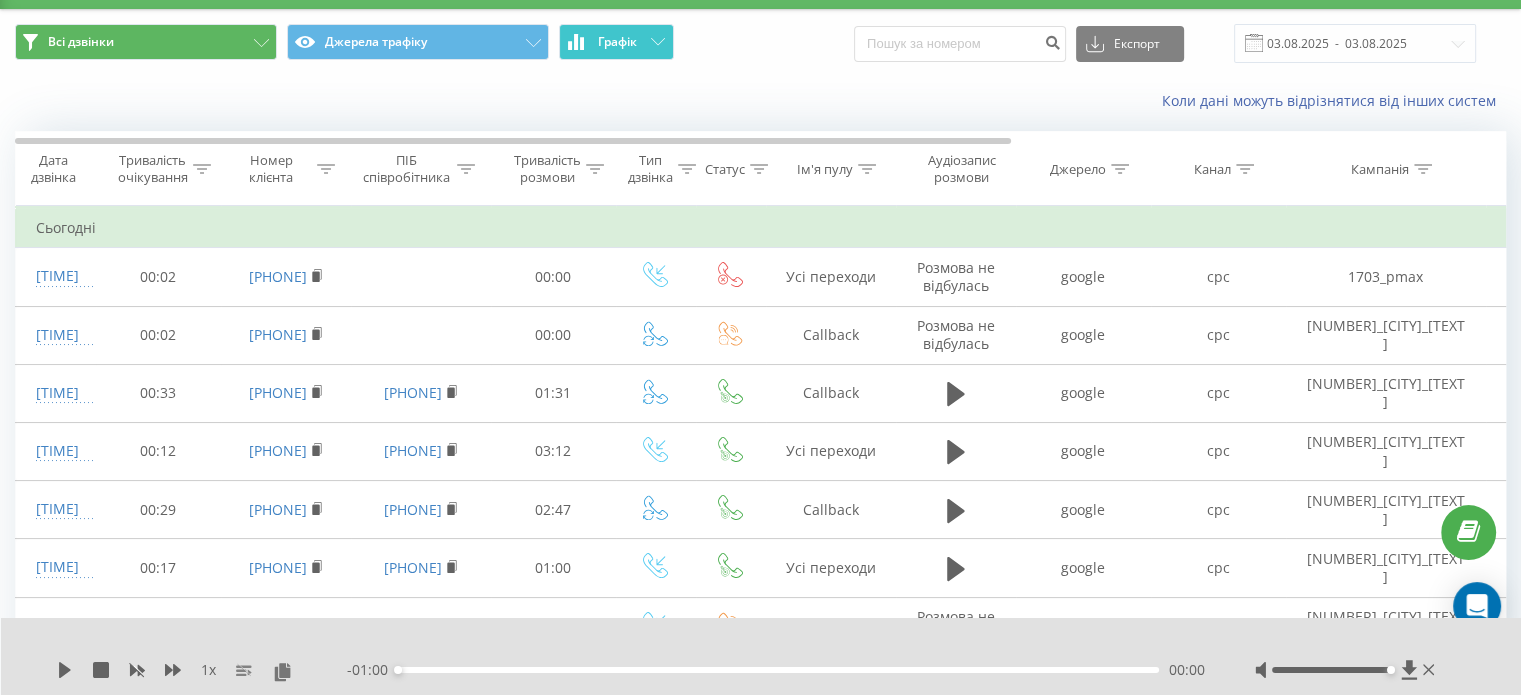 scroll, scrollTop: 0, scrollLeft: 0, axis: both 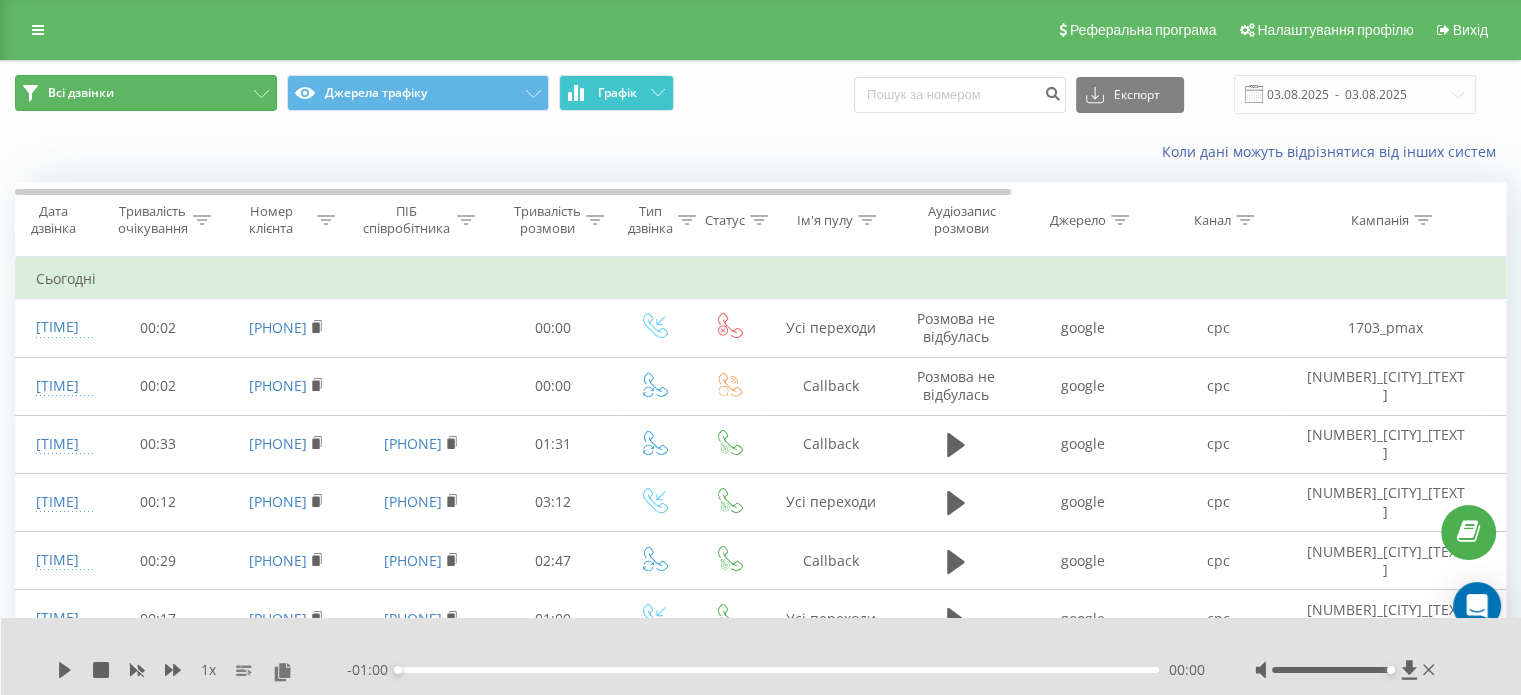 click on "Всі дзвінки" at bounding box center (146, 93) 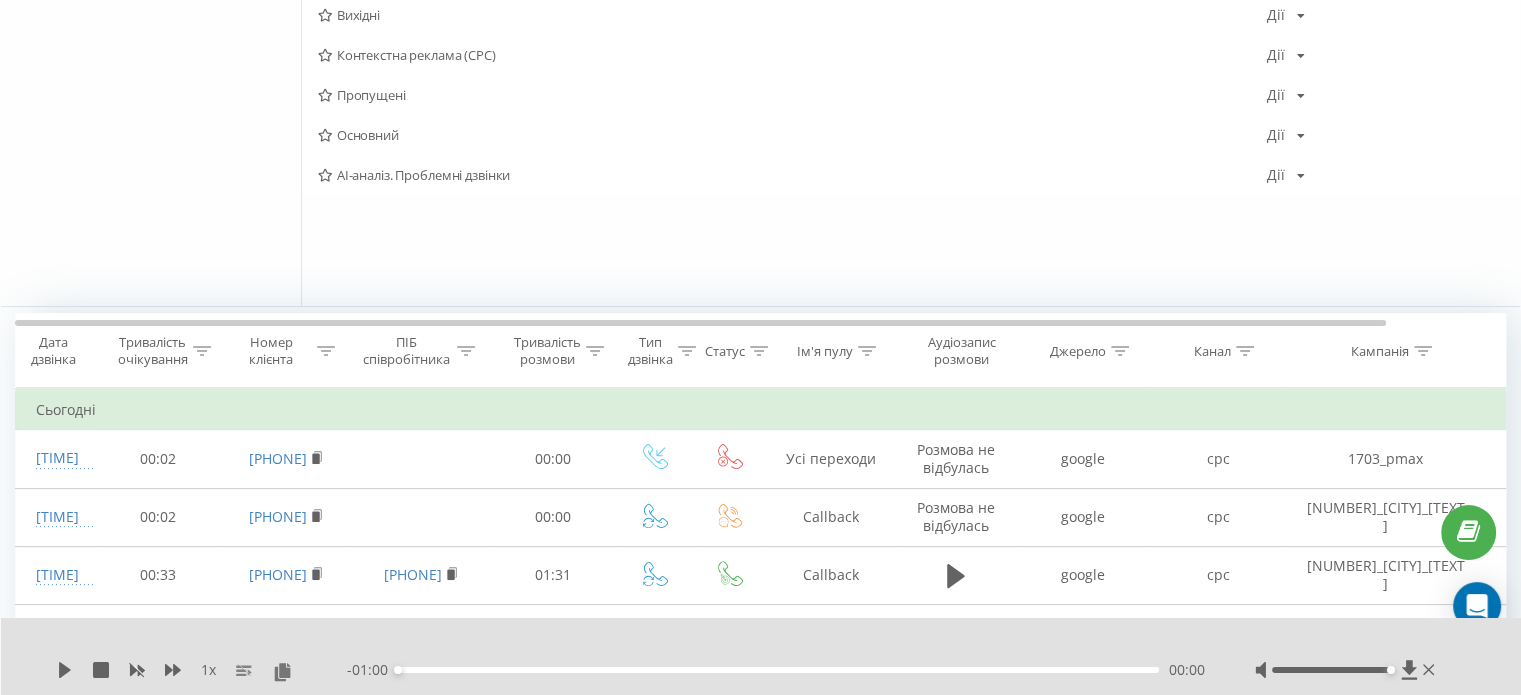 scroll, scrollTop: 400, scrollLeft: 0, axis: vertical 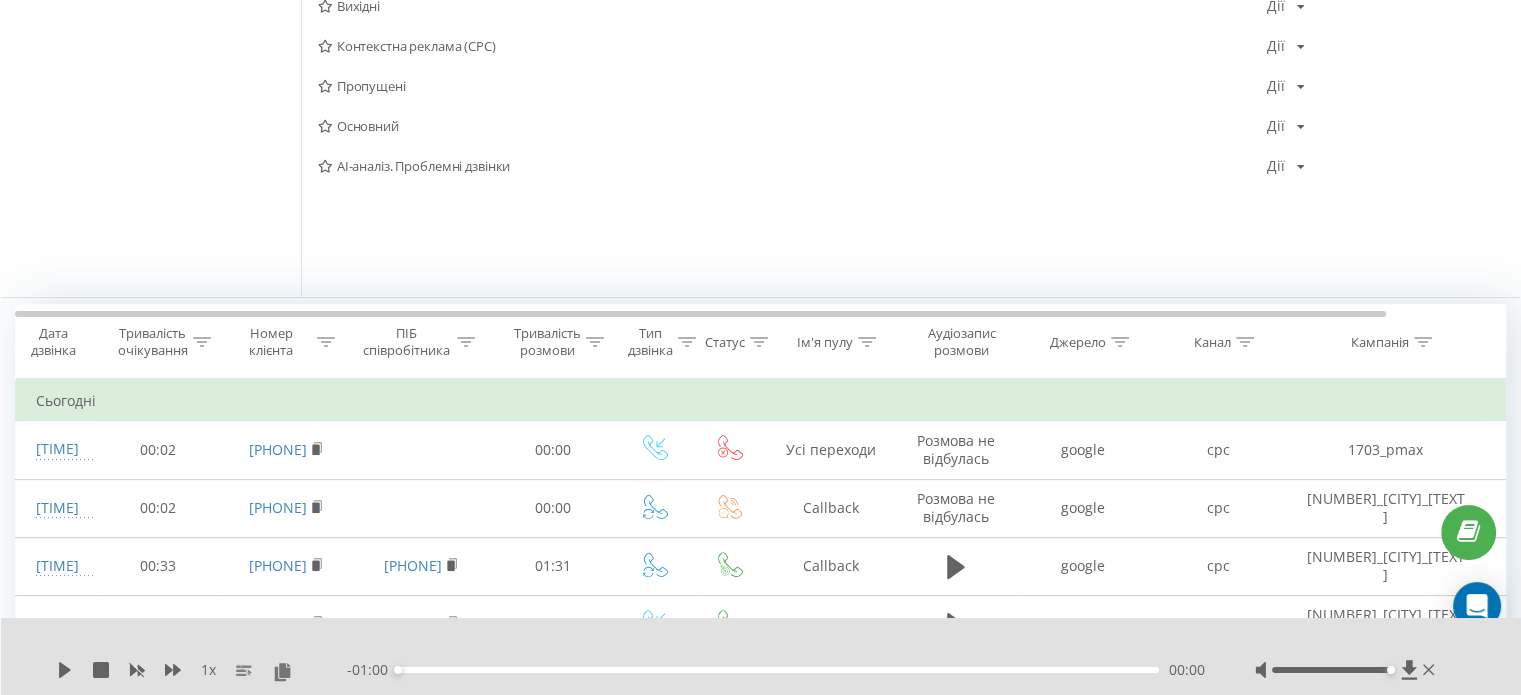 click on "Усі Фільтри" at bounding box center [151, 61] 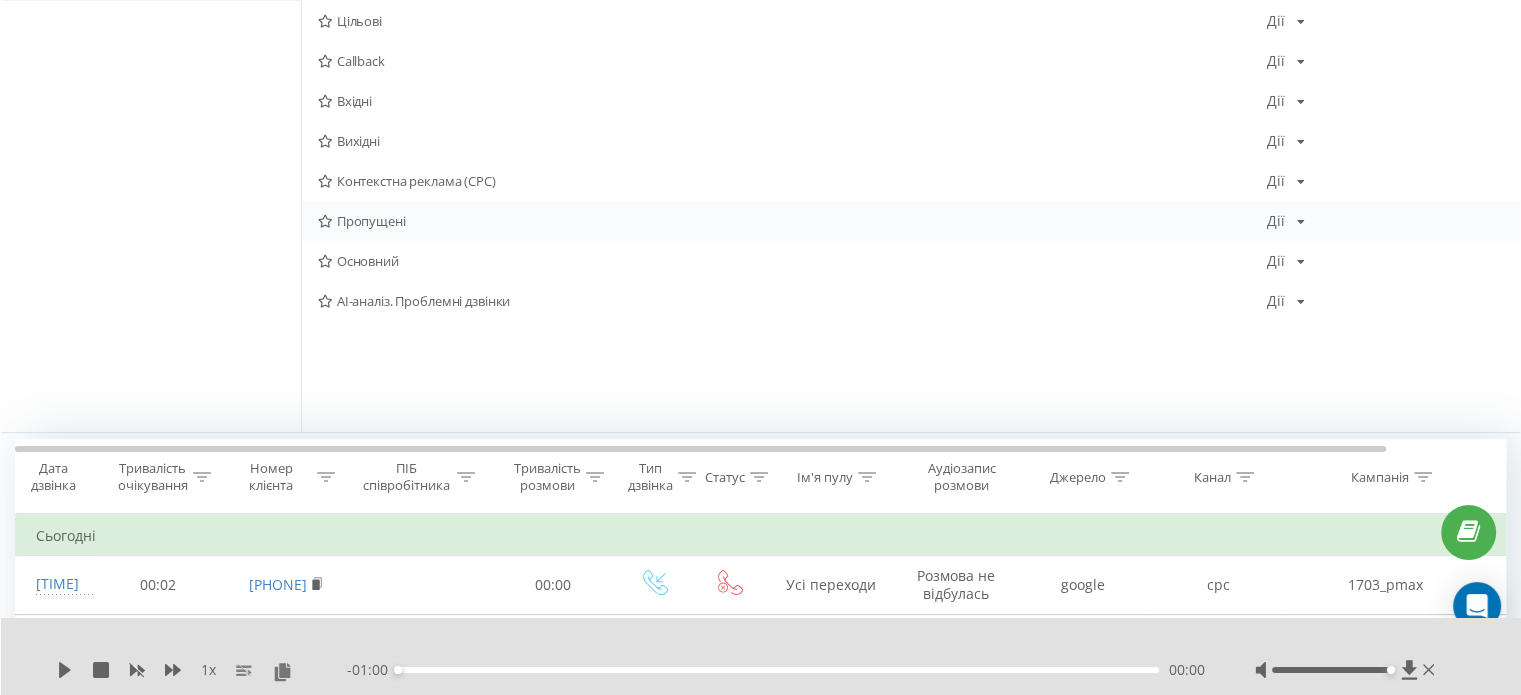 scroll, scrollTop: 400, scrollLeft: 0, axis: vertical 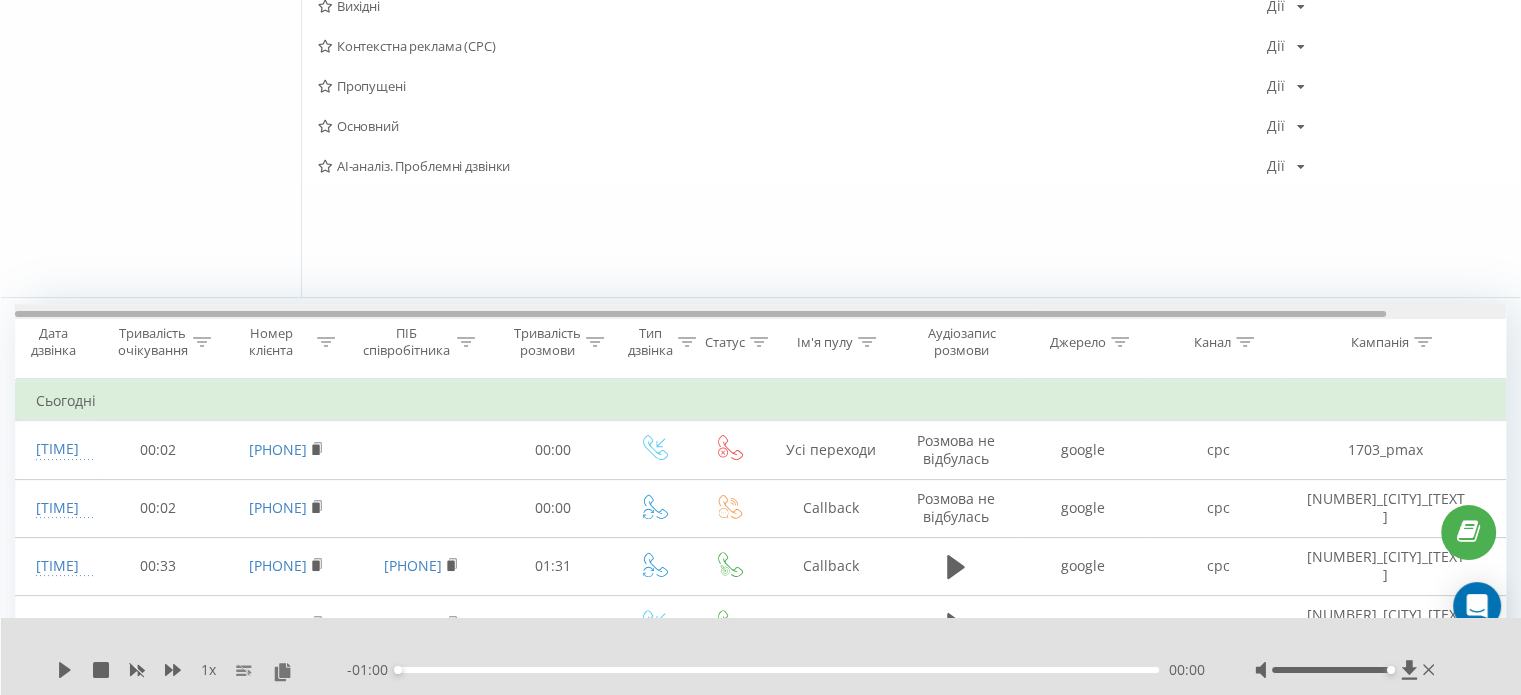 click at bounding box center (700, 314) 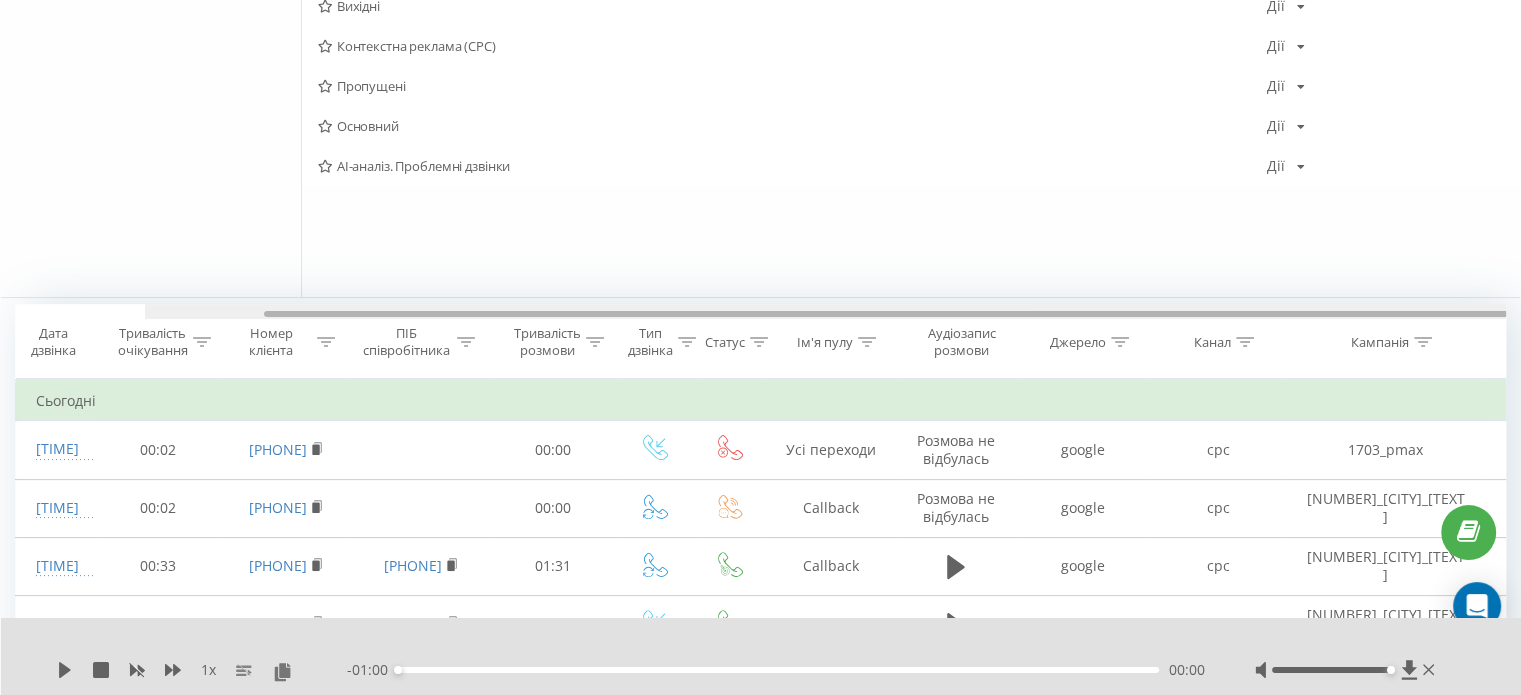 scroll, scrollTop: 0, scrollLeft: 129, axis: horizontal 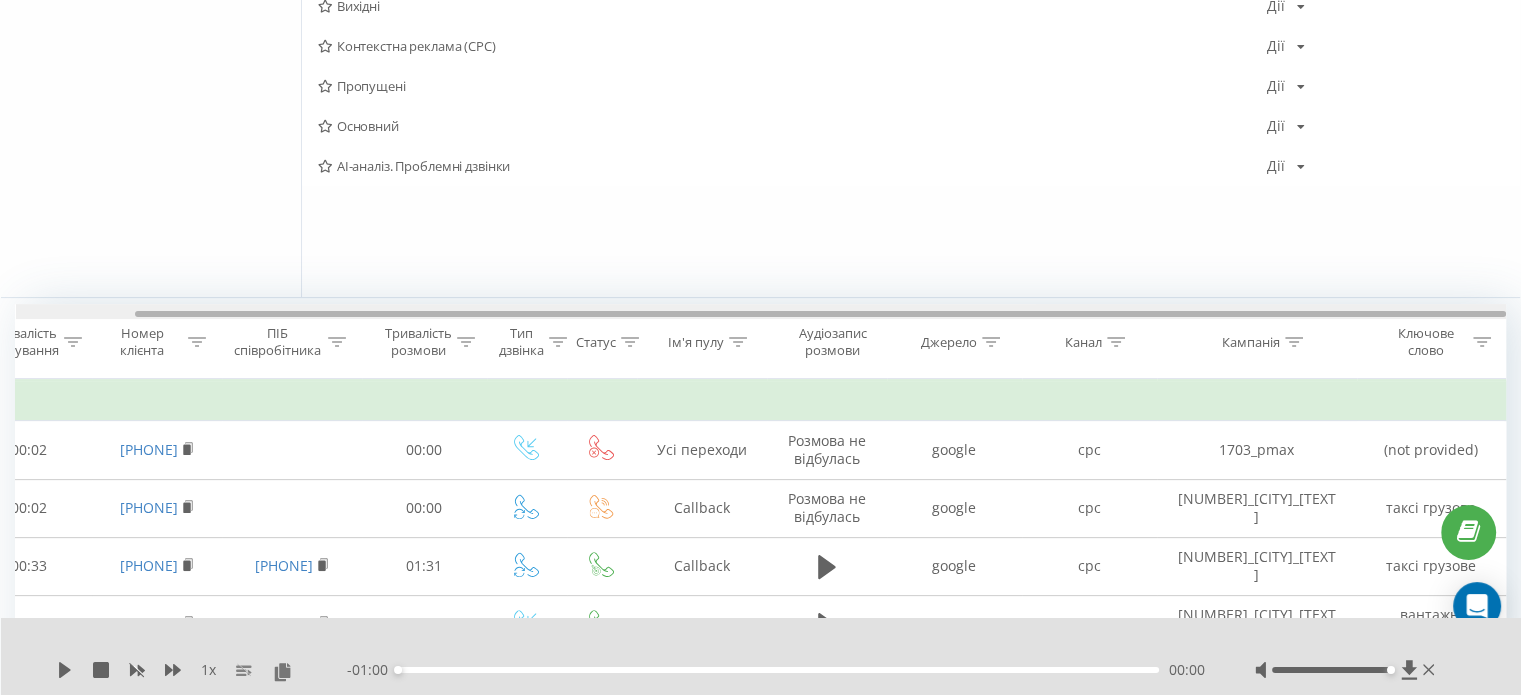 drag, startPoint x: 828, startPoint y: 313, endPoint x: 1116, endPoint y: 318, distance: 288.0434 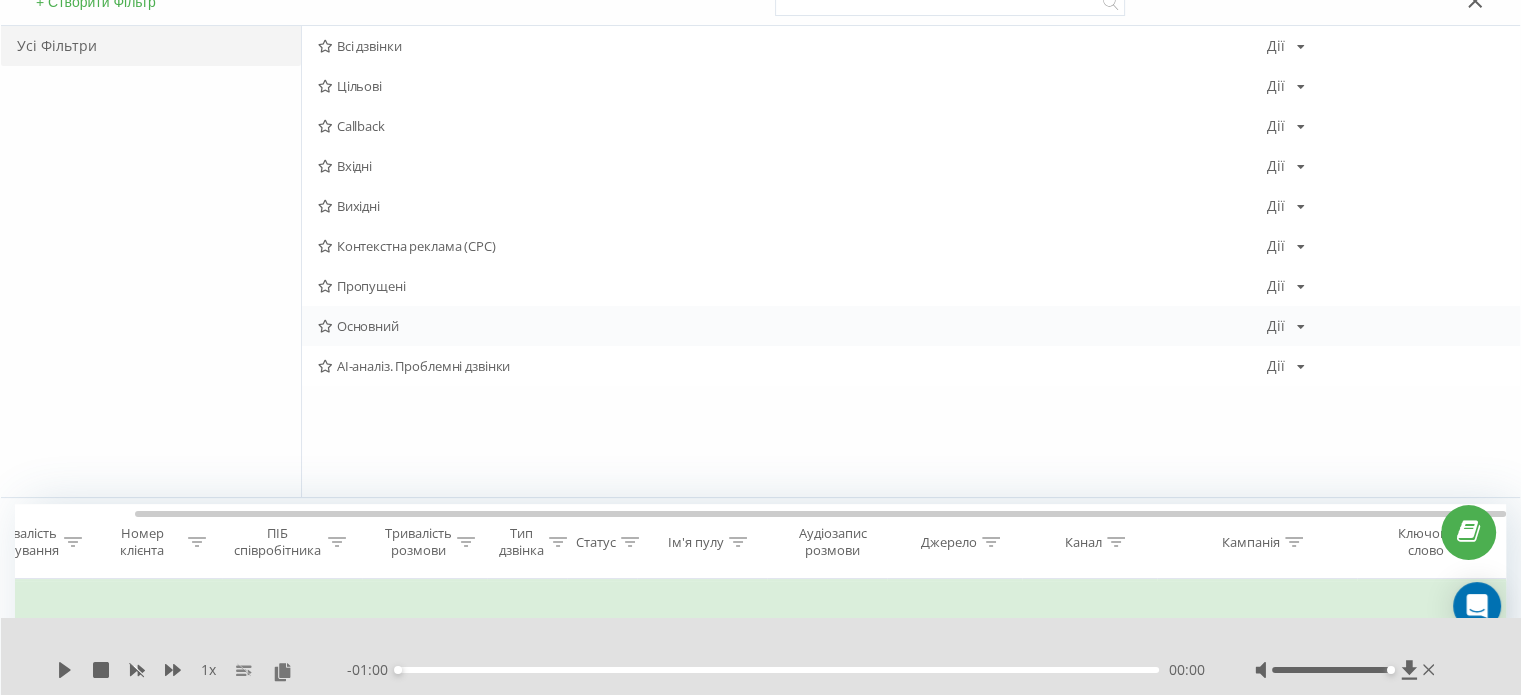 scroll, scrollTop: 0, scrollLeft: 0, axis: both 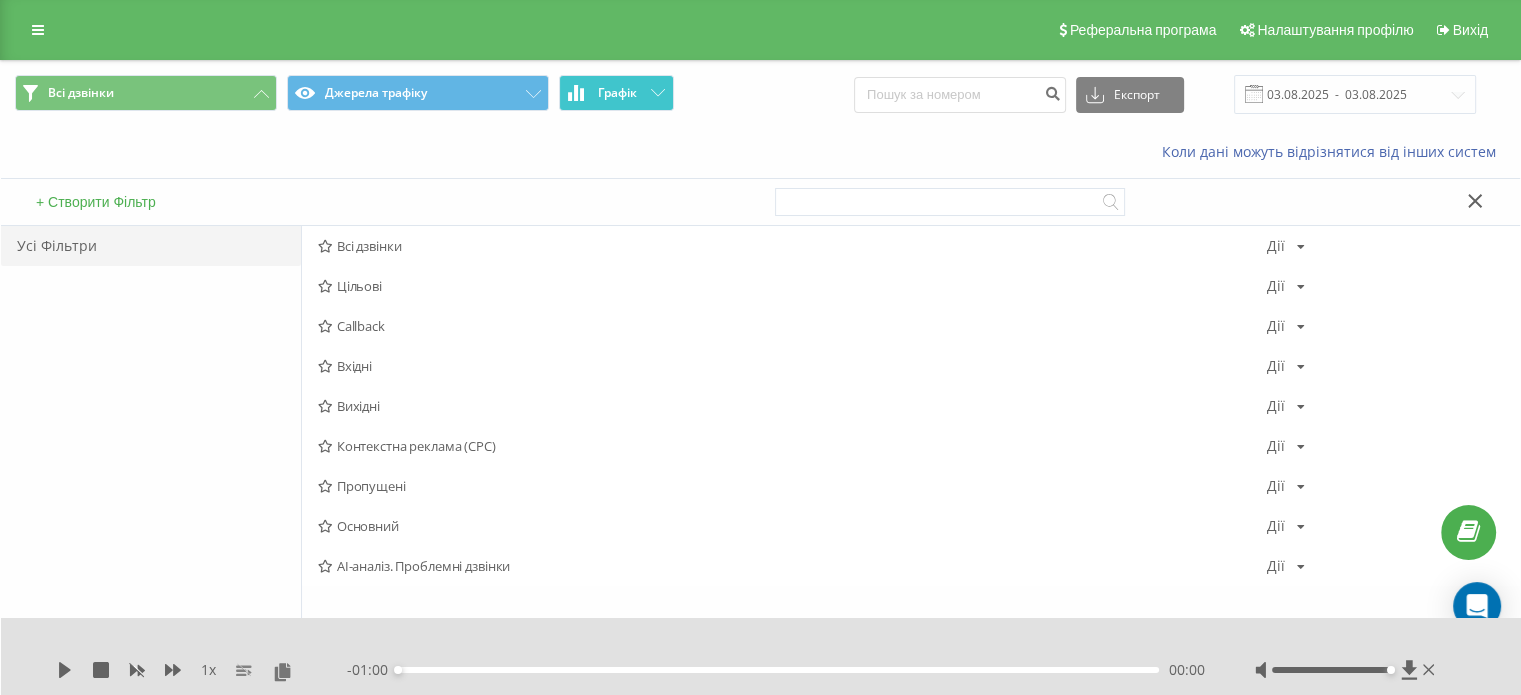 click at bounding box center [1475, 202] 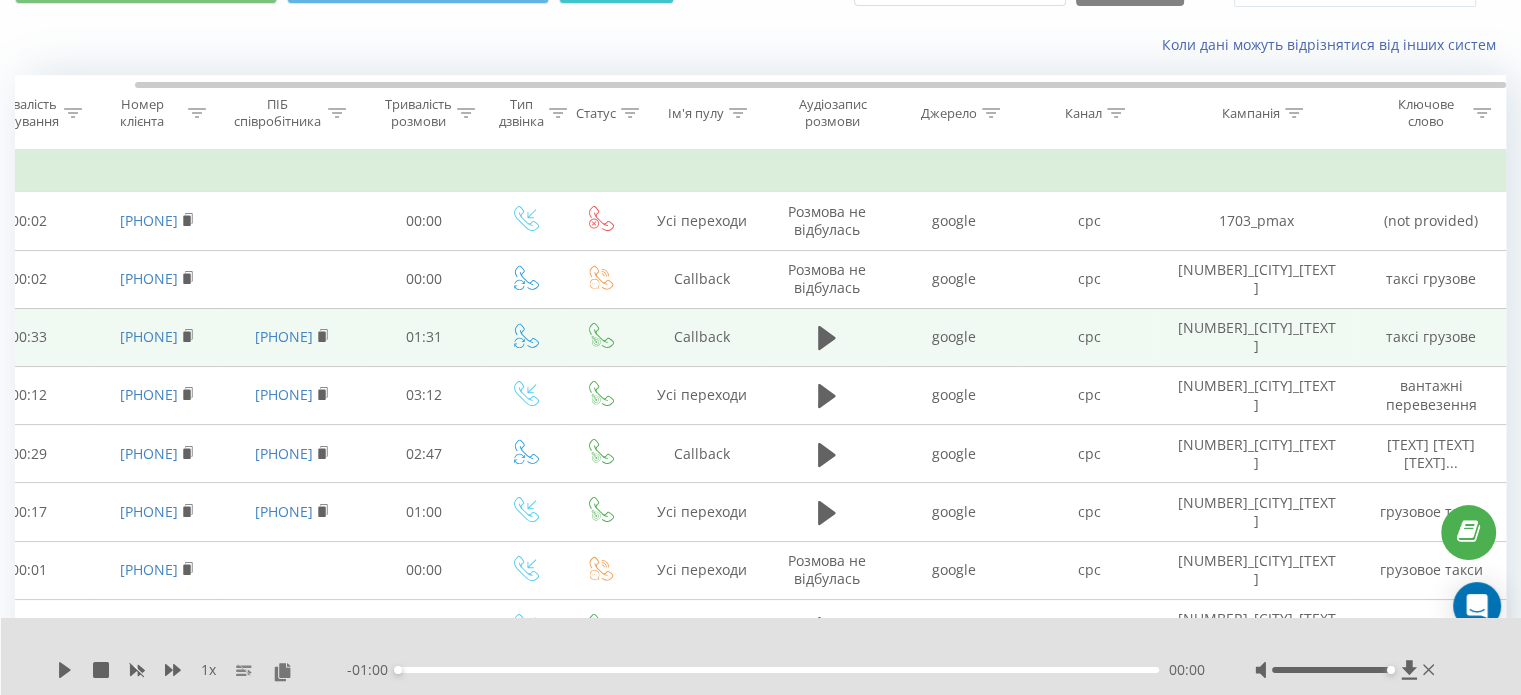 scroll, scrollTop: 200, scrollLeft: 0, axis: vertical 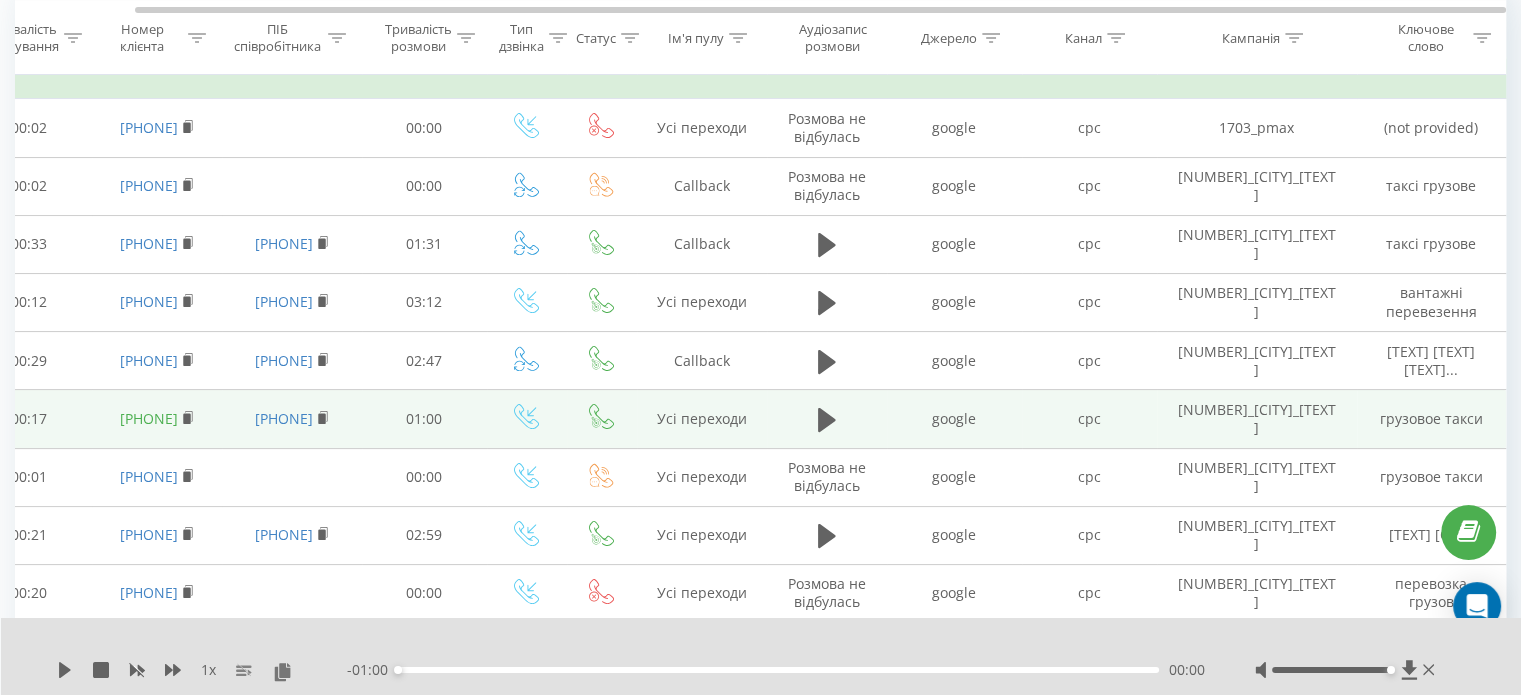 click on "380688964407" at bounding box center [149, 418] 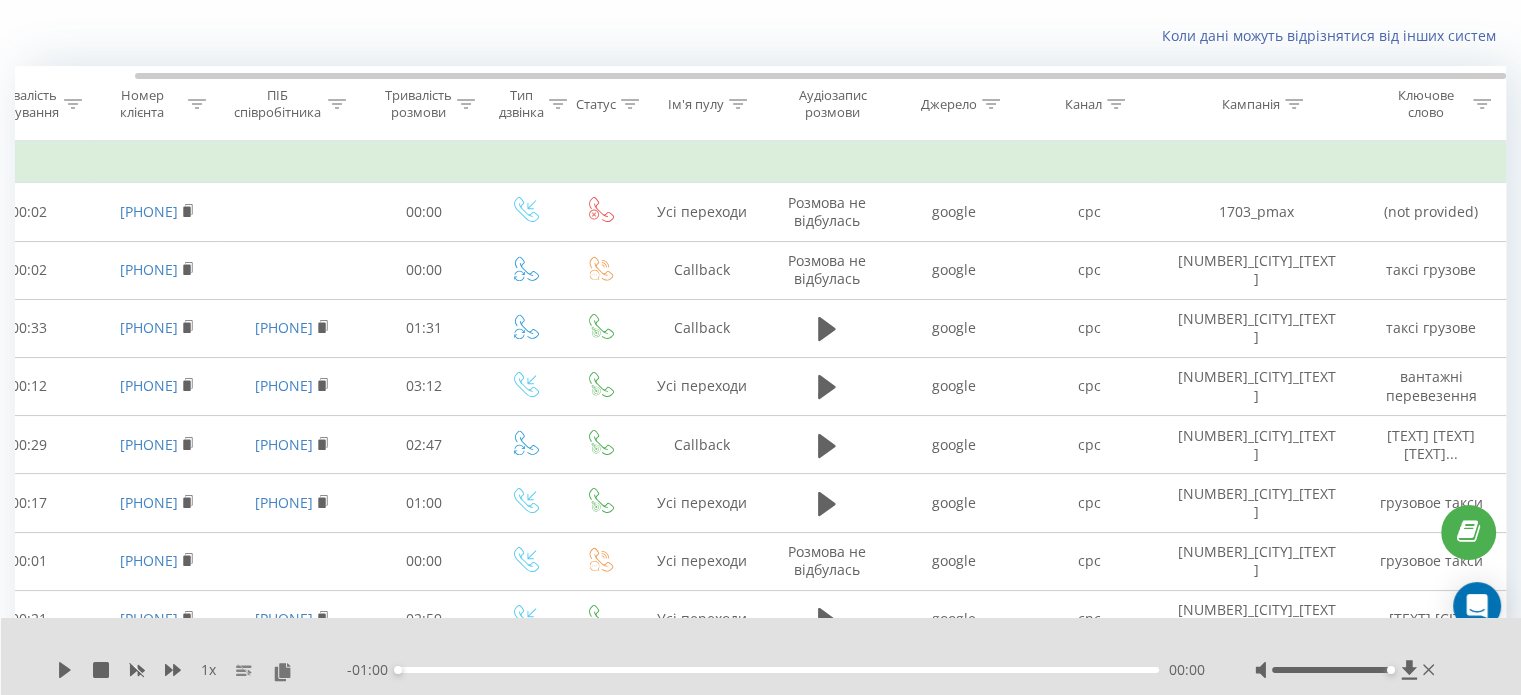 scroll, scrollTop: 115, scrollLeft: 0, axis: vertical 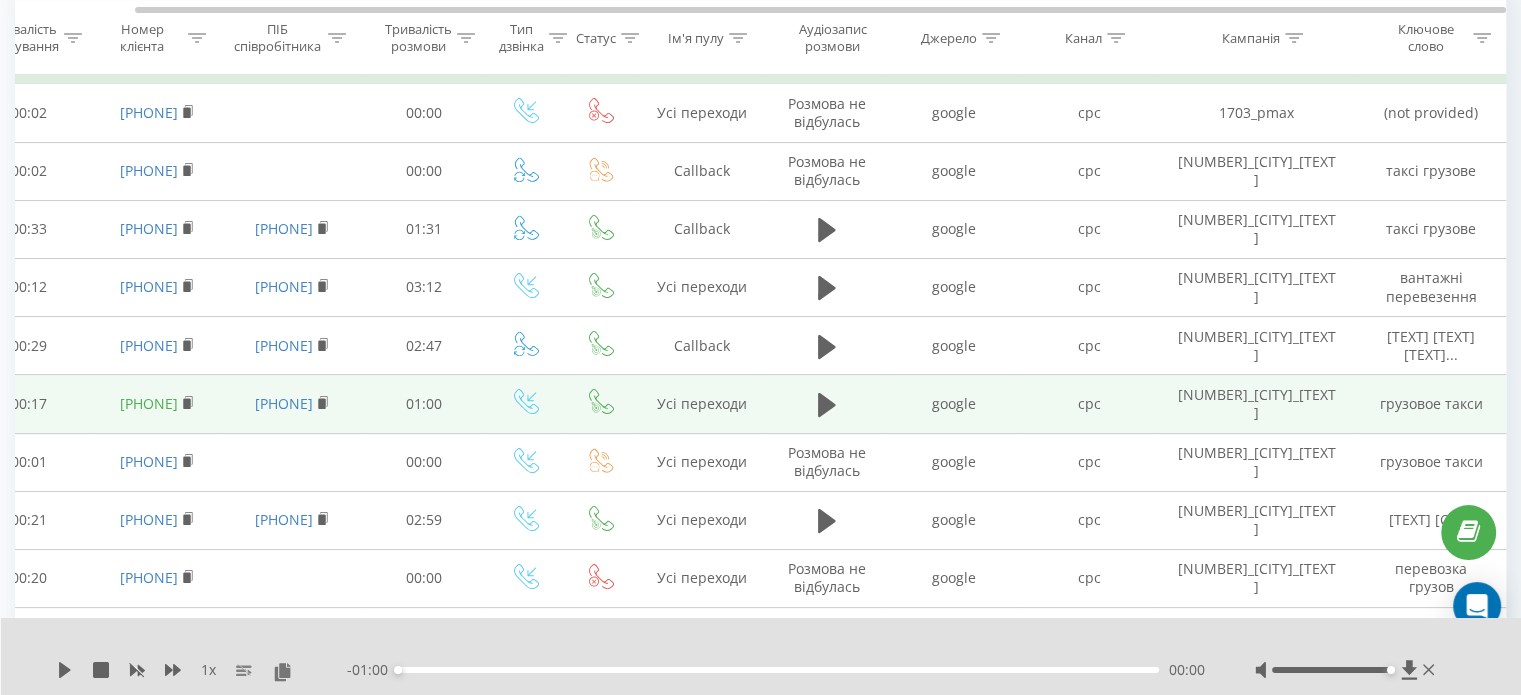 click on "380688964407" at bounding box center (149, 403) 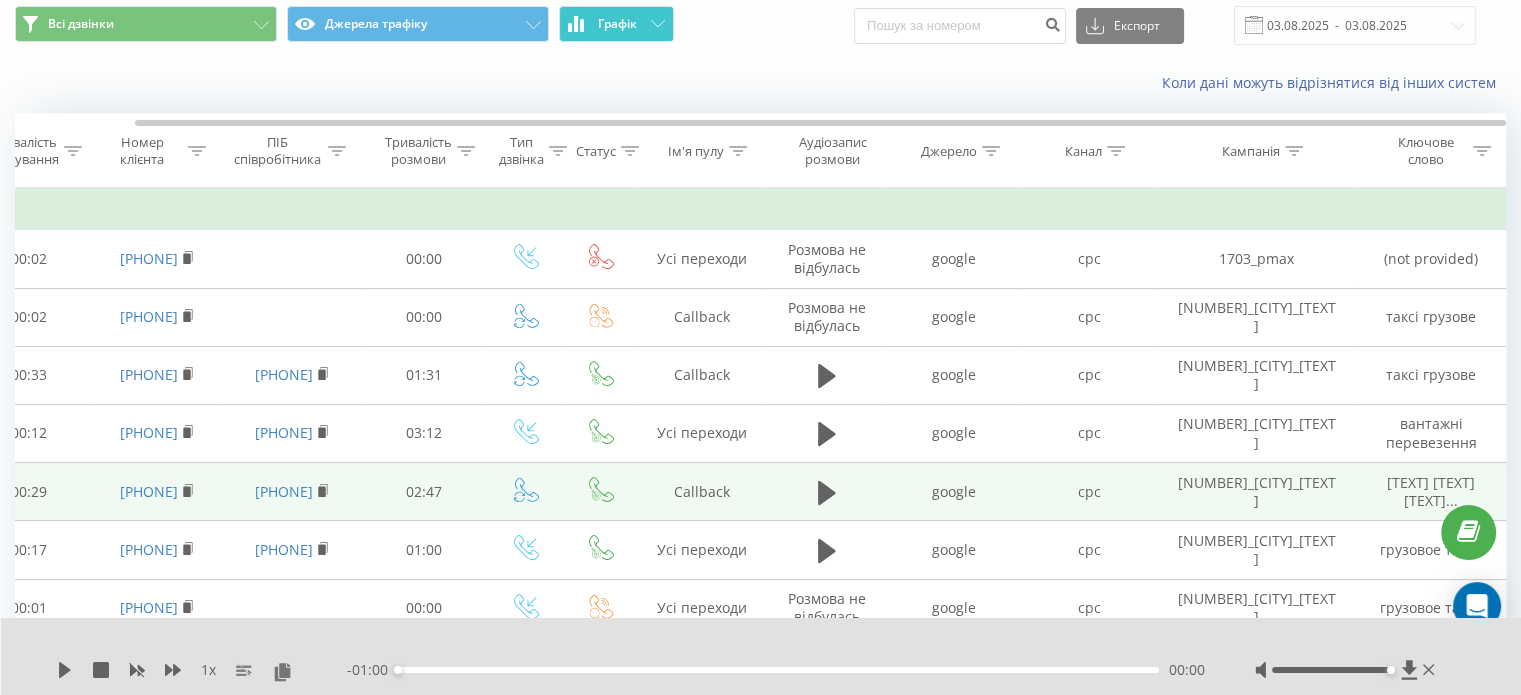 scroll, scrollTop: 0, scrollLeft: 0, axis: both 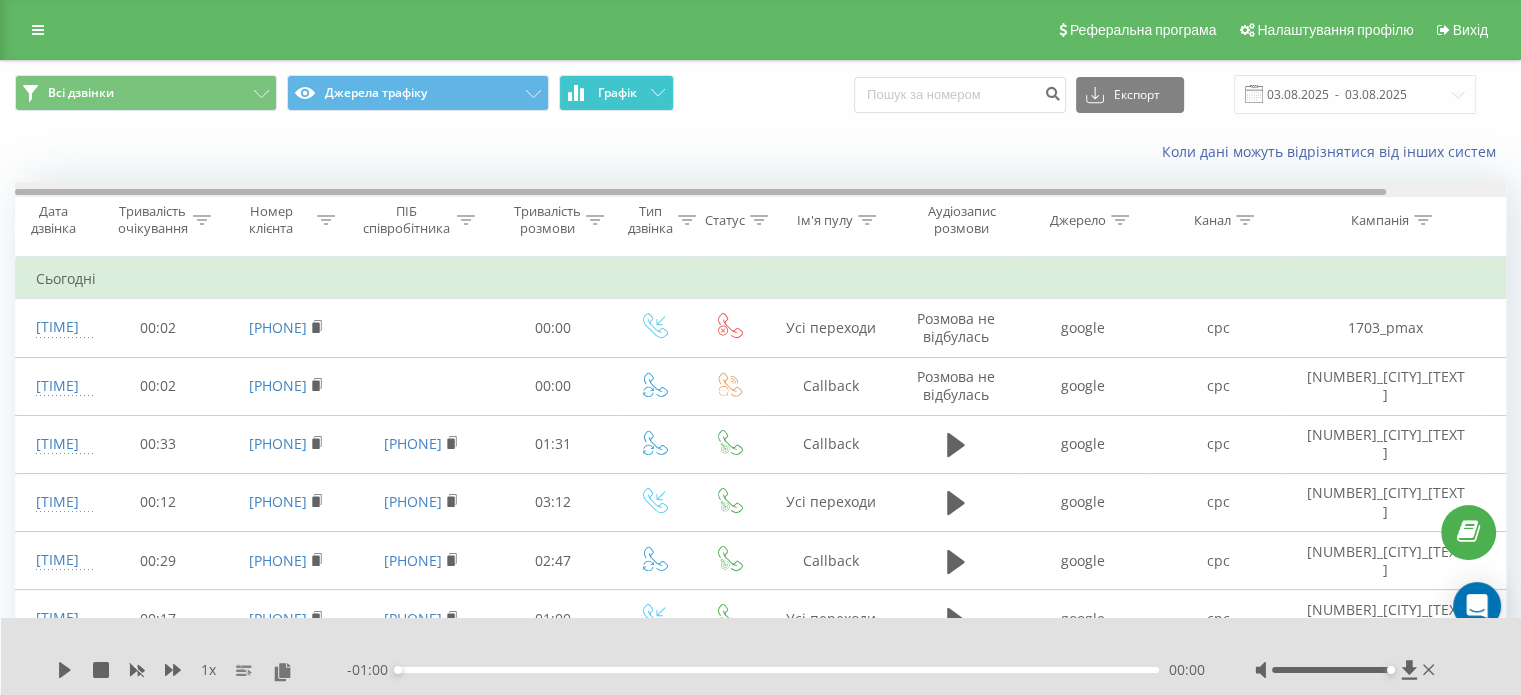 drag, startPoint x: 723, startPoint y: 191, endPoint x: 372, endPoint y: 204, distance: 351.24066 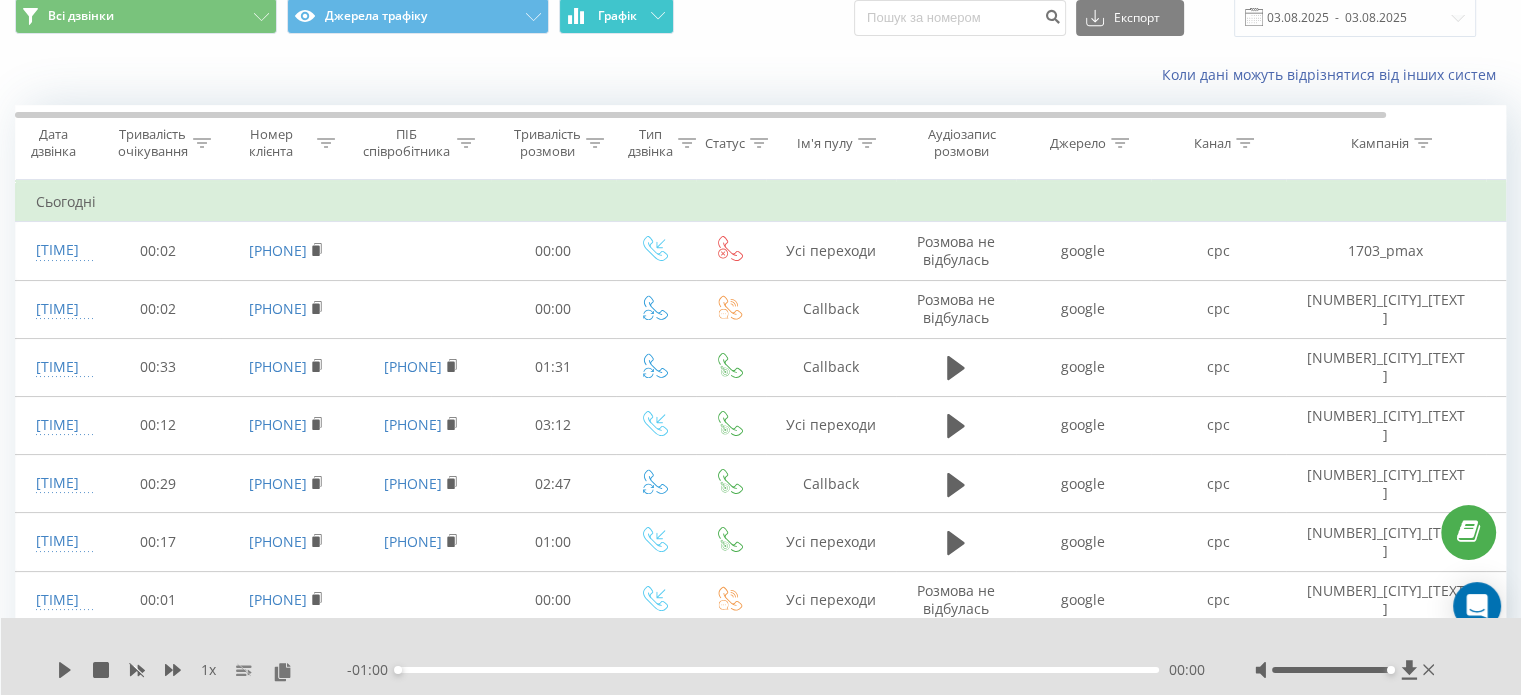 scroll, scrollTop: 100, scrollLeft: 0, axis: vertical 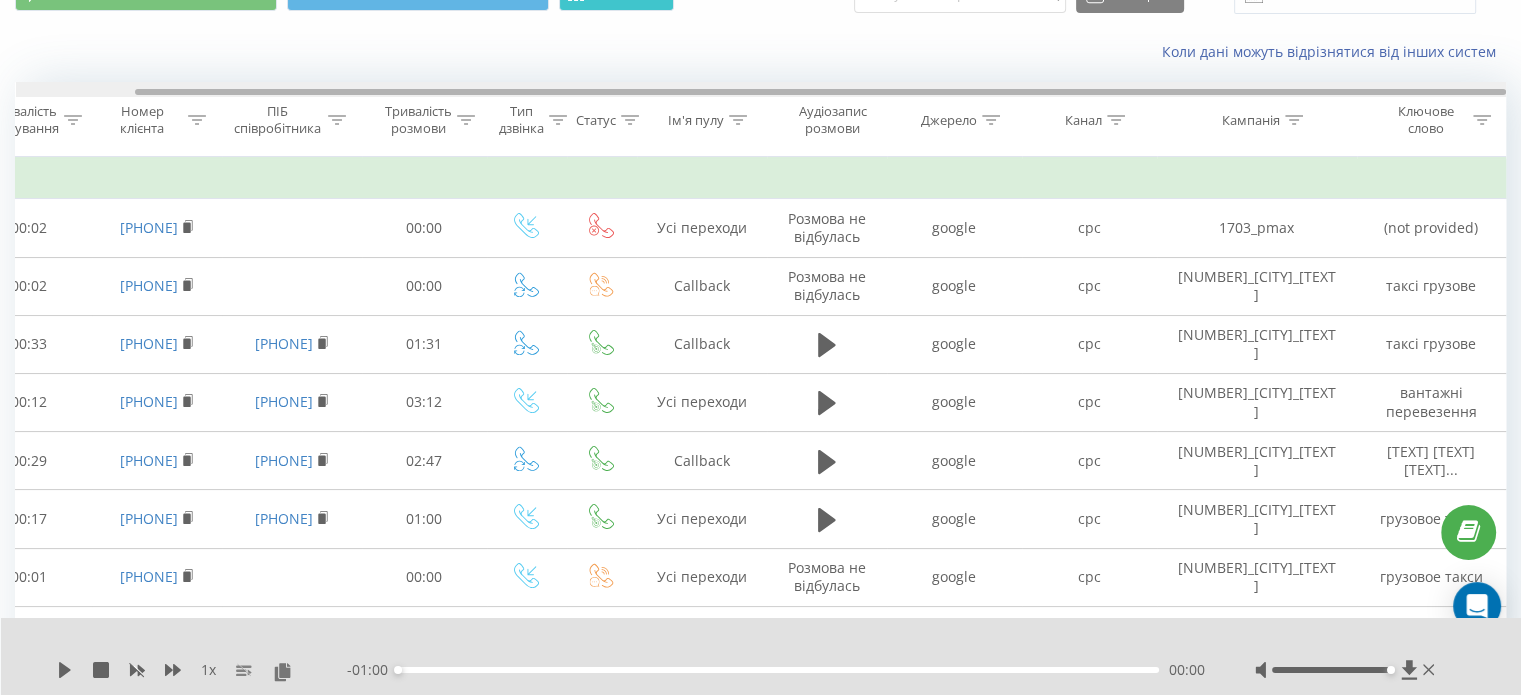 drag, startPoint x: 900, startPoint y: 89, endPoint x: 1194, endPoint y: 102, distance: 294.28726 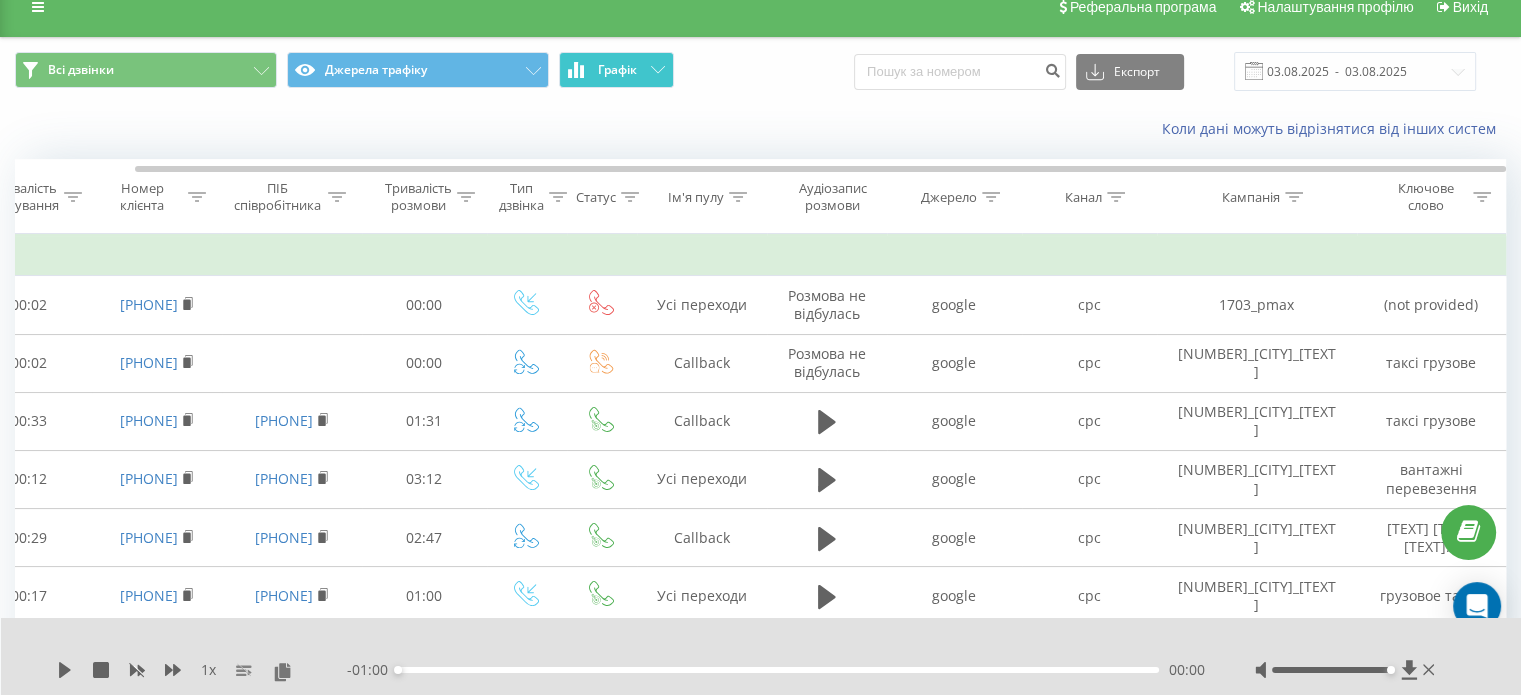 scroll, scrollTop: 0, scrollLeft: 0, axis: both 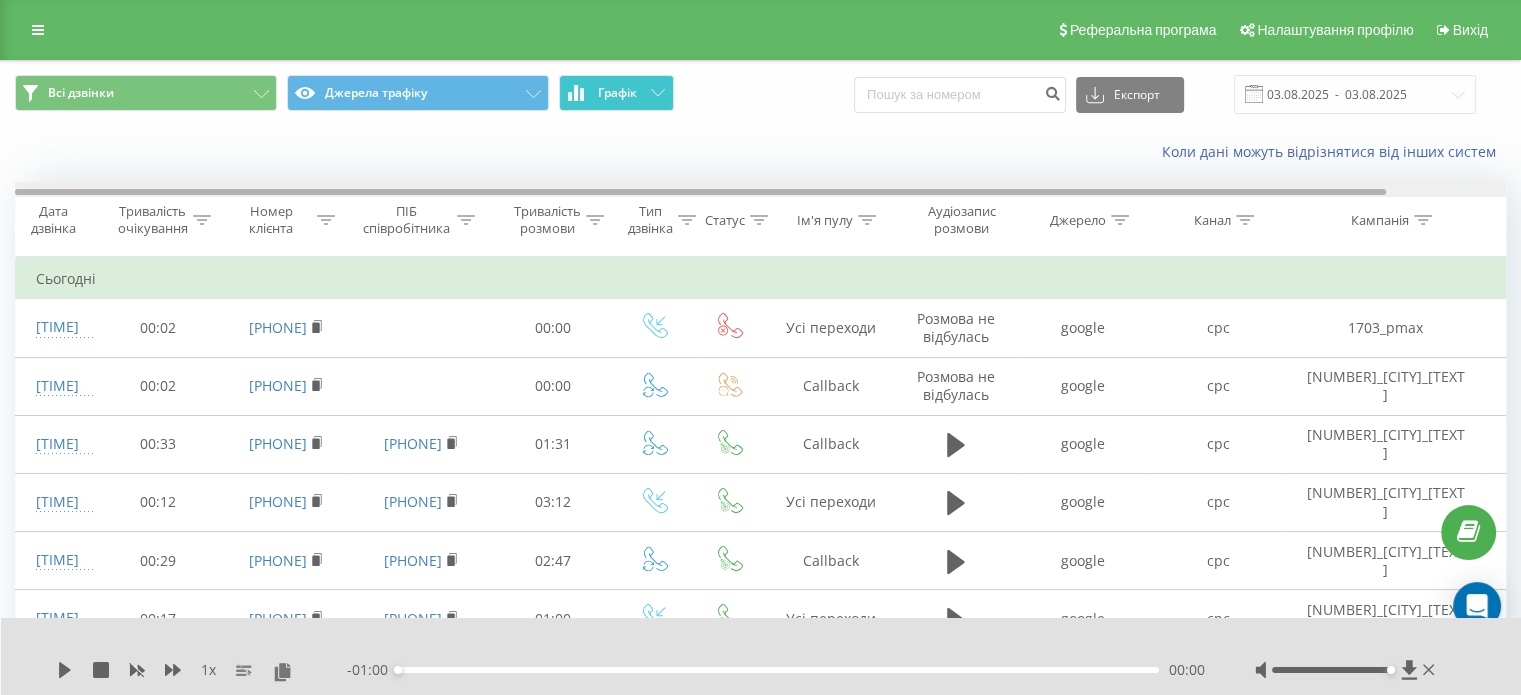 drag, startPoint x: 1084, startPoint y: 193, endPoint x: 640, endPoint y: 171, distance: 444.5447 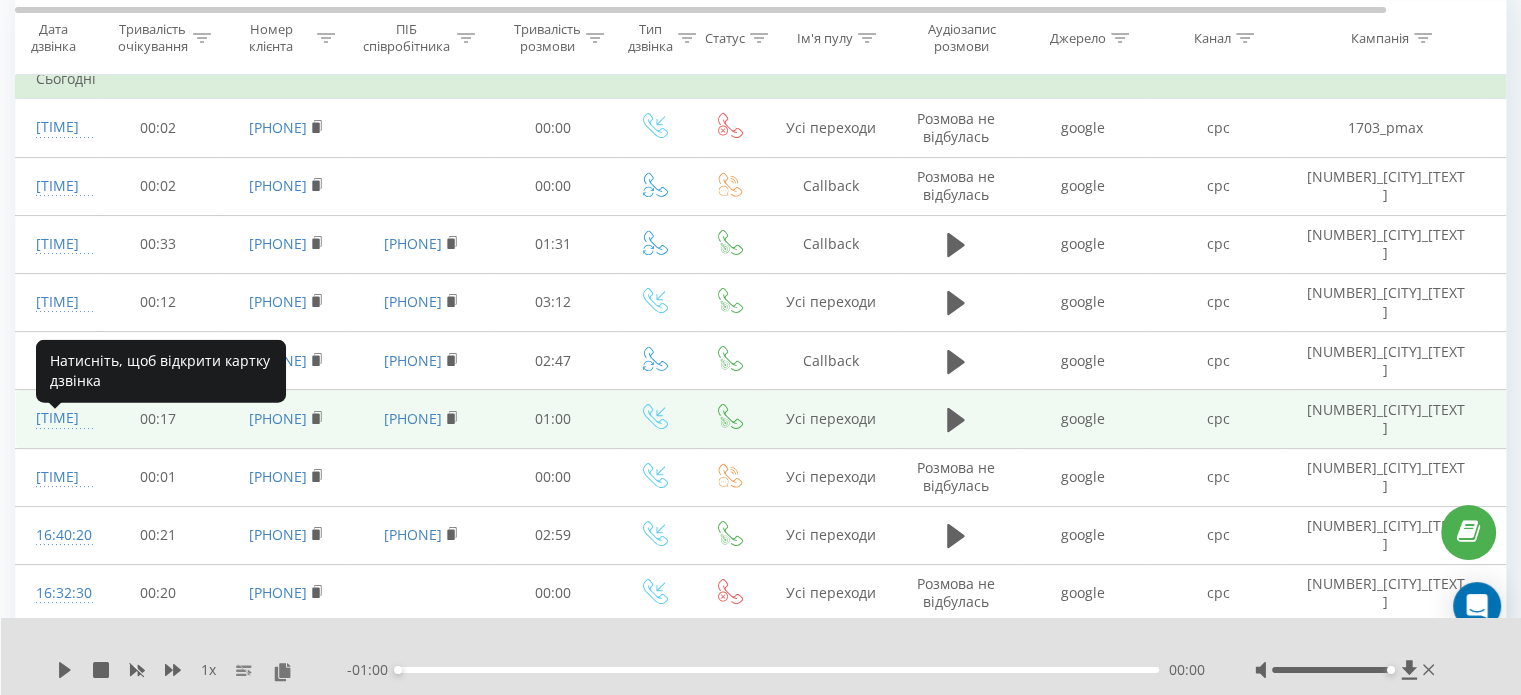 click on "16:57:24" at bounding box center [56, 418] 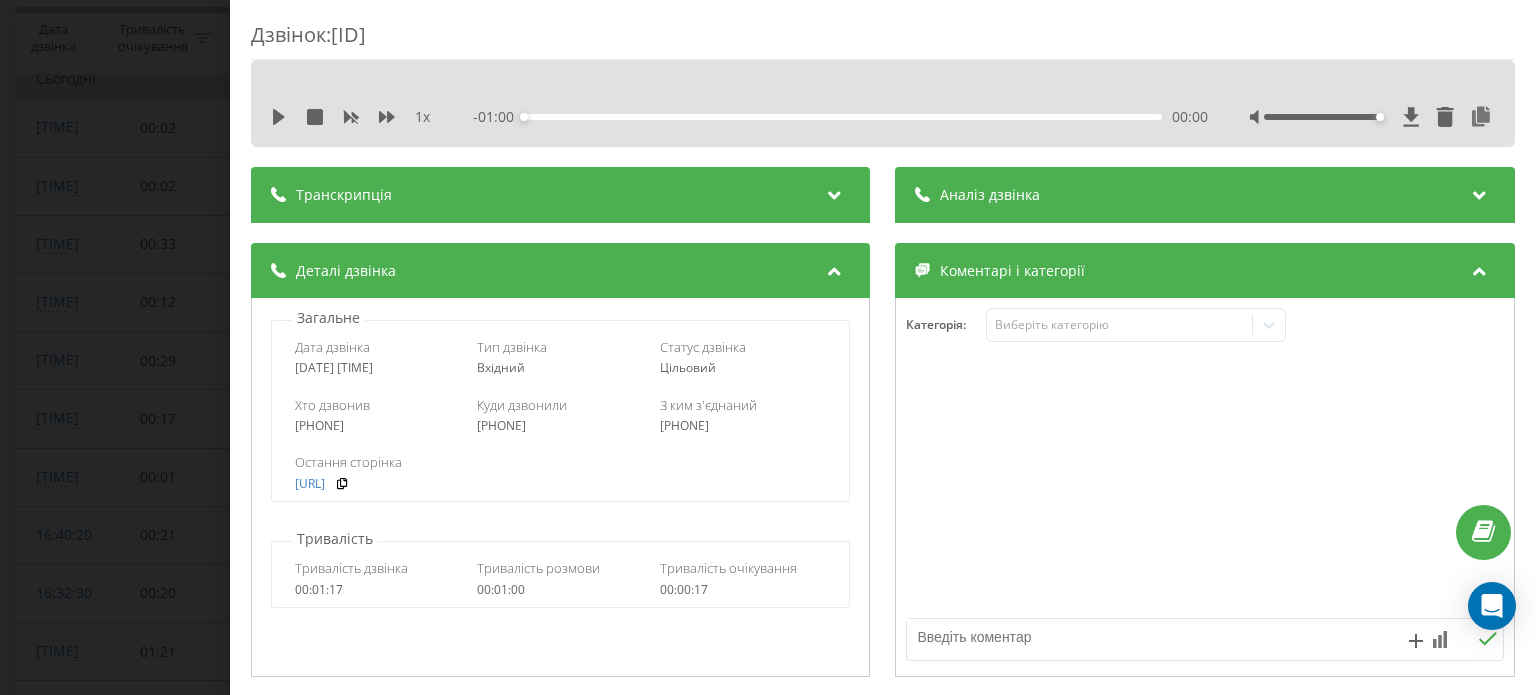 click at bounding box center (835, 192) 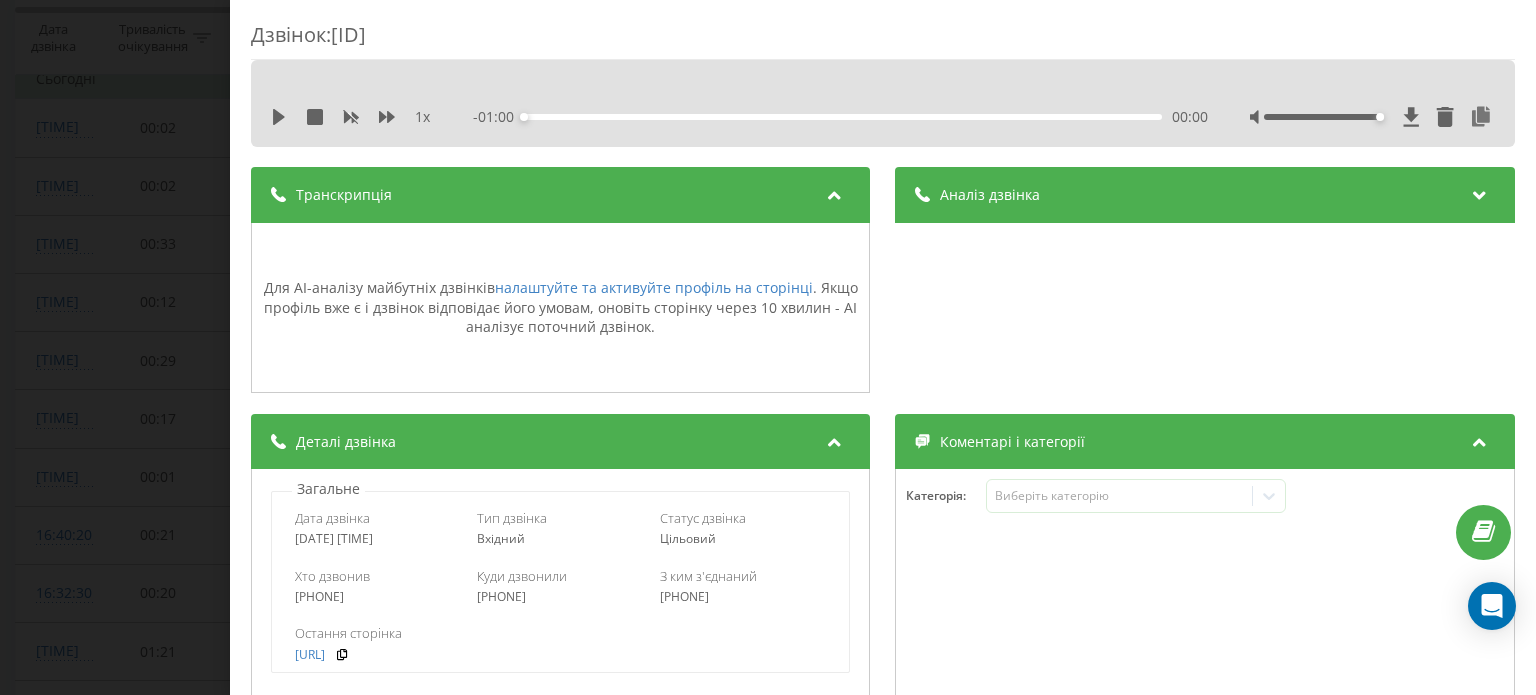 click at bounding box center (835, 192) 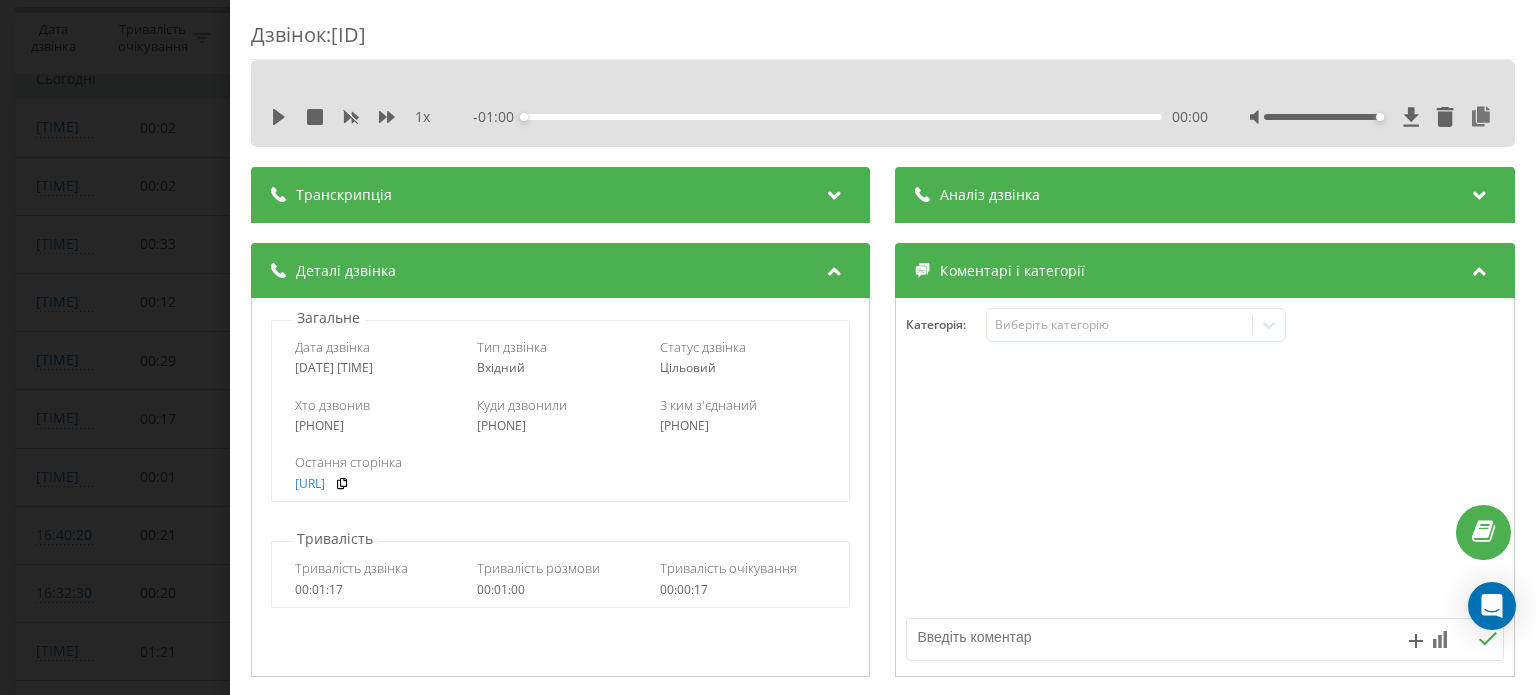 click on "Аналіз дзвінка" at bounding box center [1205, 195] 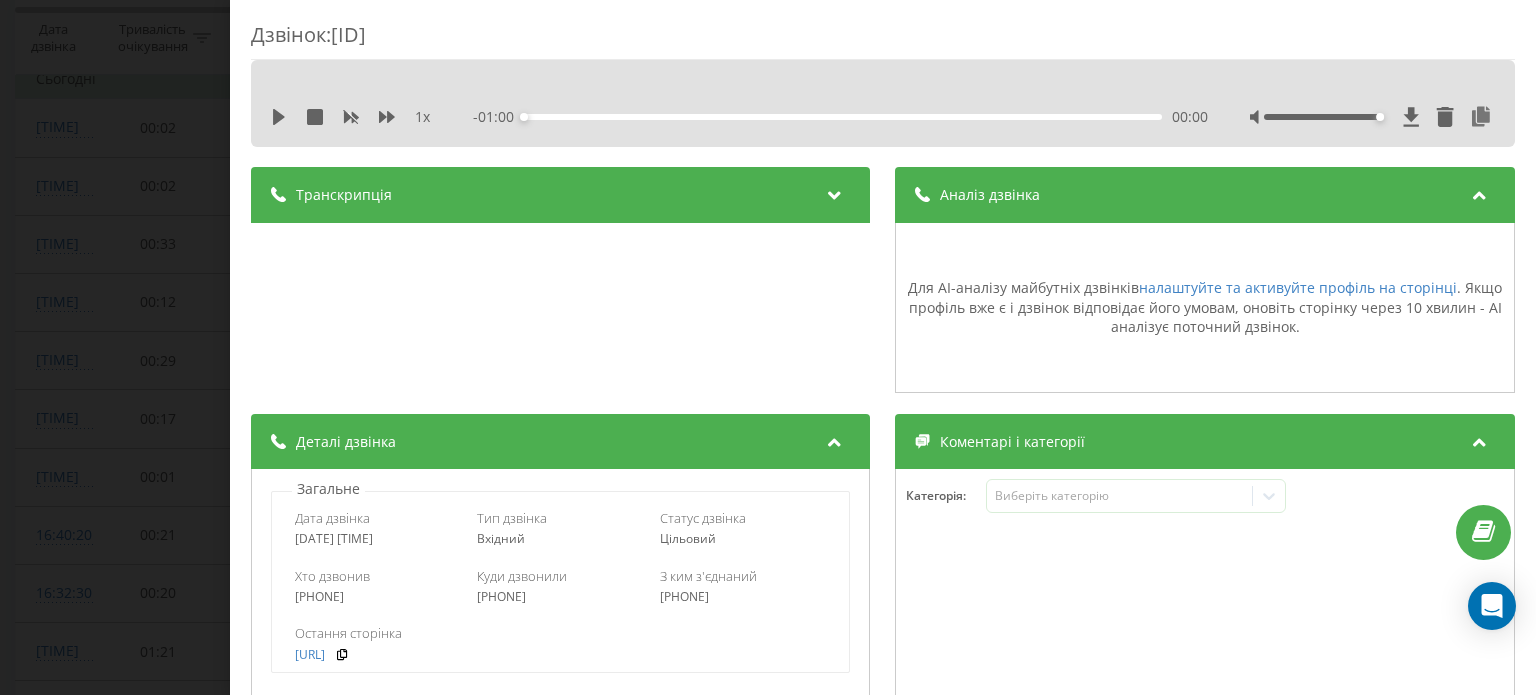 click at bounding box center (1480, 192) 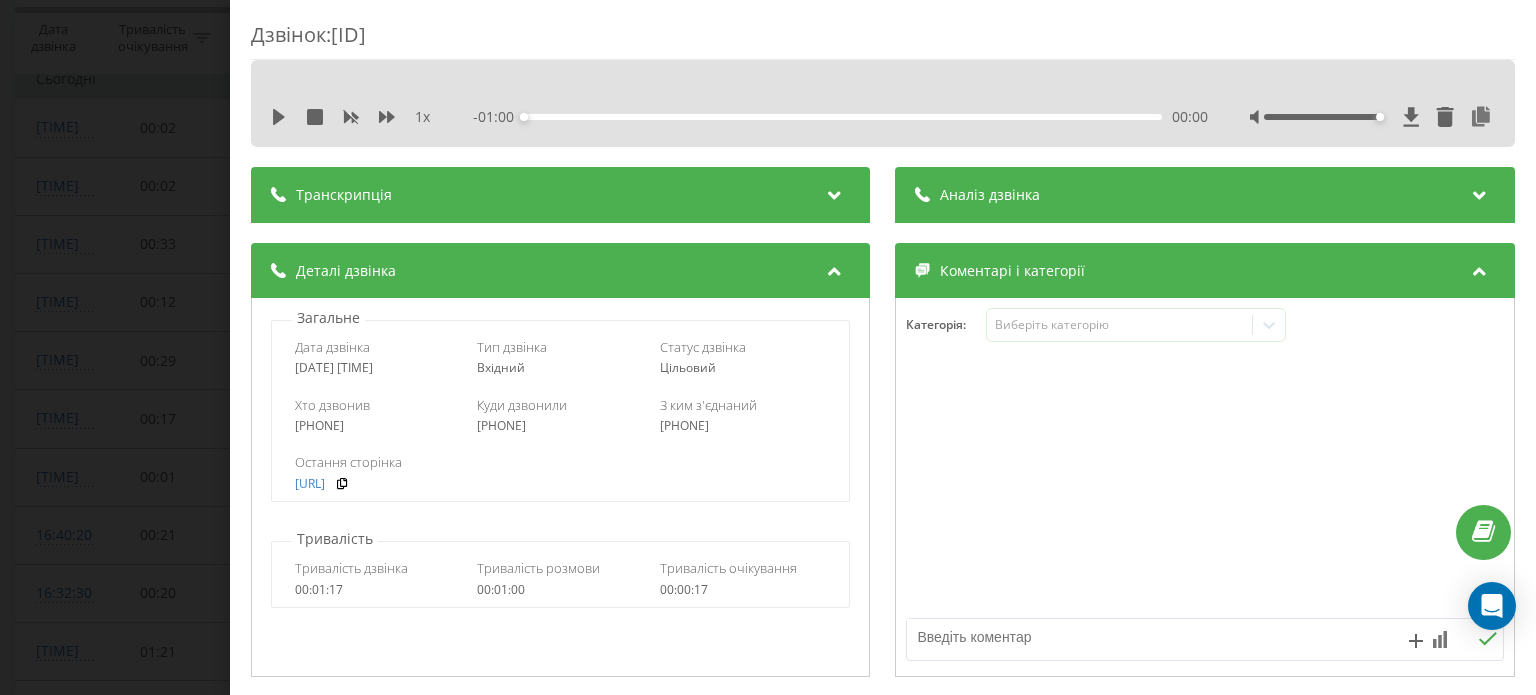 click at bounding box center [1480, 268] 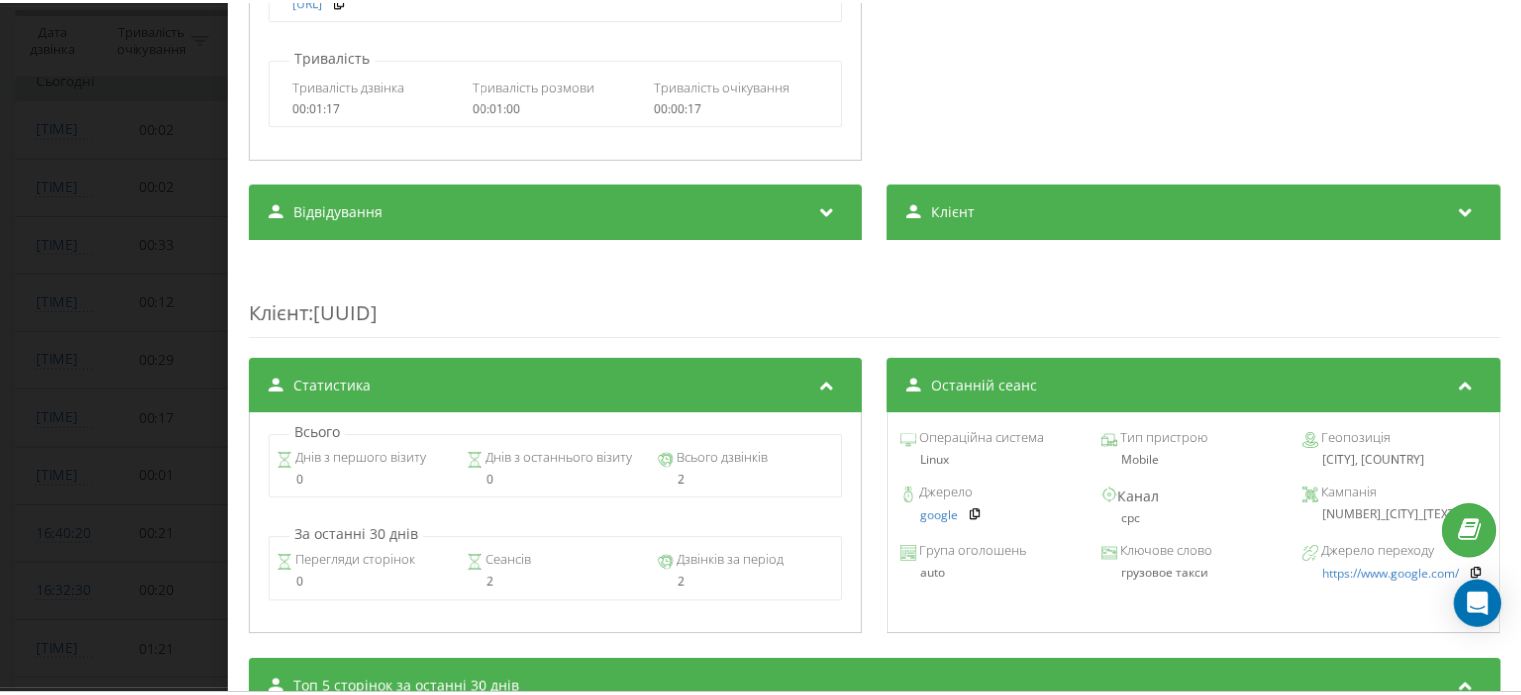 scroll, scrollTop: 510, scrollLeft: 0, axis: vertical 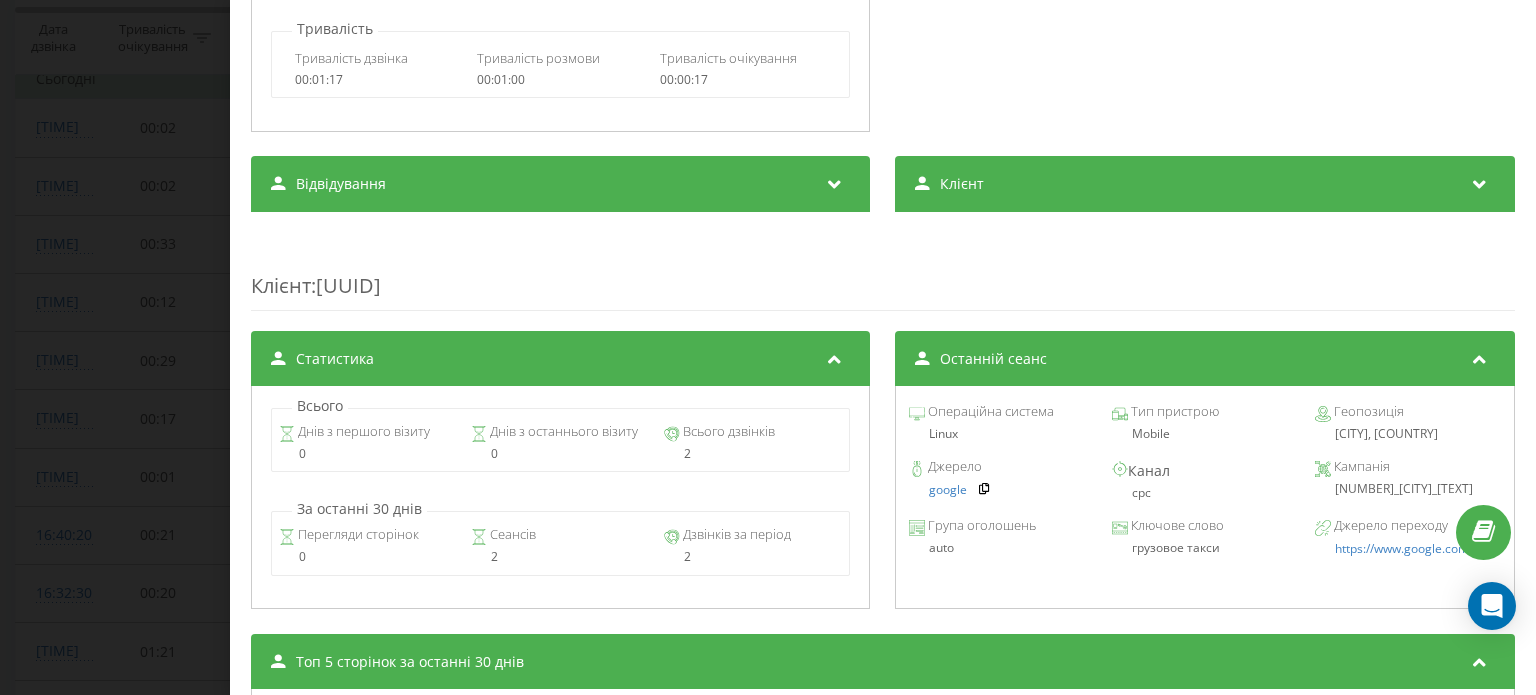 click on "Клієнт :  afb0d1b6-23cb-4f48-8256-27e9f9d4b963" at bounding box center (883, 271) 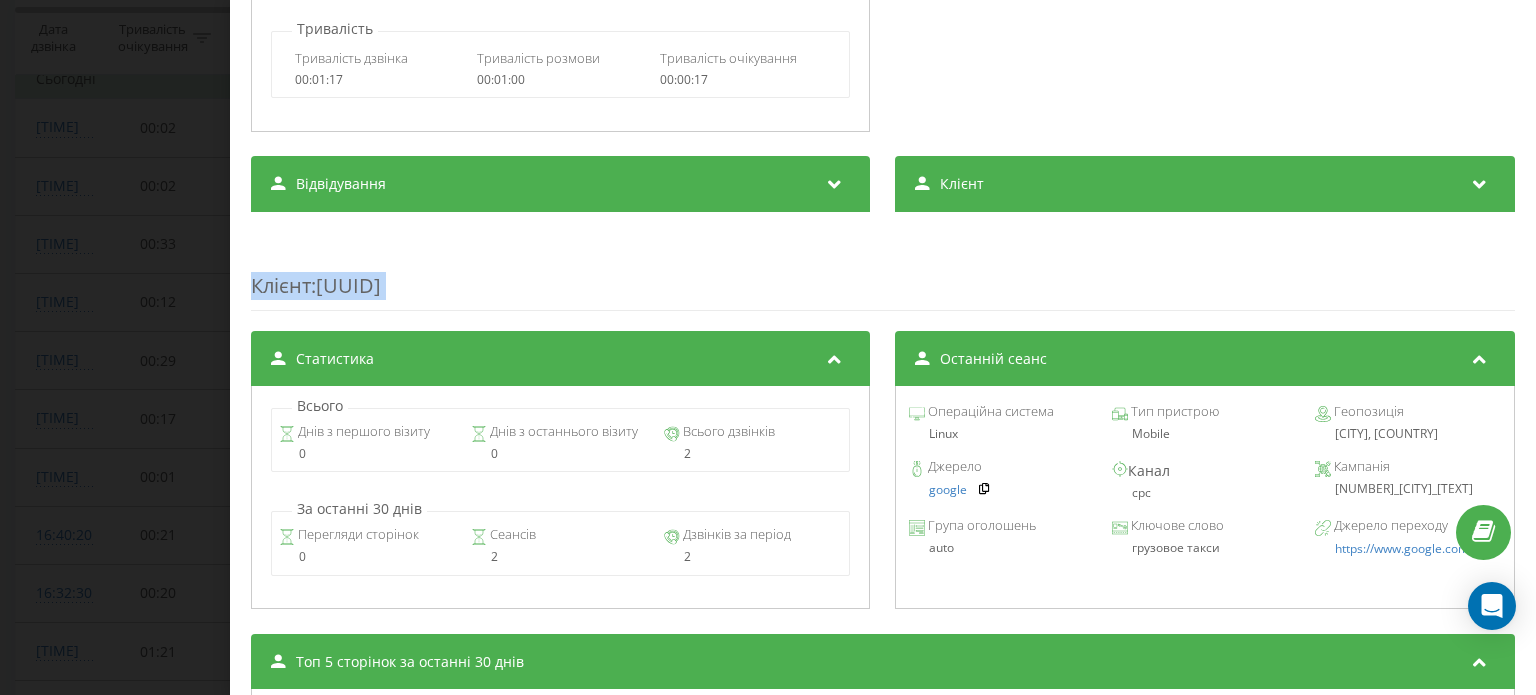 click on "Клієнт :  afb0d1b6-23cb-4f48-8256-27e9f9d4b963" at bounding box center [883, 271] 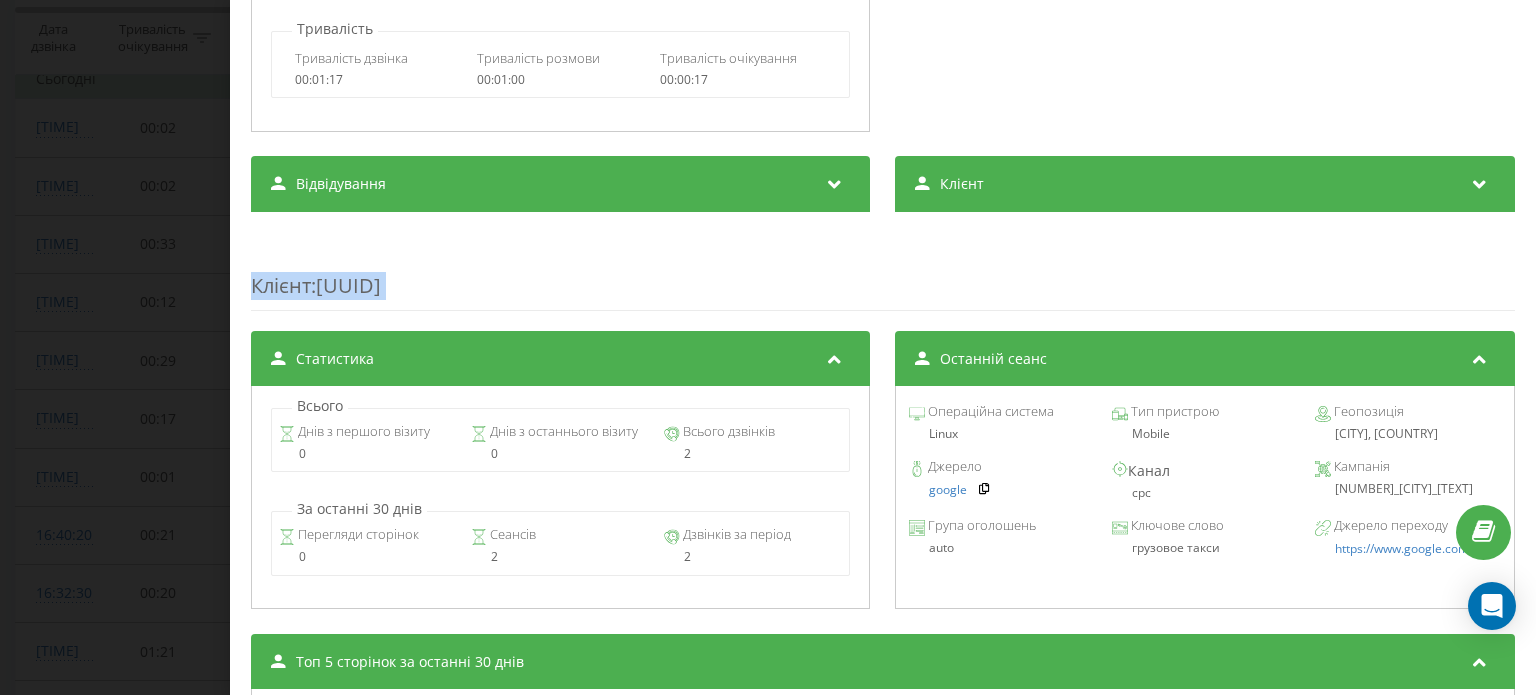 copy on "Клієнт :  afb0d1b6-23cb-4f48-8256-27e9f9d4b963" 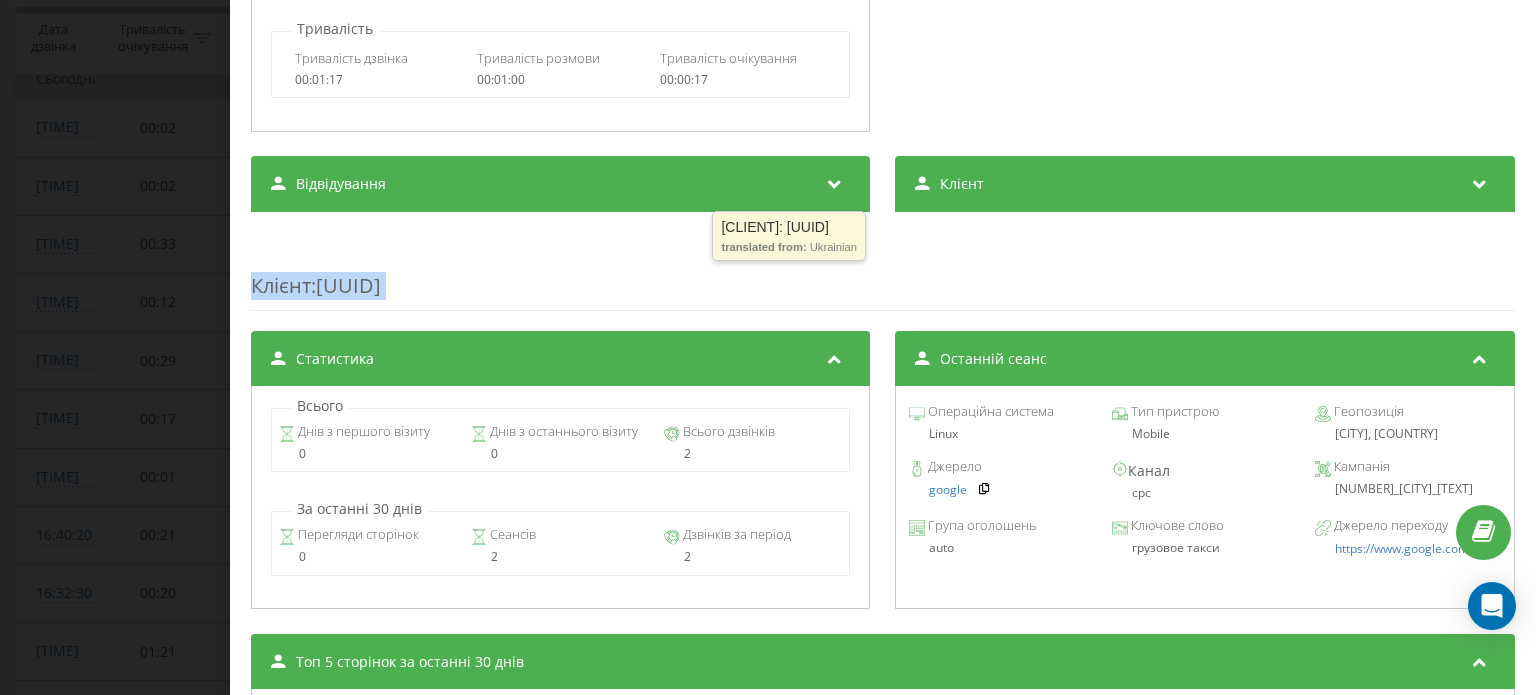 click on "Клієнт :  afb0d1b6-23cb-4f48-8256-27e9f9d4b963" at bounding box center [883, 271] 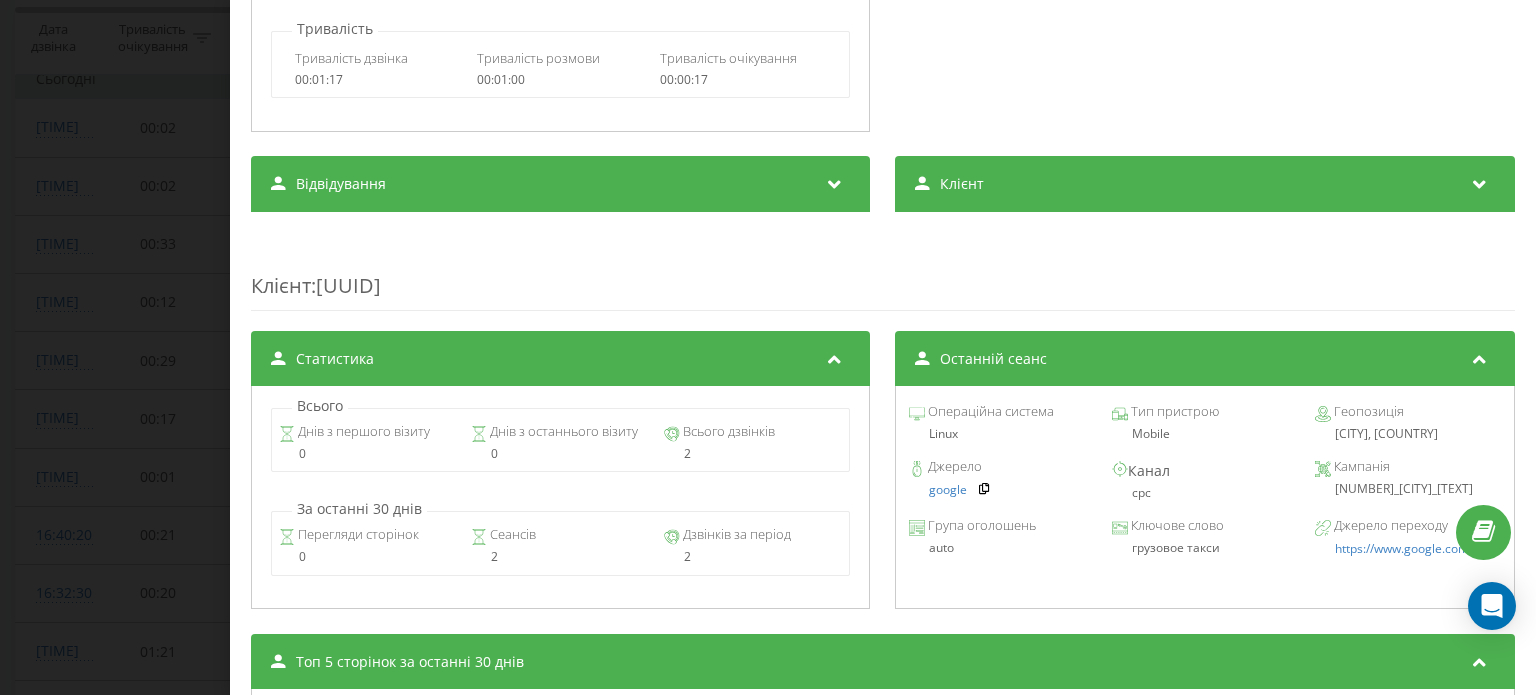 click on "Дзвінок :  ua4_-1754229444.10507858   1 x  - 01:00 00:00   00:00   Транскрипція Для AI-аналізу майбутніх дзвінків  налаштуйте та активуйте профіль на сторінці . Якщо профіль вже є і дзвінок відповідає його умовам, оновіть сторінку через 10 хвилин - AI аналізує поточний дзвінок. Аналіз дзвінка Для AI-аналізу майбутніх дзвінків  налаштуйте та активуйте профіль на сторінці . Якщо профіль вже є і дзвінок відповідає його умовам, оновіть сторінку через 10 хвилин - AI аналізує поточний дзвінок. Деталі дзвінка Загальне Дата дзвінка 2025-08-03 16:57:24 Тип дзвінка Вхідний Статус дзвінка Цільовий 380688964407 :" at bounding box center [768, 347] 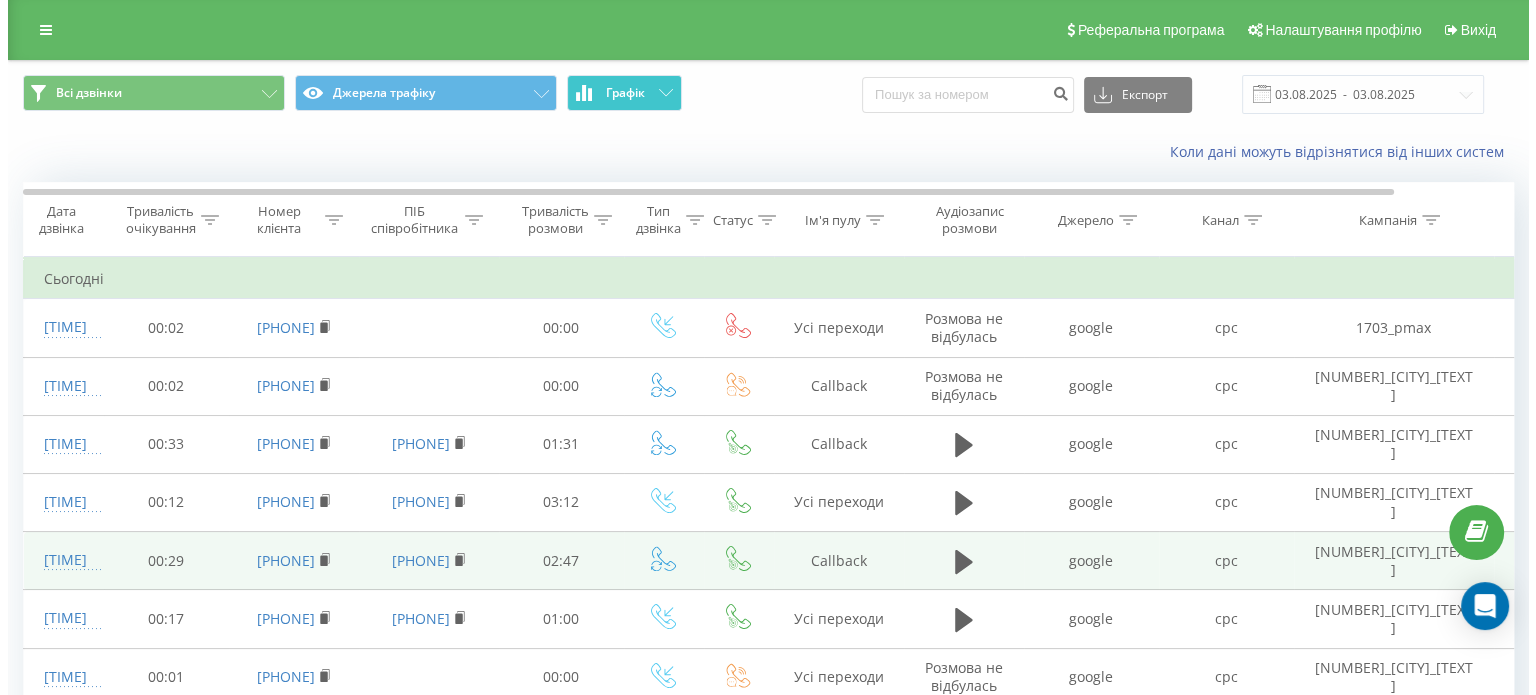 scroll, scrollTop: 100, scrollLeft: 0, axis: vertical 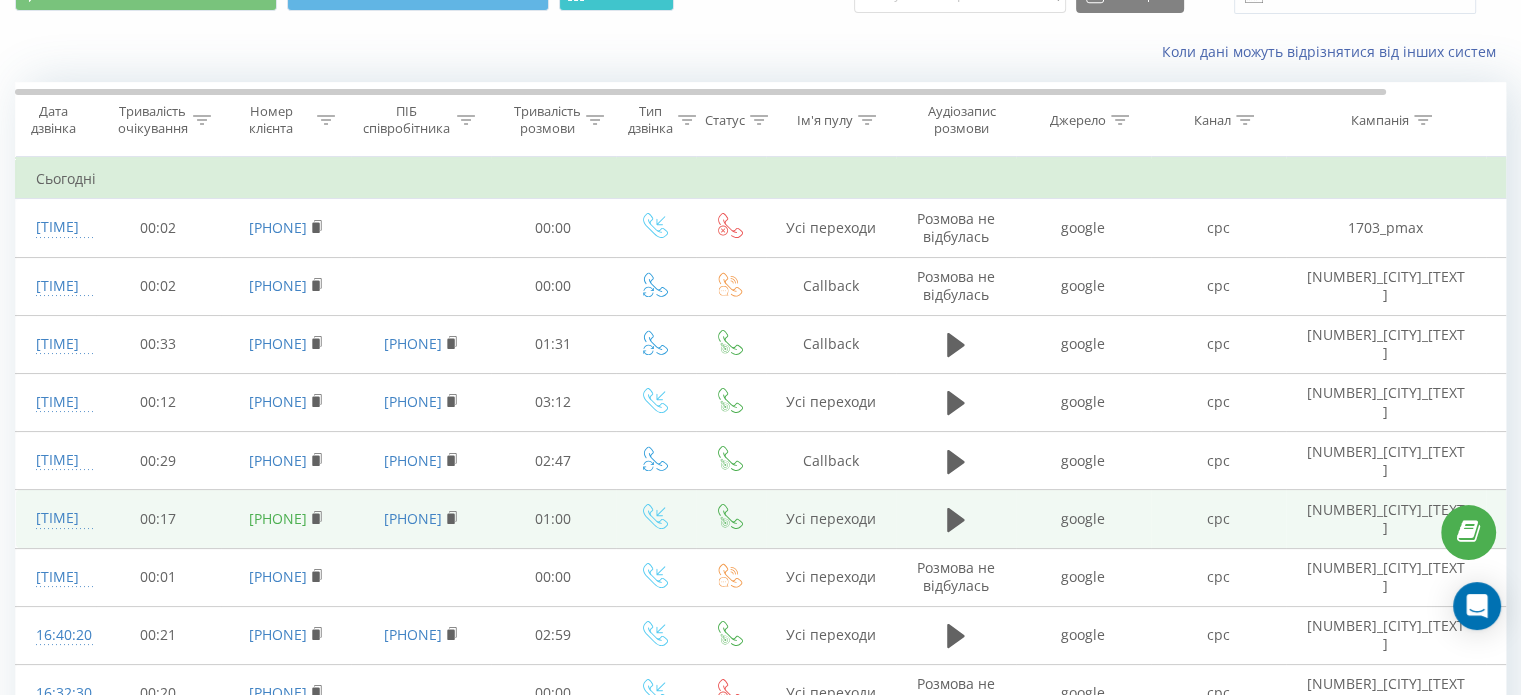 click on "380688964407" at bounding box center (278, 518) 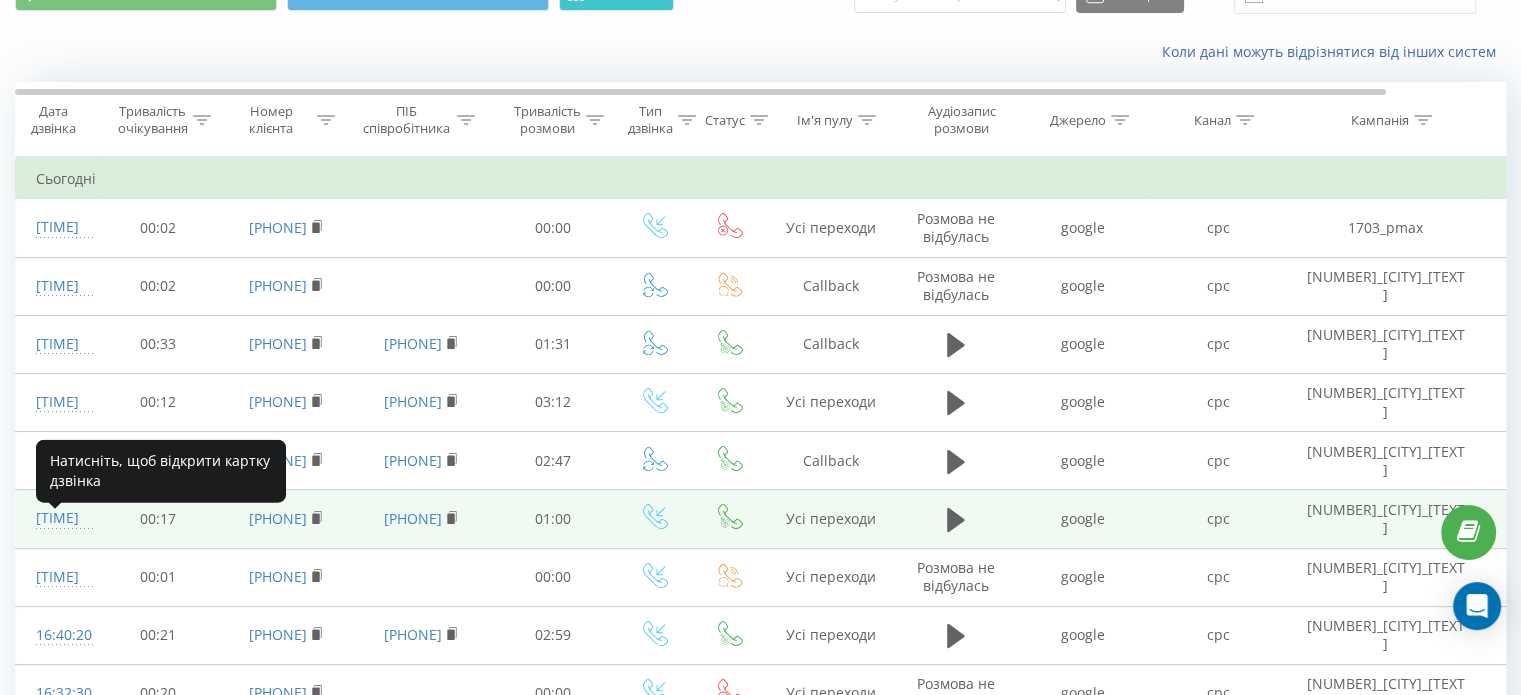 click on "16:57:24" at bounding box center [56, 518] 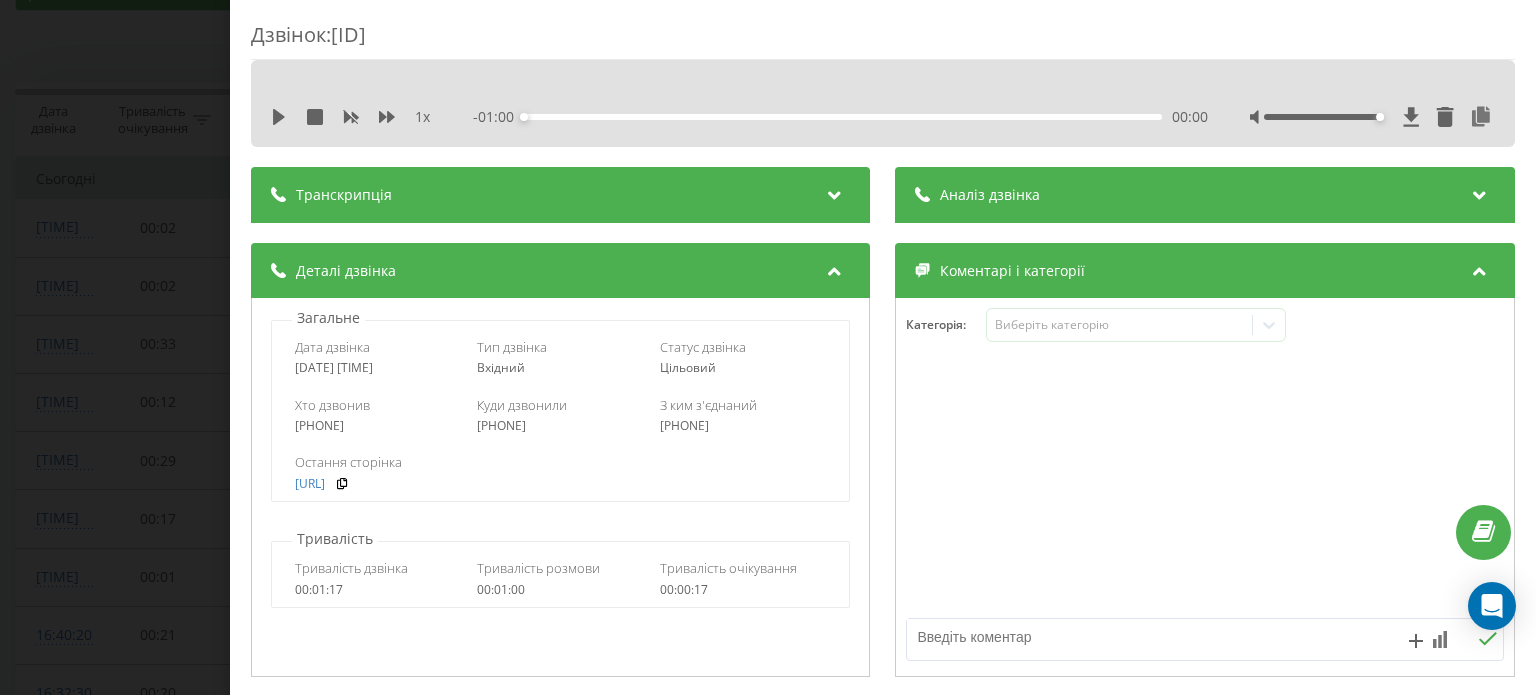 click at bounding box center [835, 268] 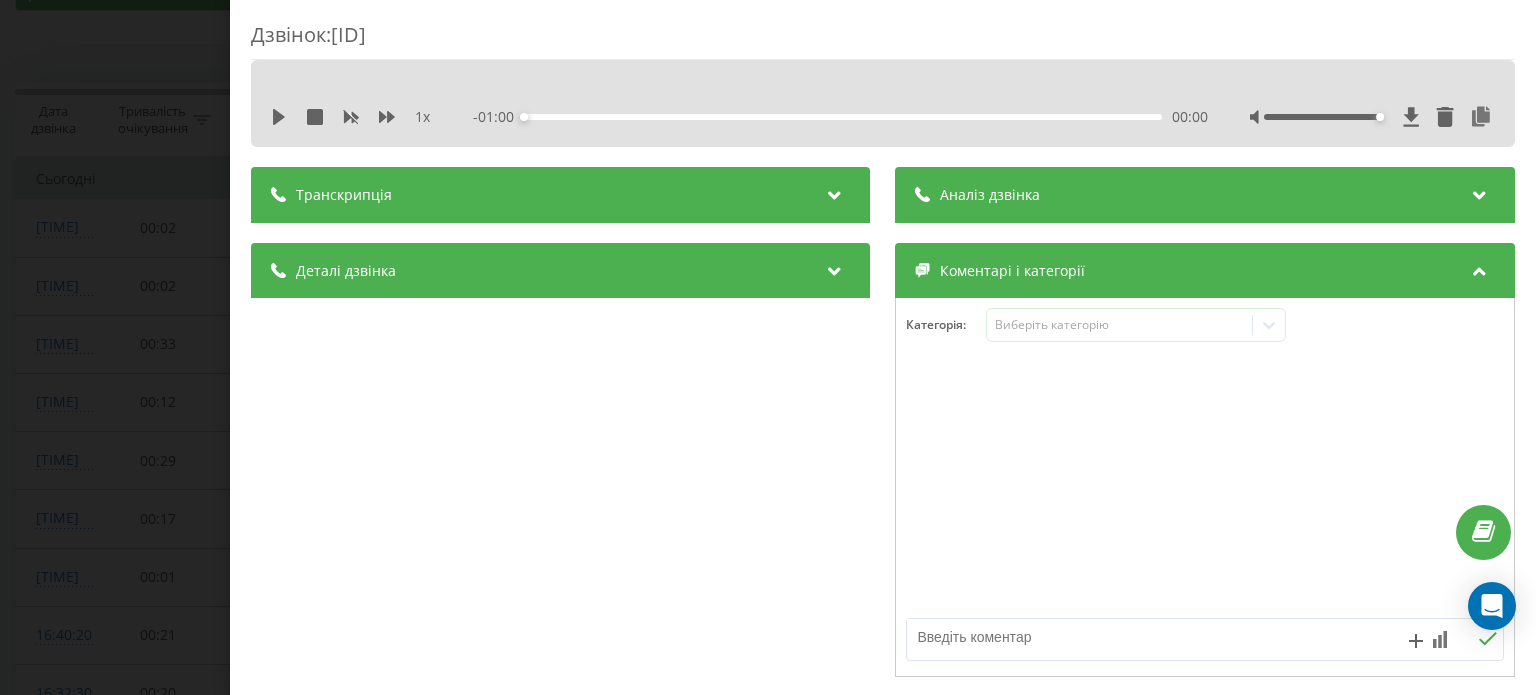 click at bounding box center [835, 268] 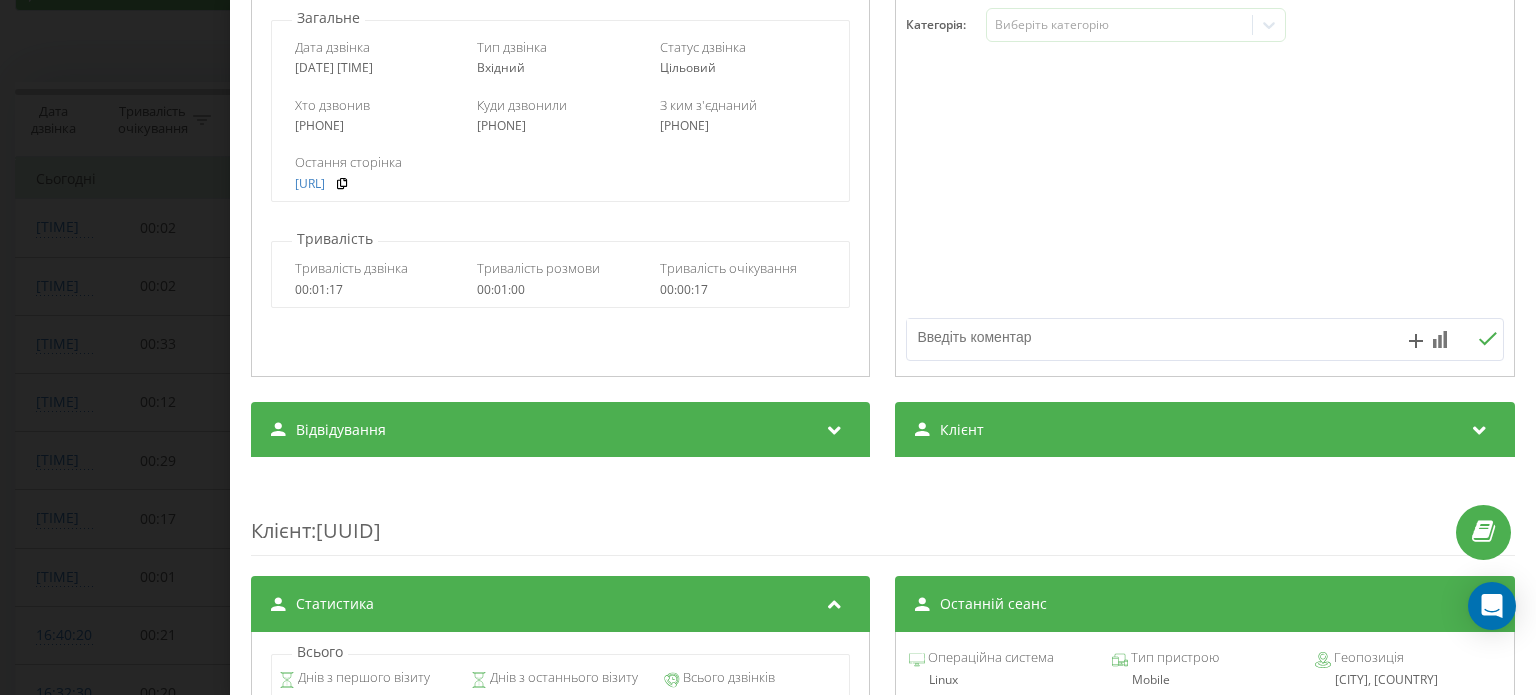 scroll, scrollTop: 500, scrollLeft: 0, axis: vertical 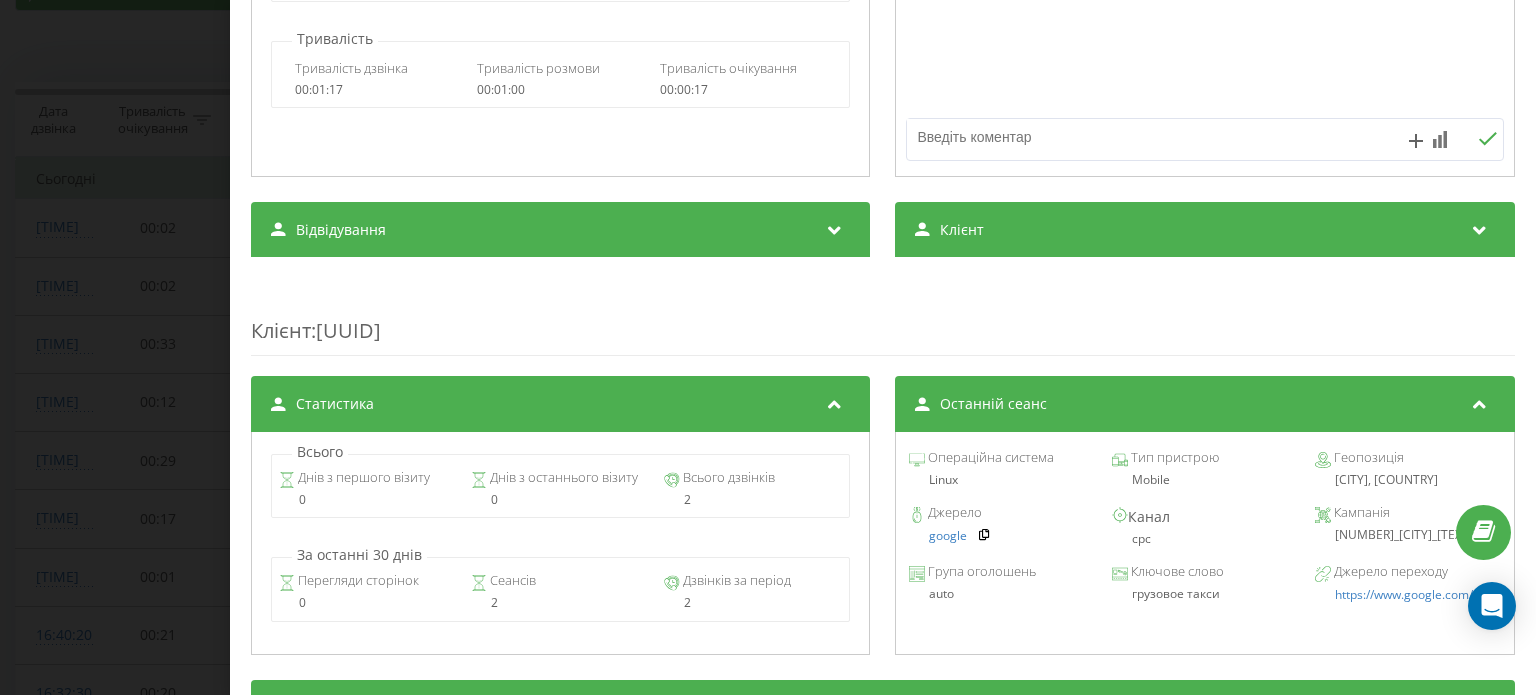 click on "Відвідування" at bounding box center (560, 230) 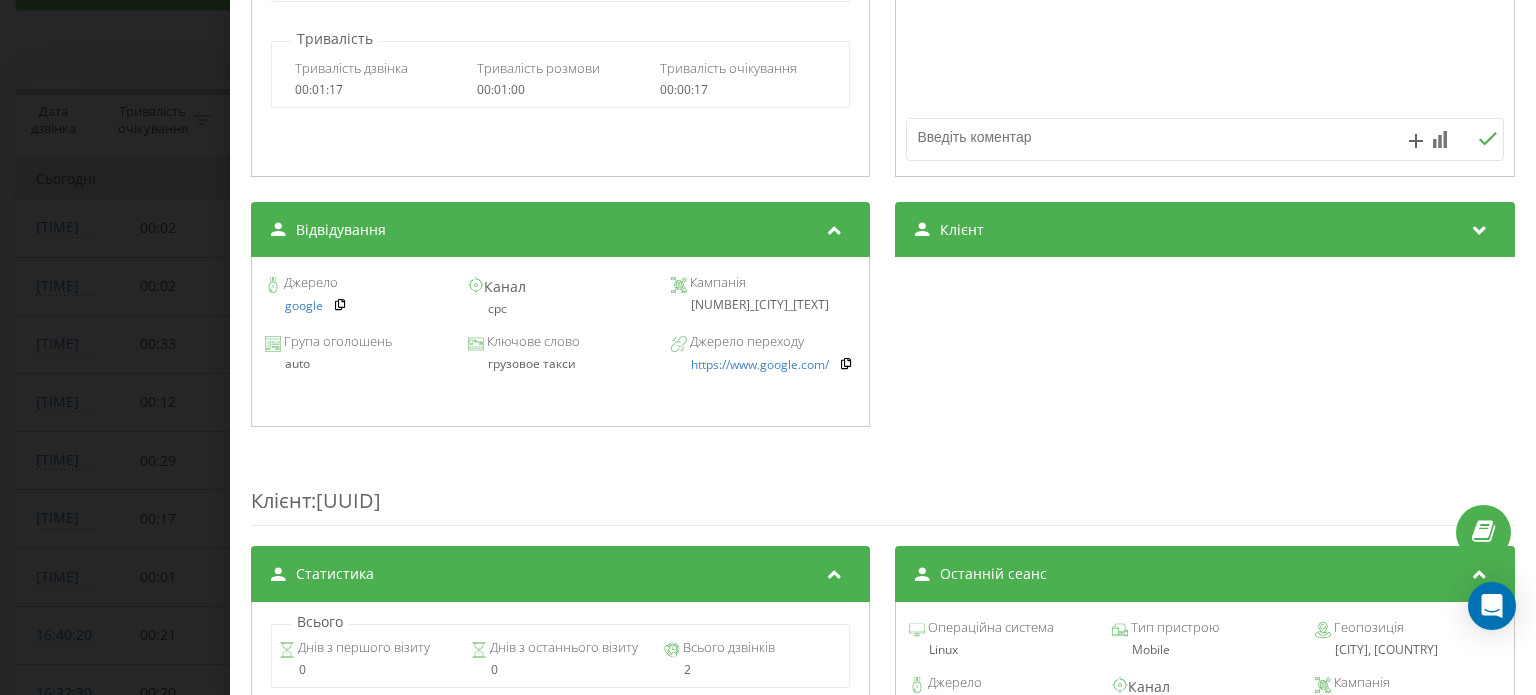 click at bounding box center [835, 227] 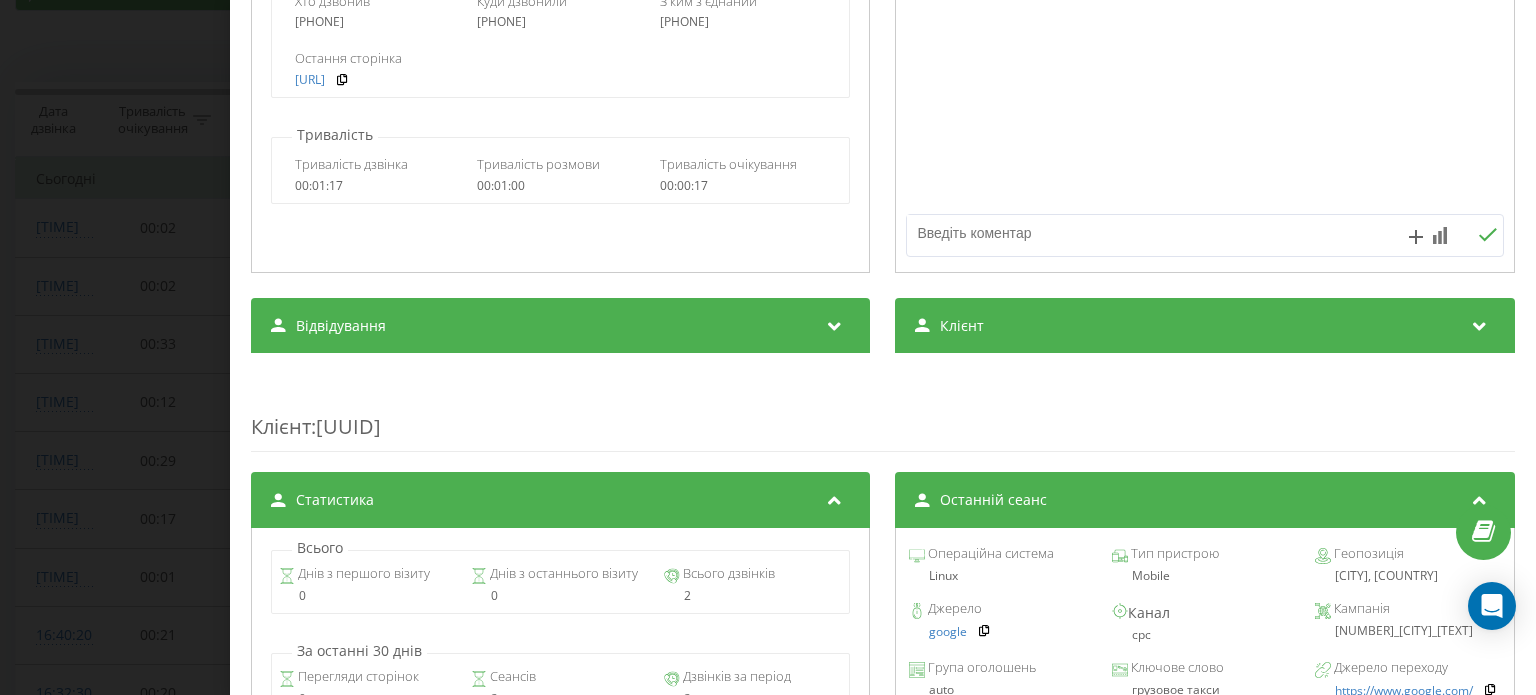 scroll, scrollTop: 0, scrollLeft: 0, axis: both 